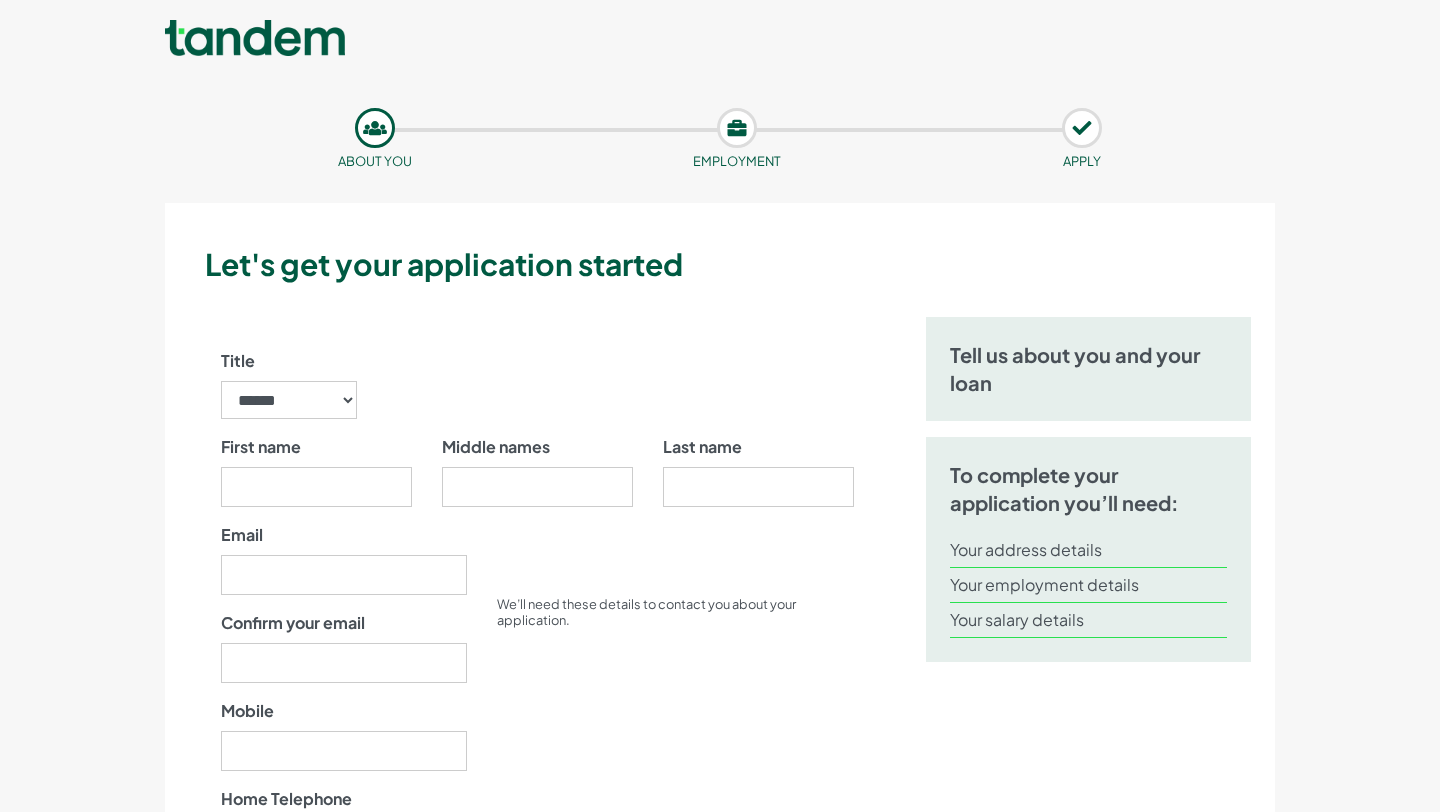 scroll, scrollTop: 0, scrollLeft: 0, axis: both 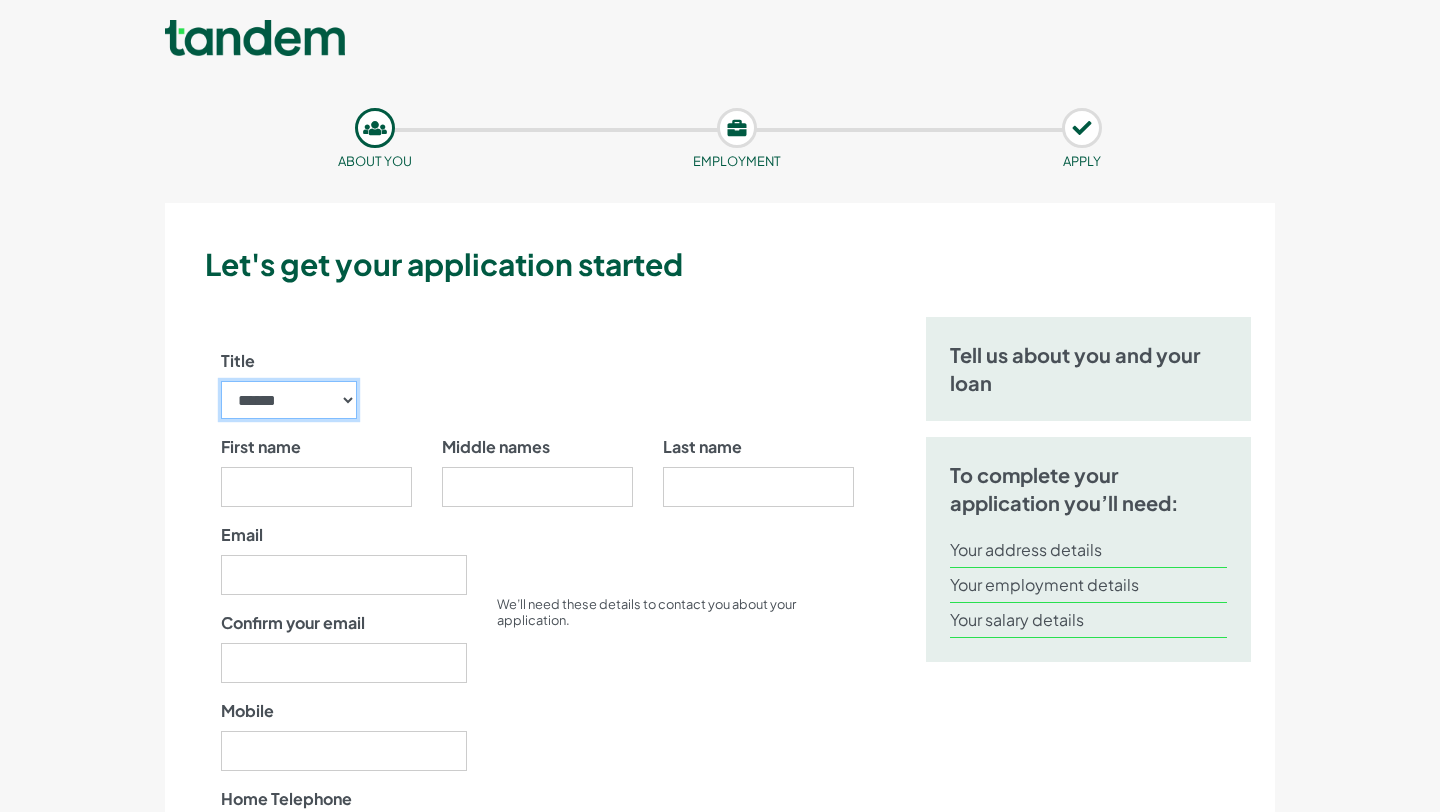 click on "******
**
***
****
**
**
****" at bounding box center [289, 400] 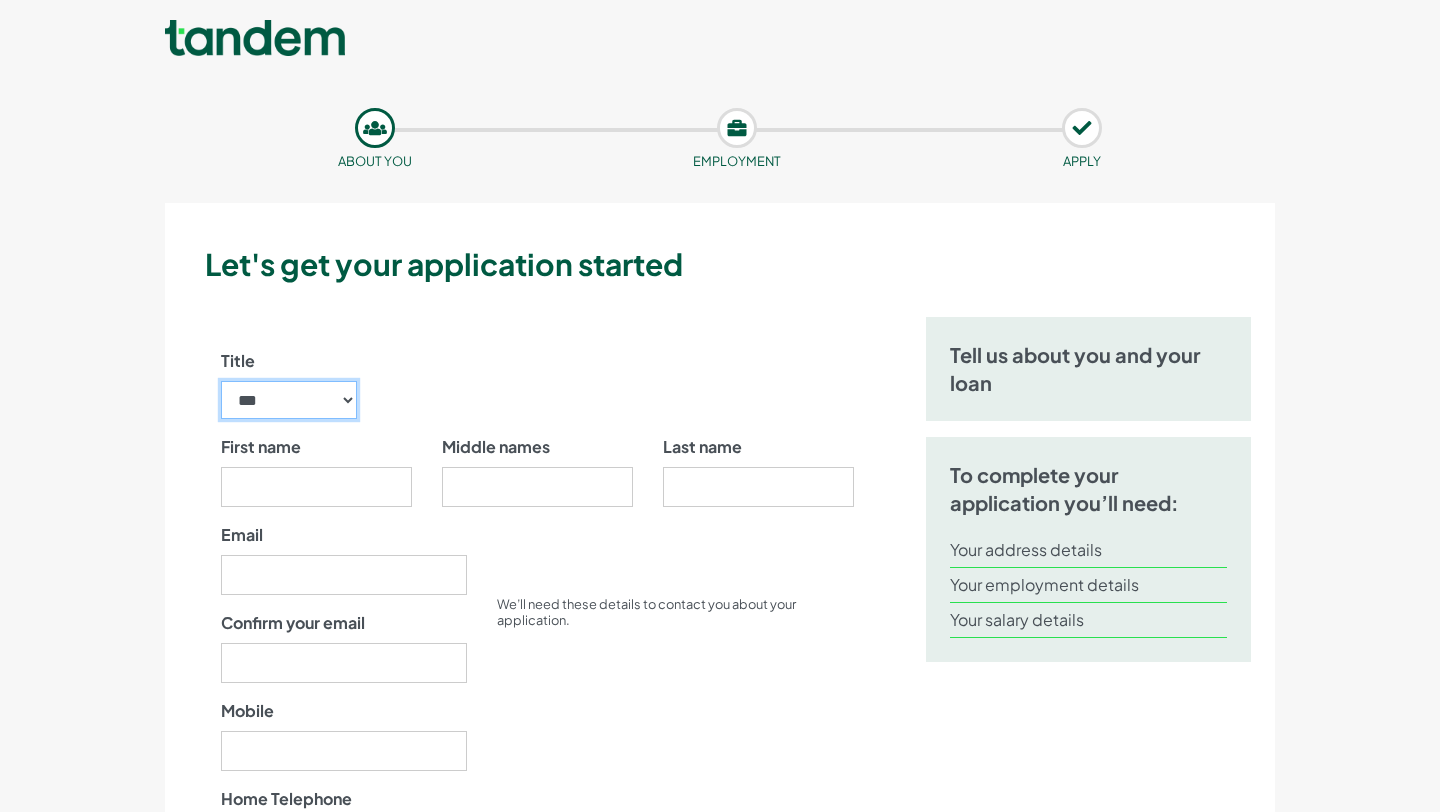 click on "******
**
***
****
**
**
****" at bounding box center [289, 400] 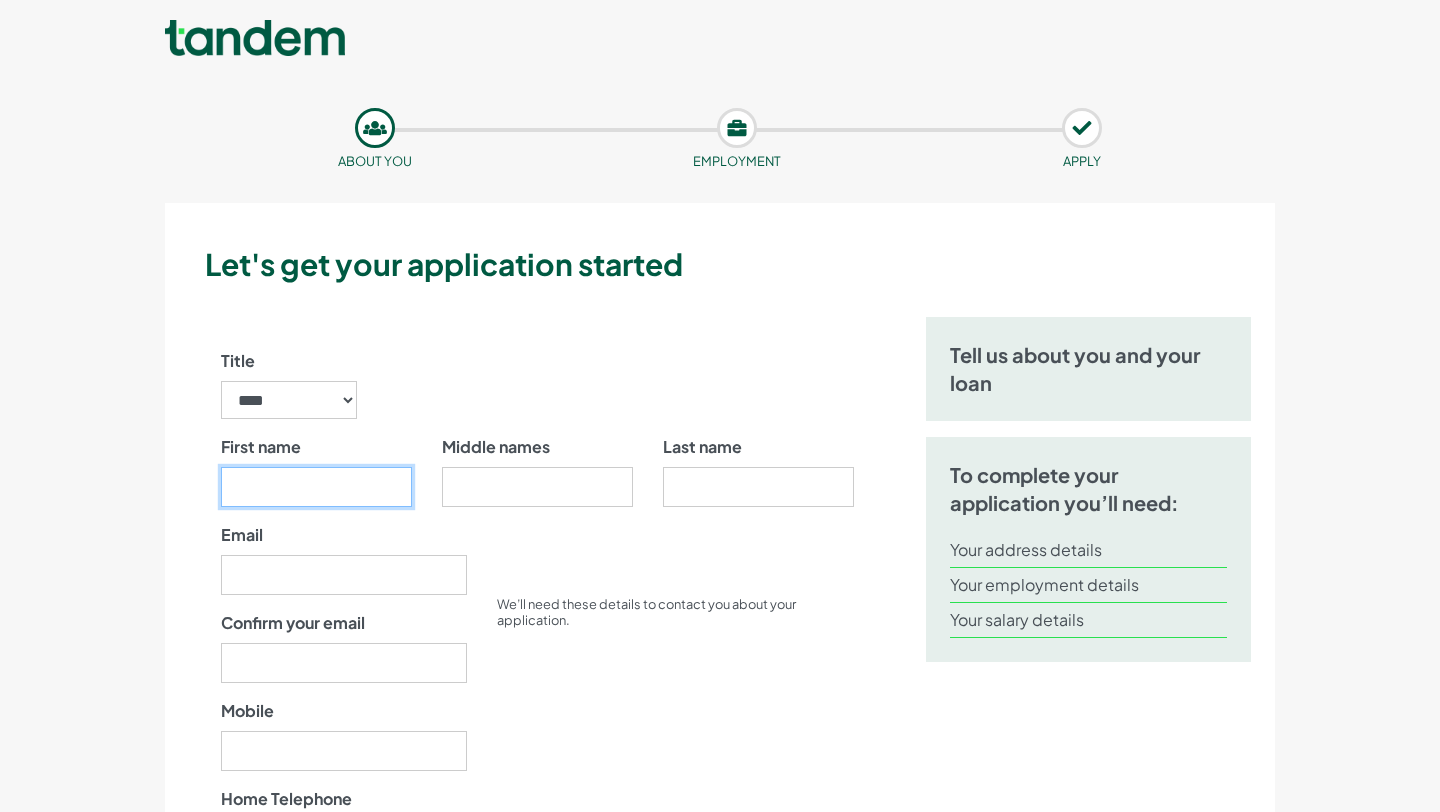 click on "First name" at bounding box center [316, 487] 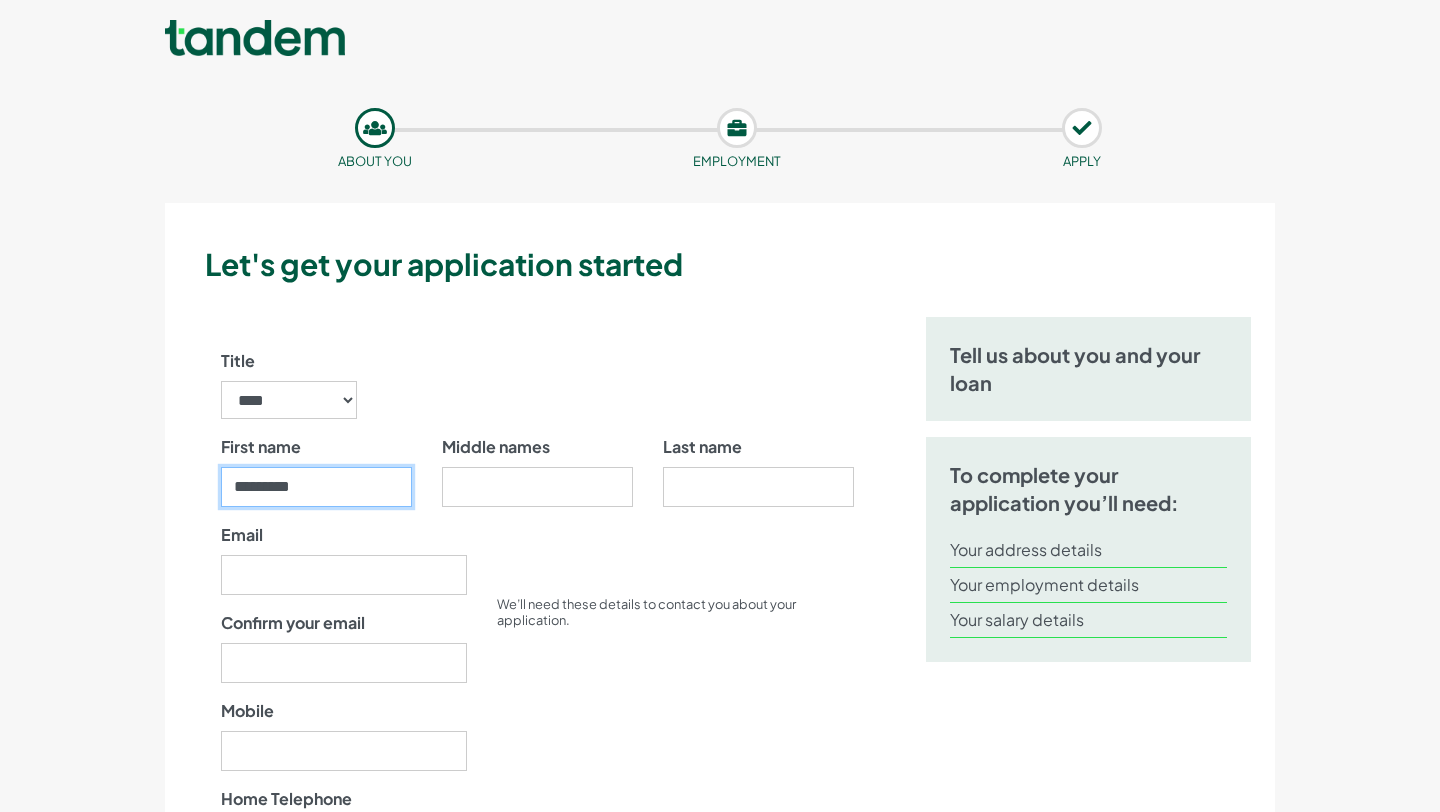 type on "*********" 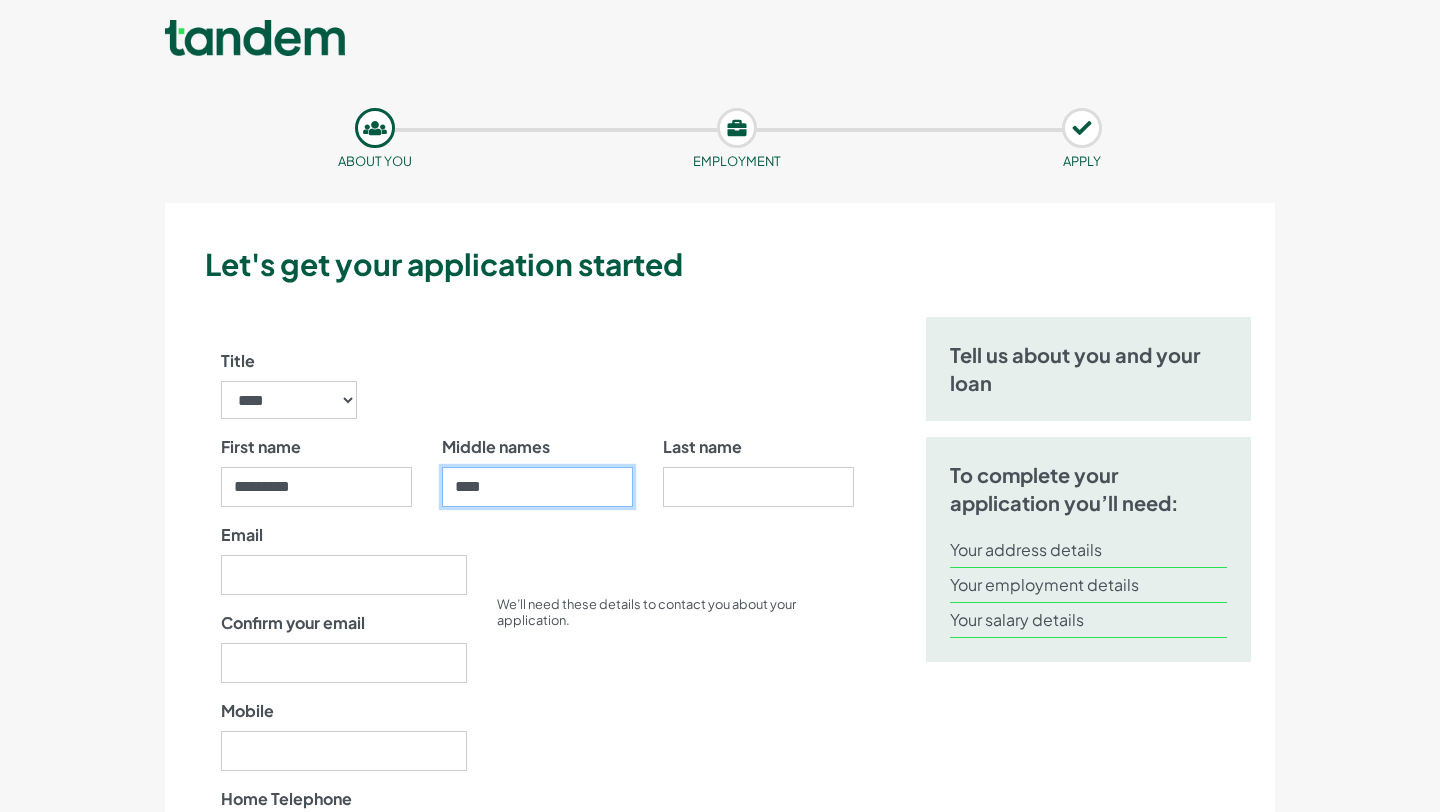 type on "****" 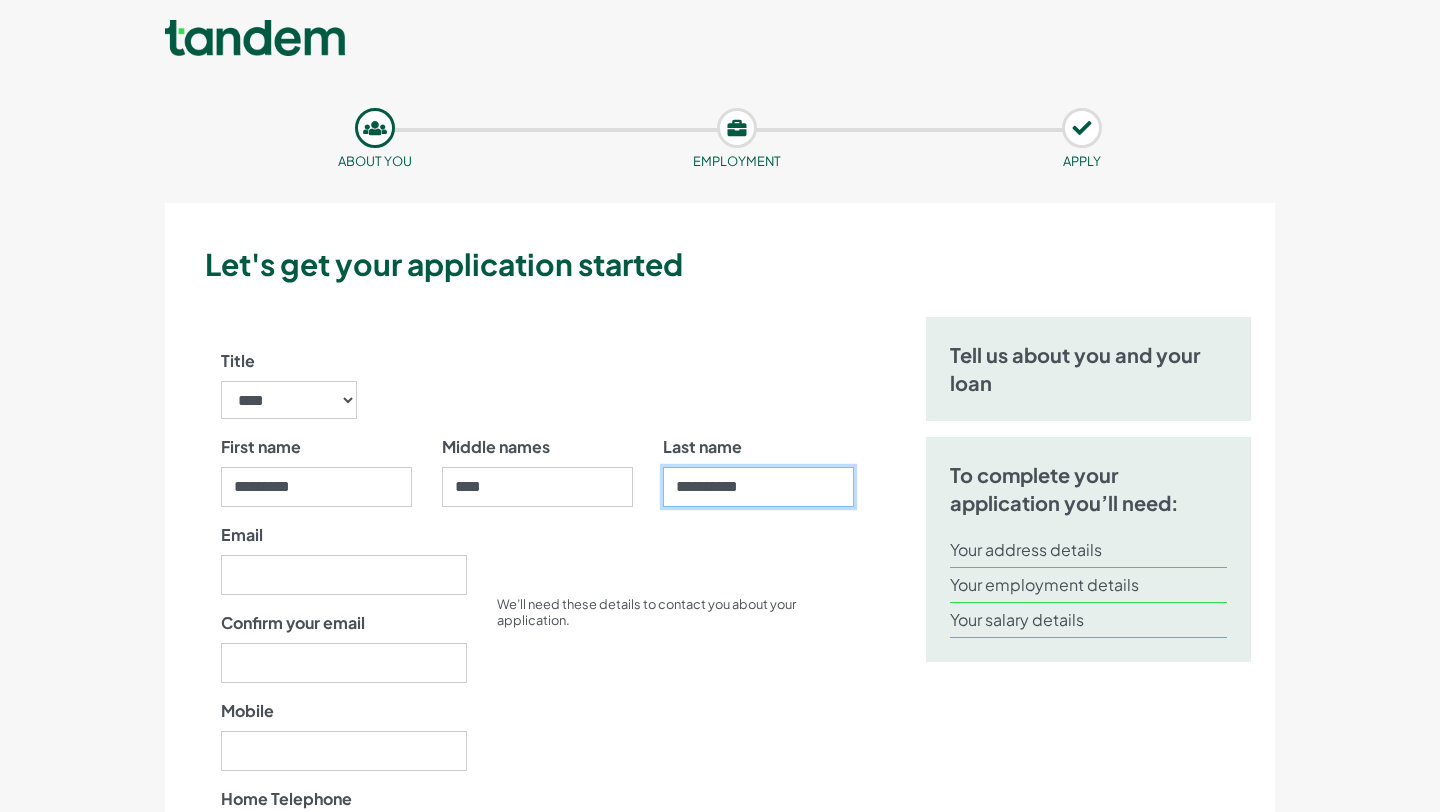 type on "**********" 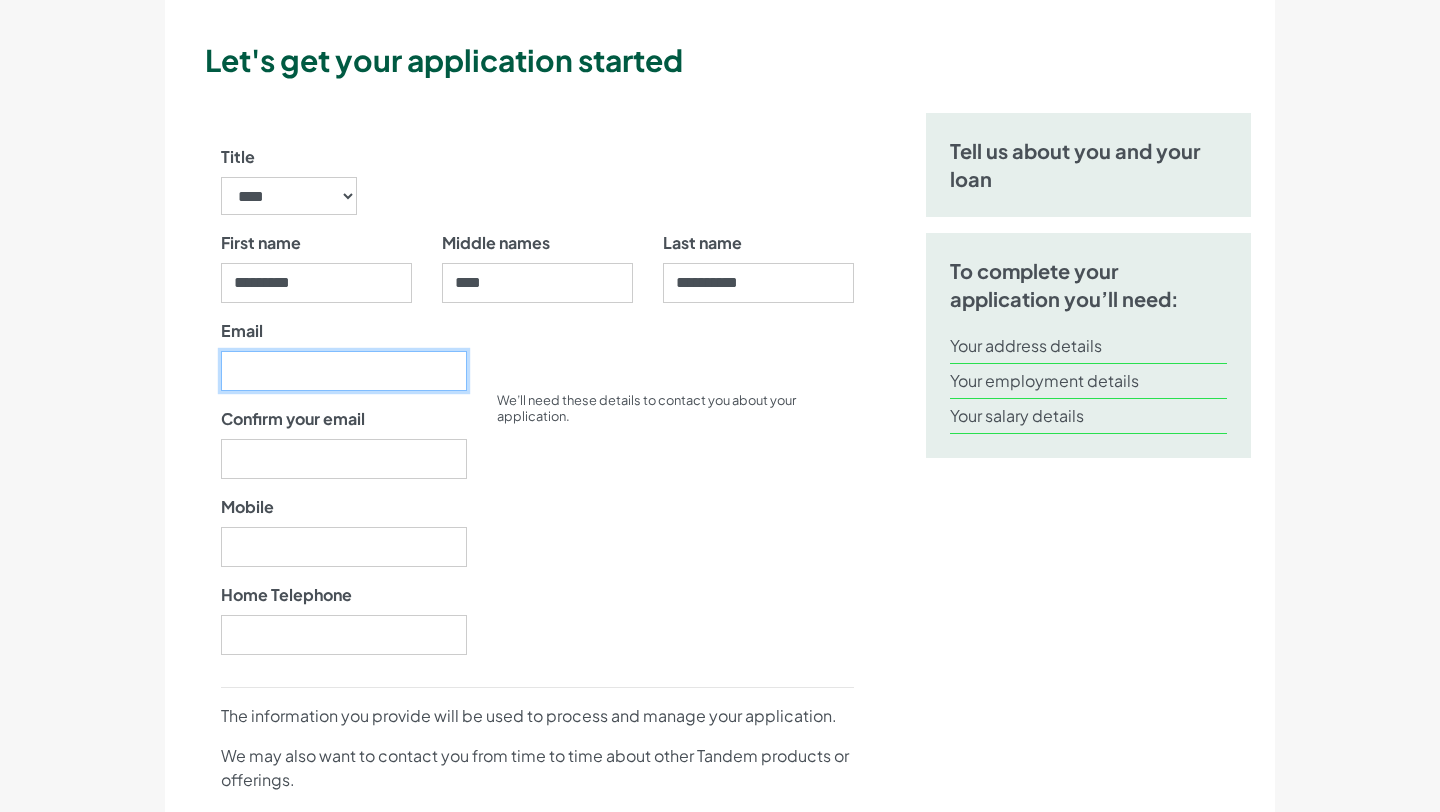 scroll, scrollTop: 214, scrollLeft: 0, axis: vertical 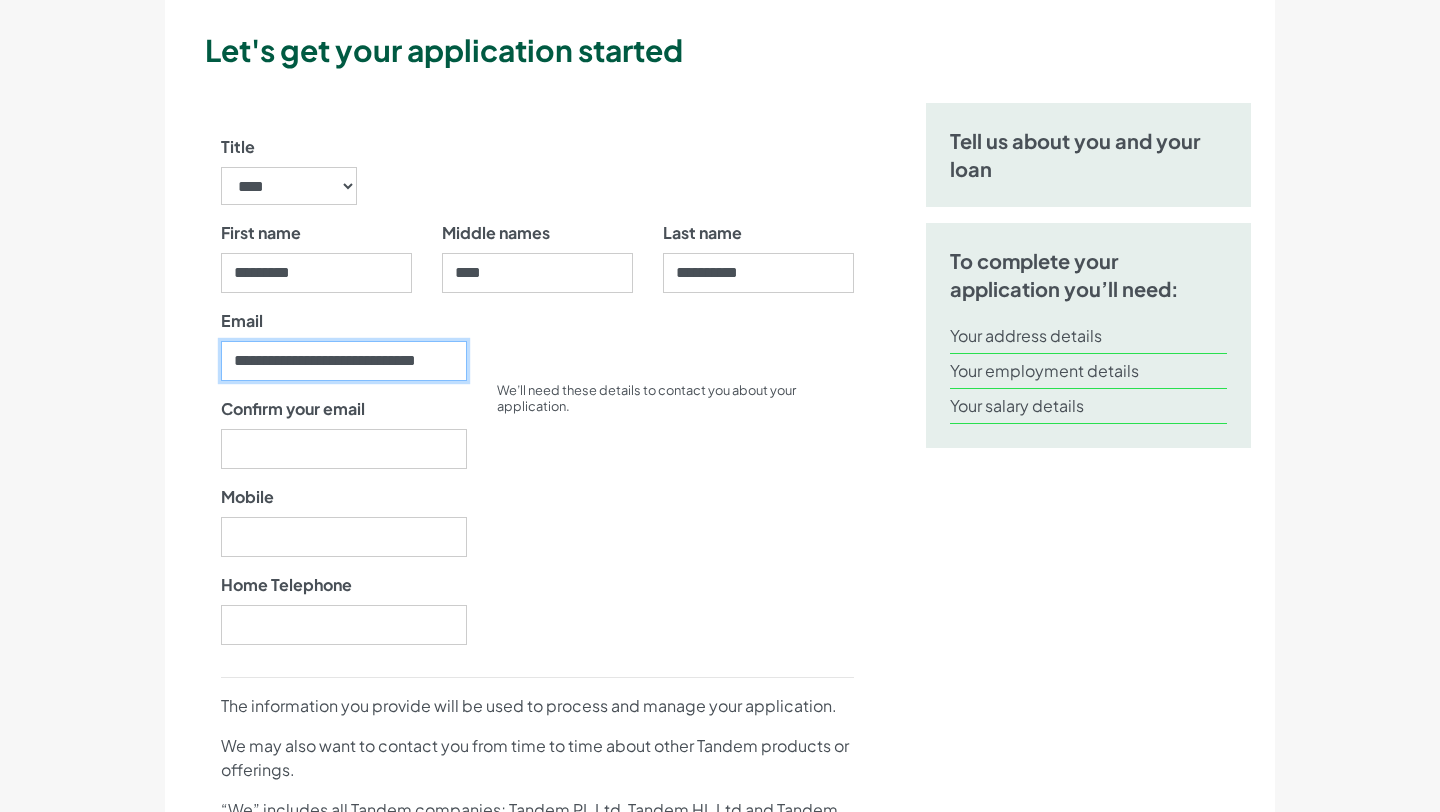 type on "**********" 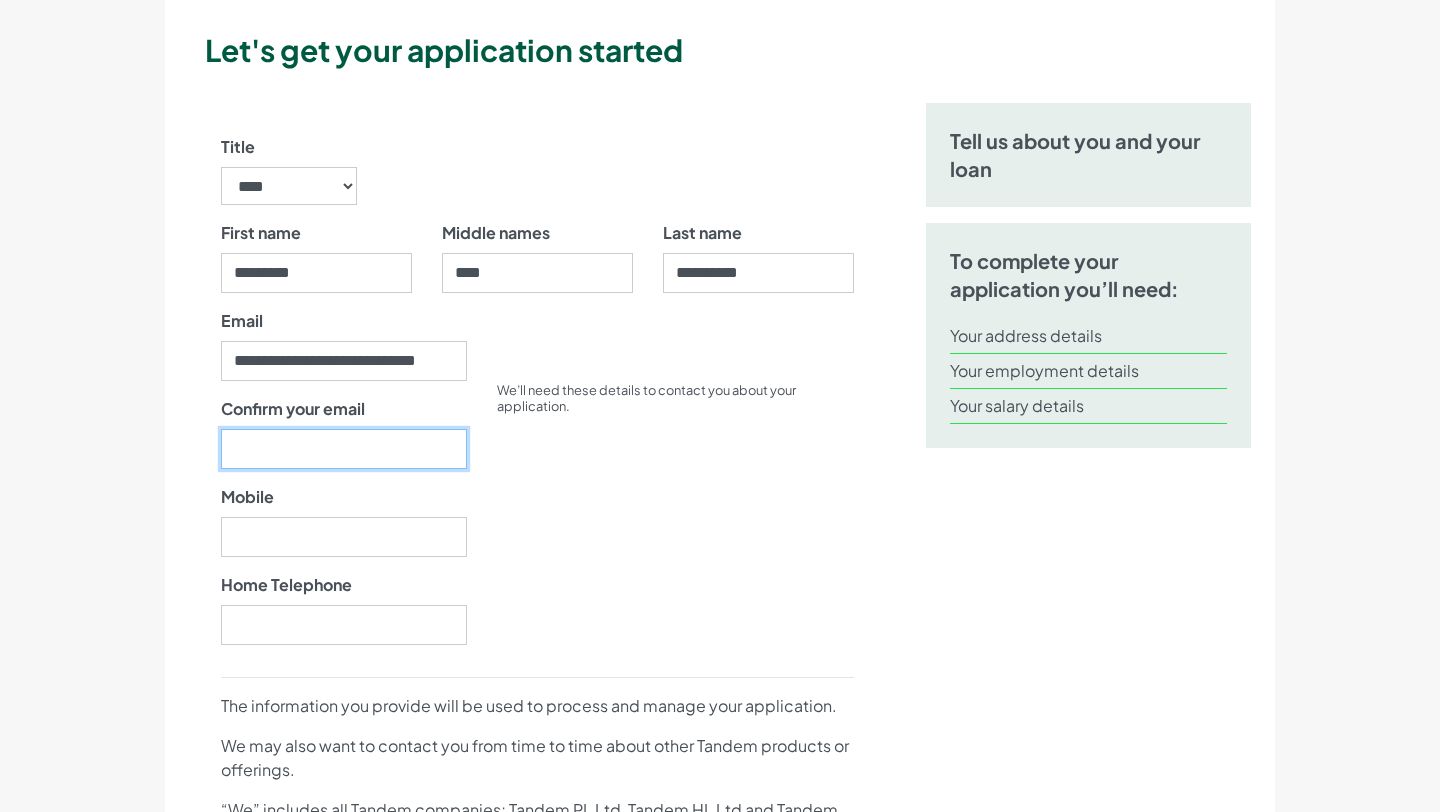 scroll, scrollTop: 0, scrollLeft: 0, axis: both 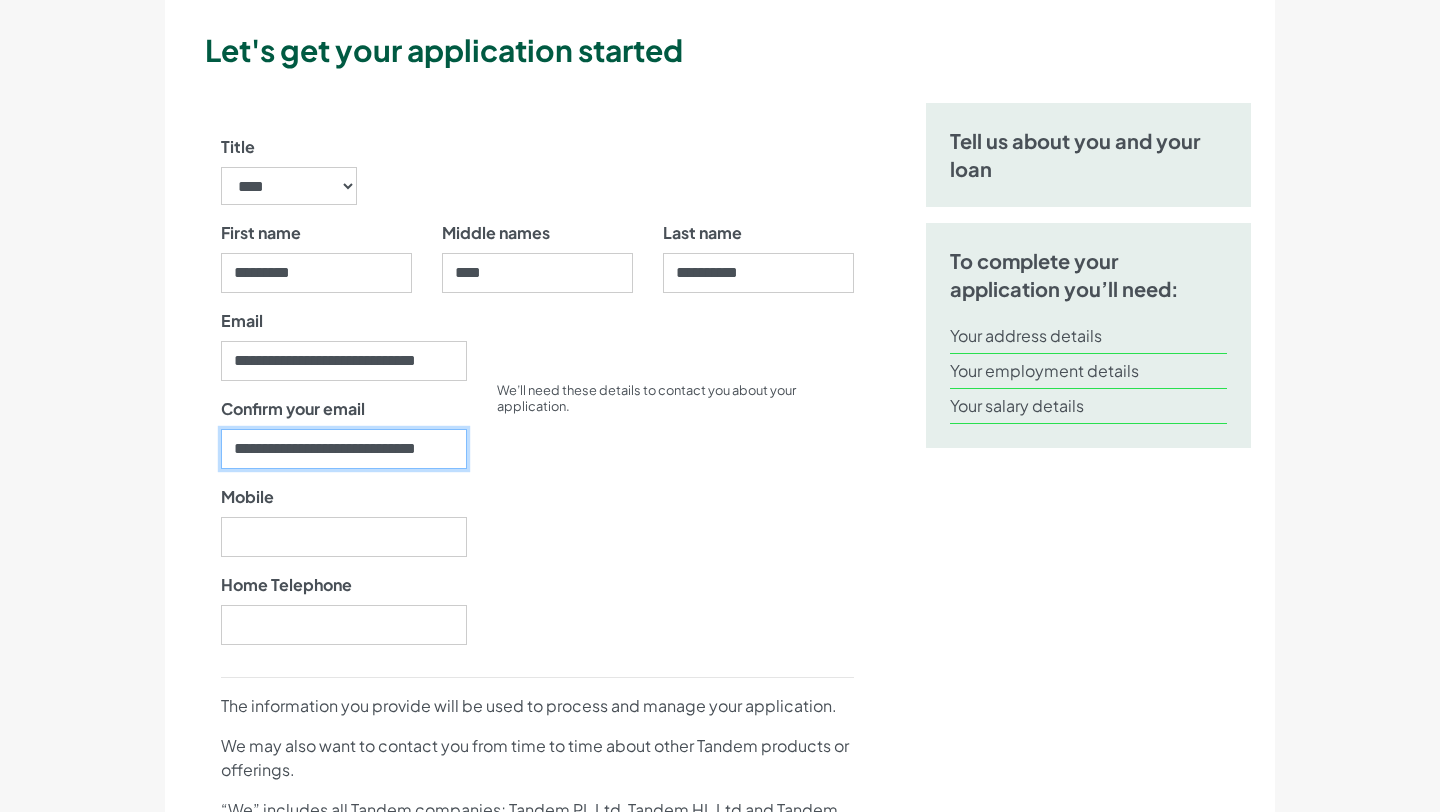 type on "**********" 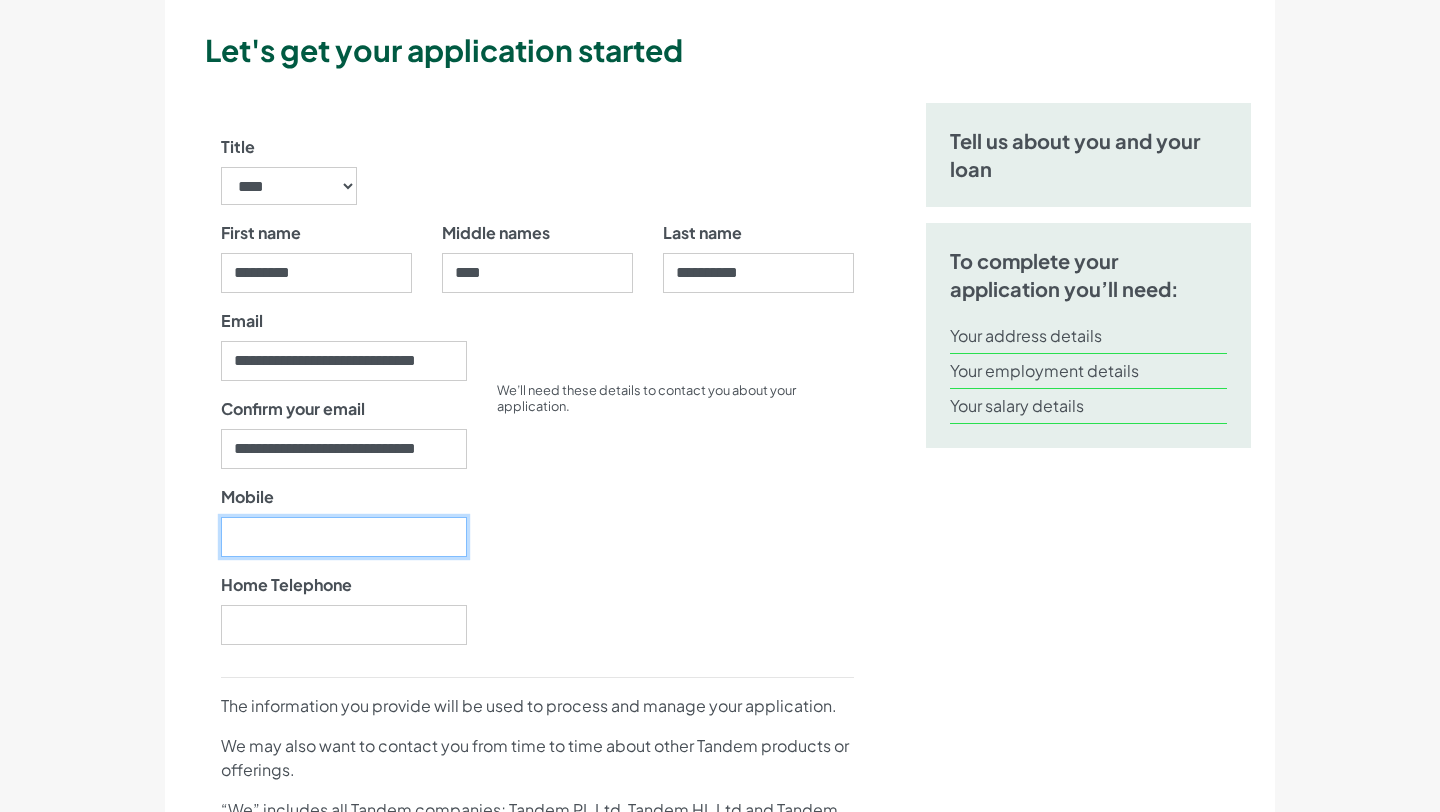 click on "Mobile" at bounding box center [344, 537] 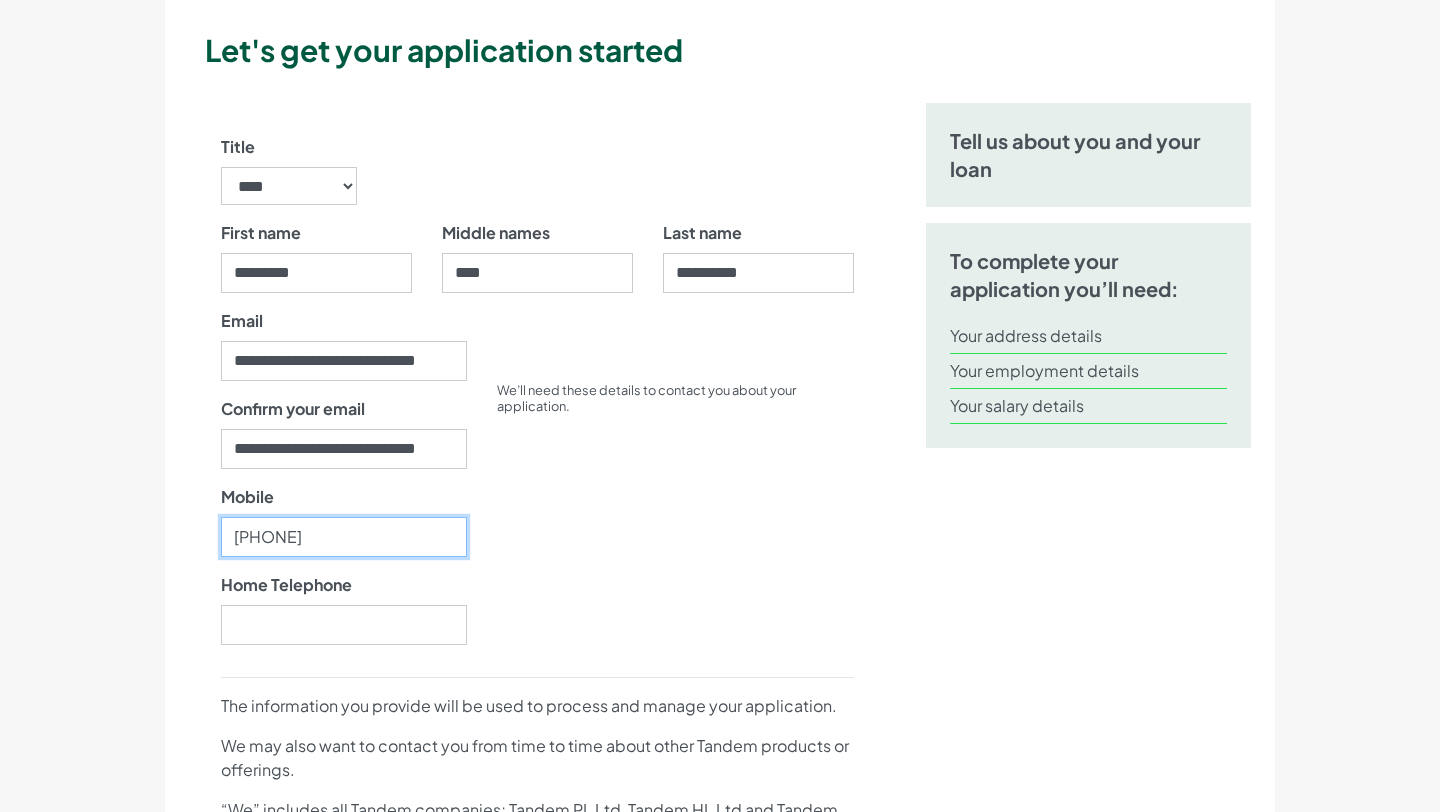type on "[PHONE]" 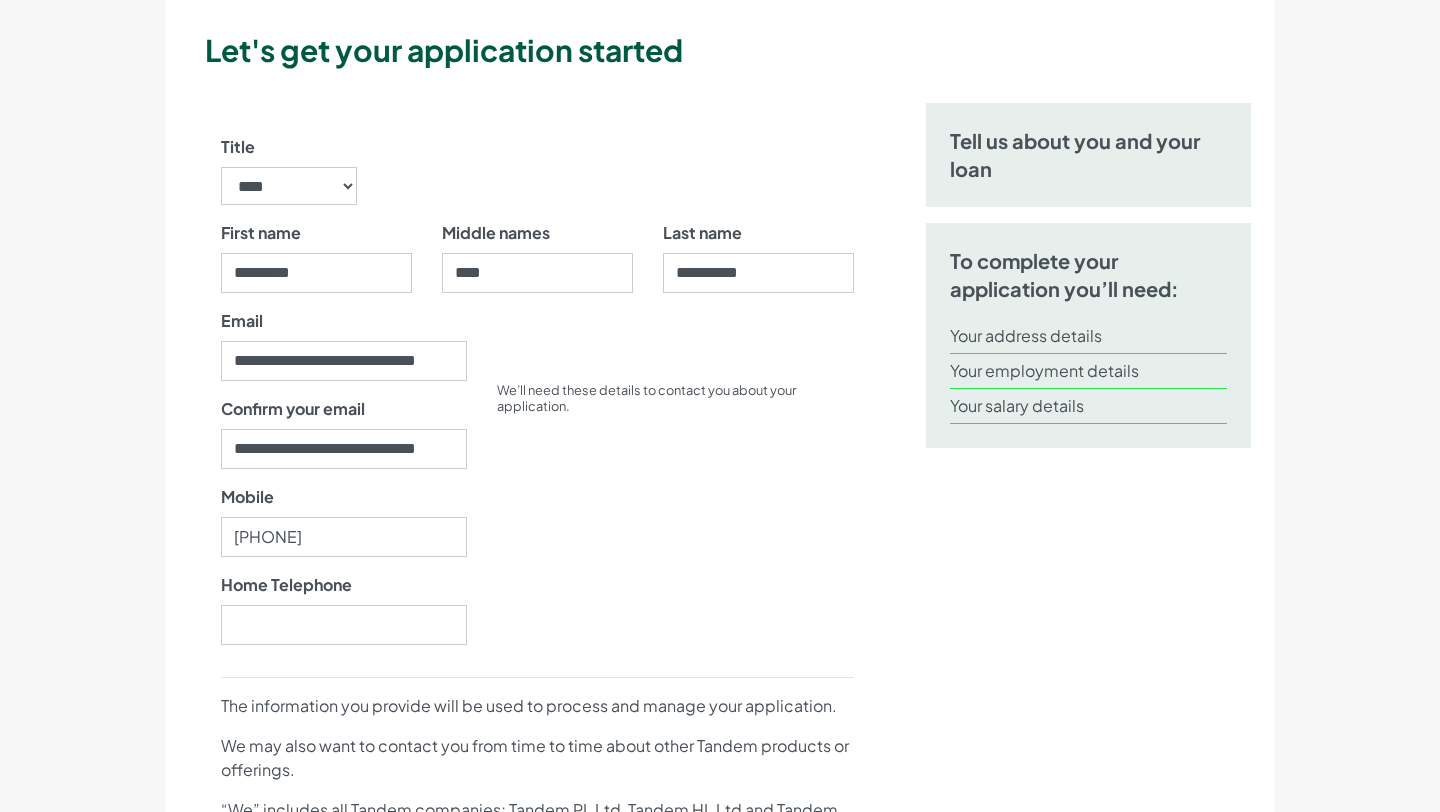 click on "We’ll need these details to contact you about your application." at bounding box center [675, 485] 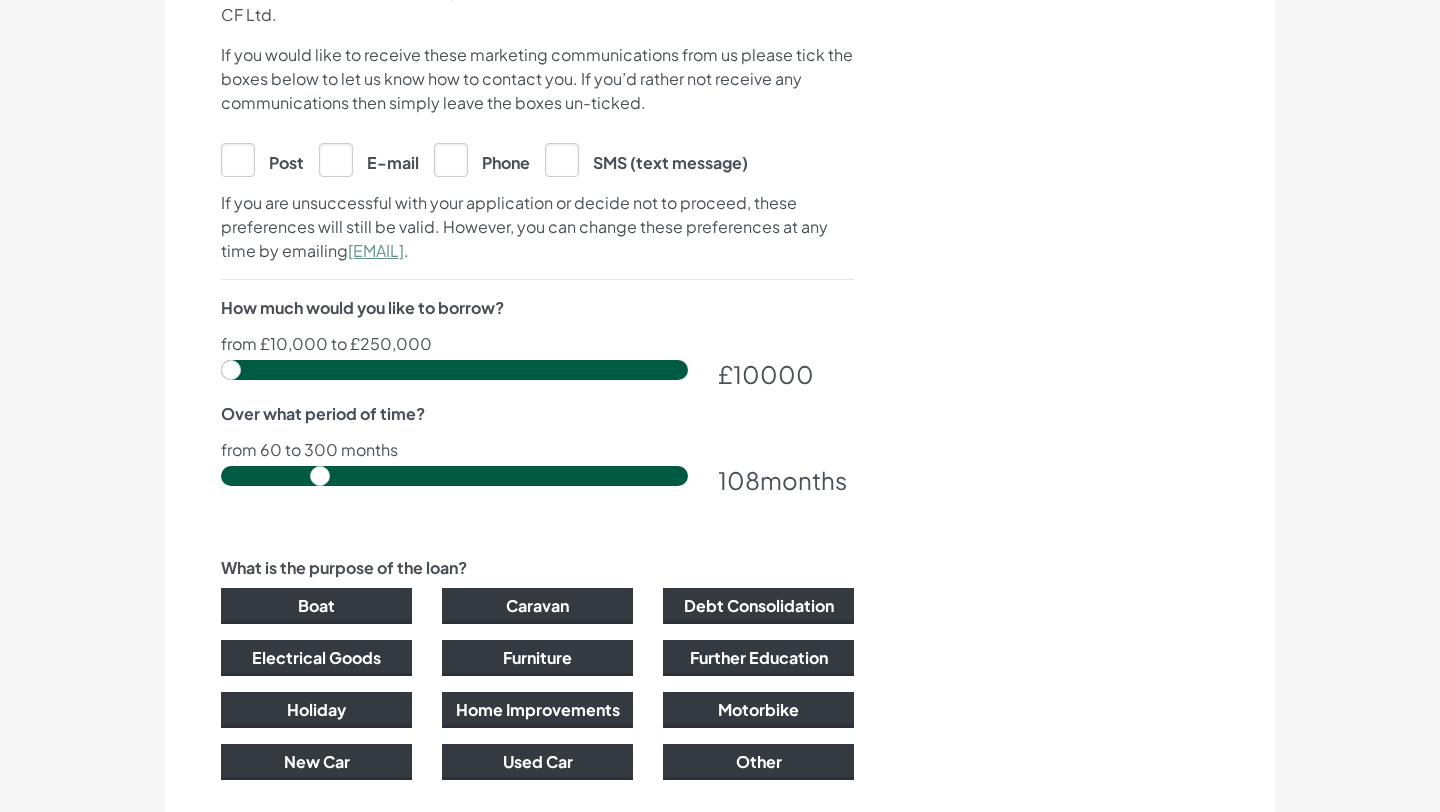 scroll, scrollTop: 1036, scrollLeft: 0, axis: vertical 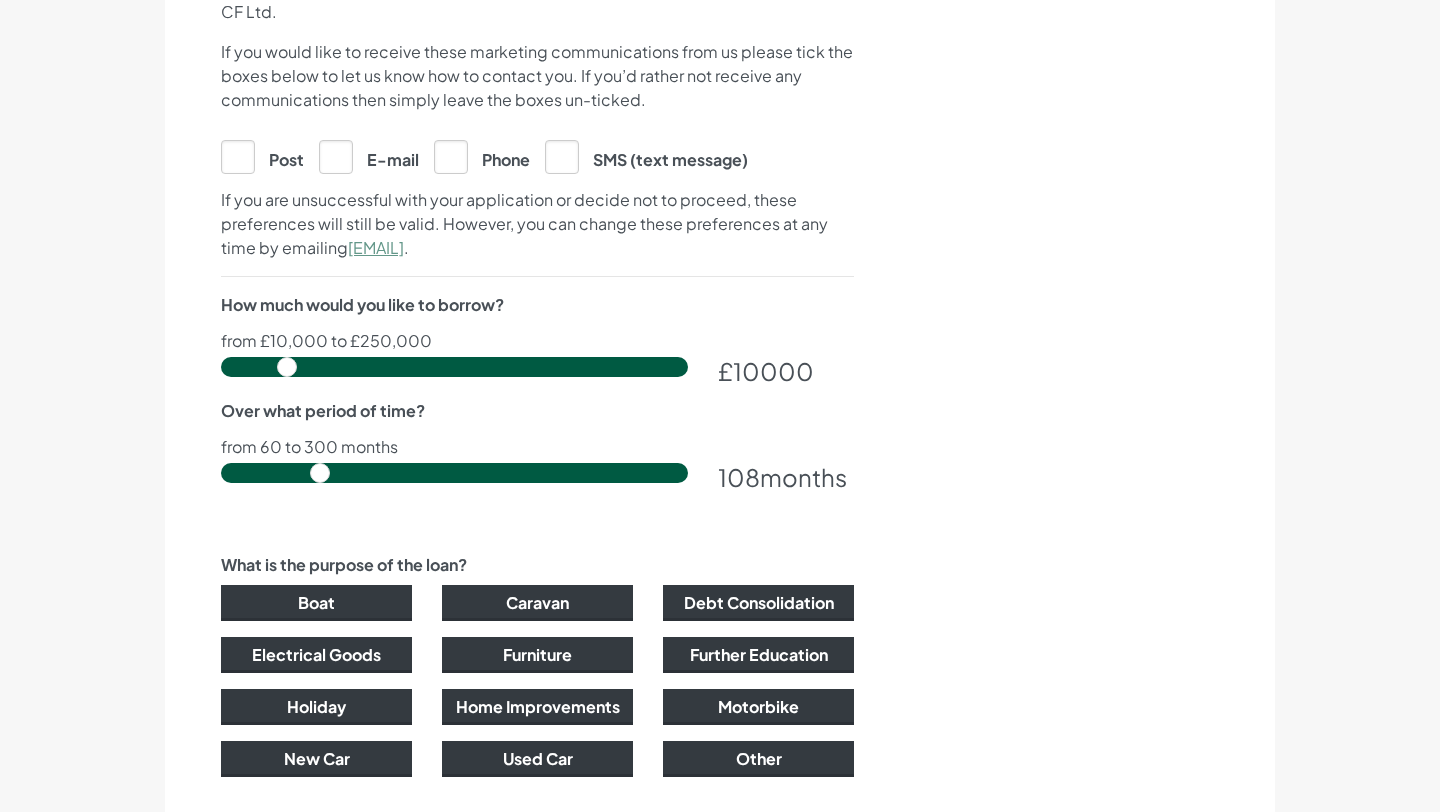 click at bounding box center (454, 367) 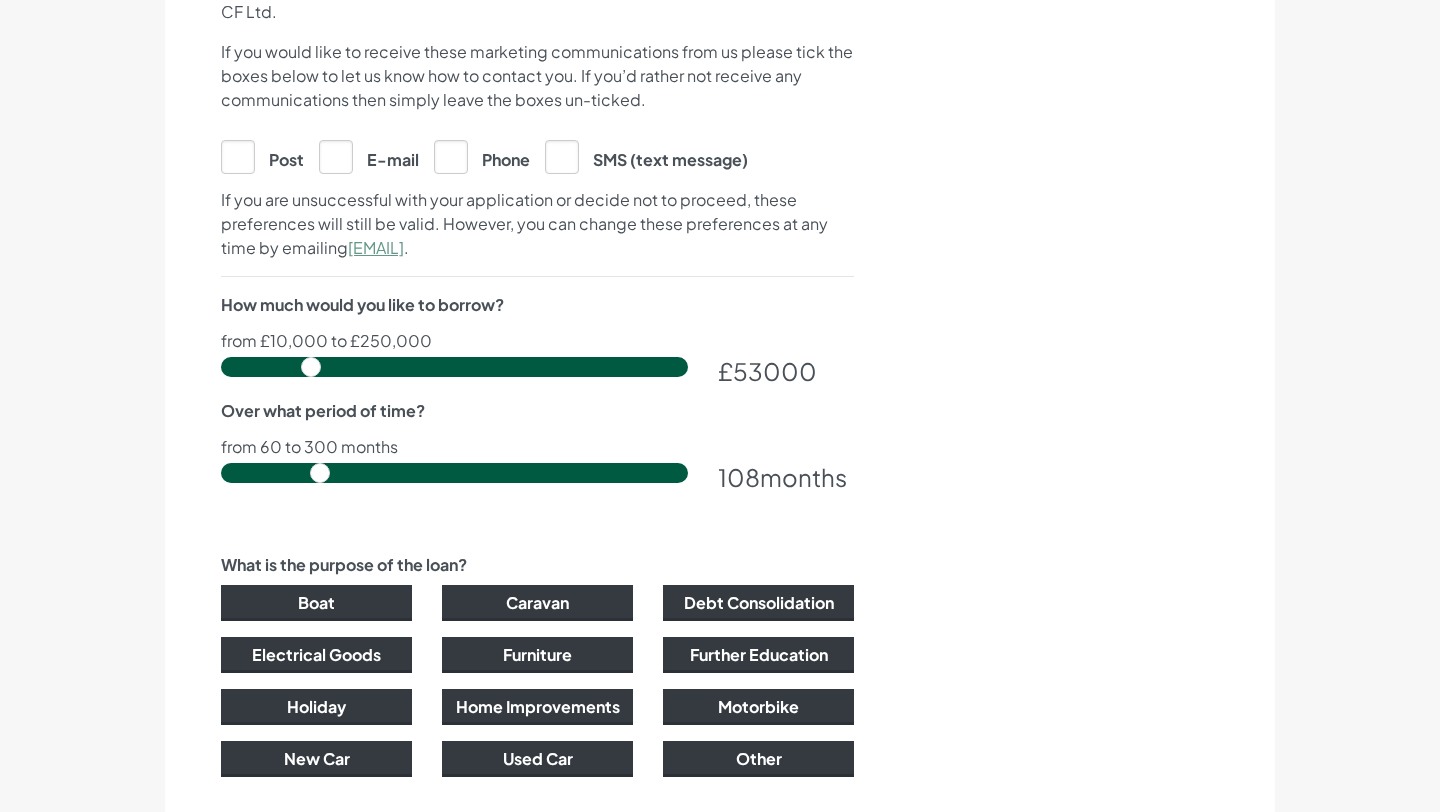 click at bounding box center [454, 367] 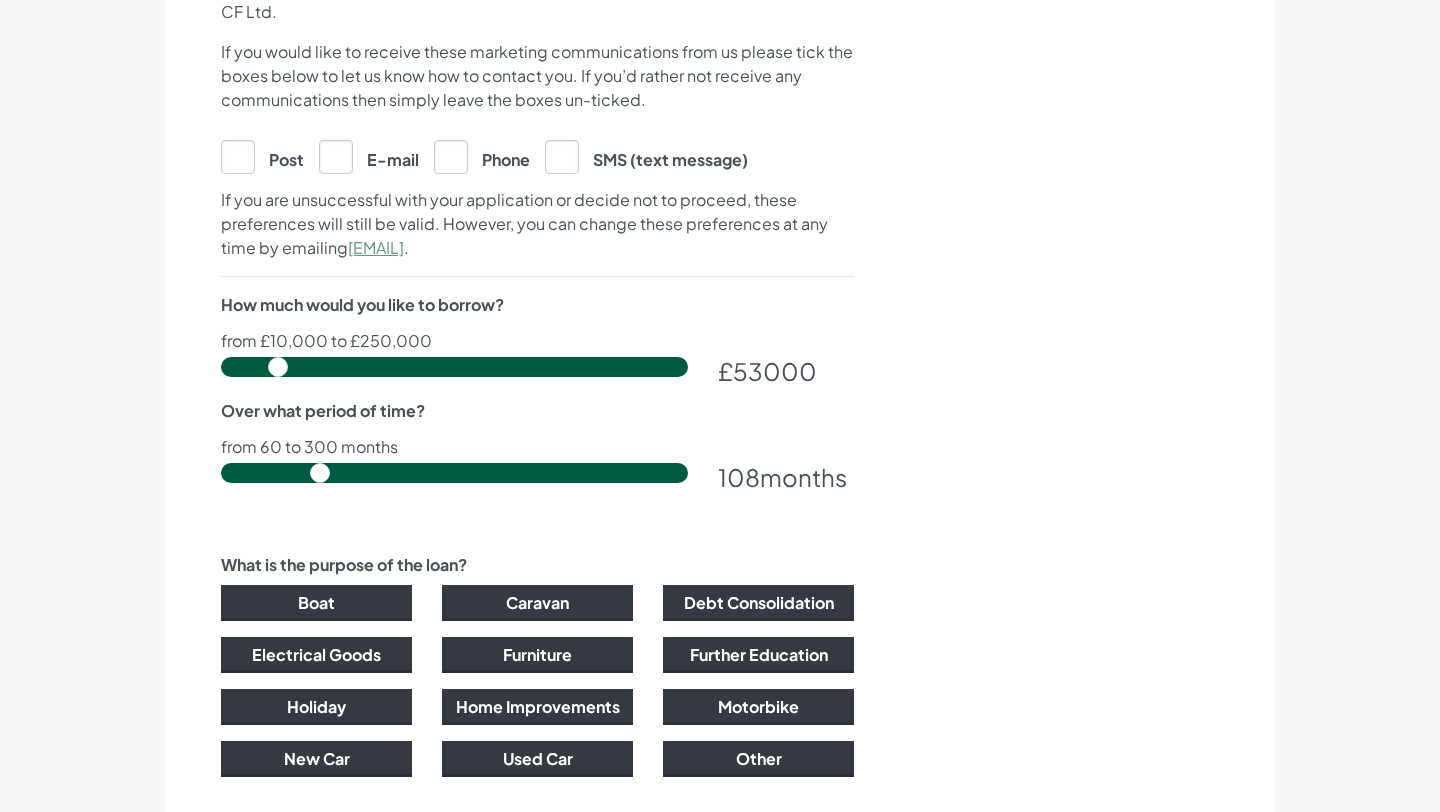 click at bounding box center (454, 367) 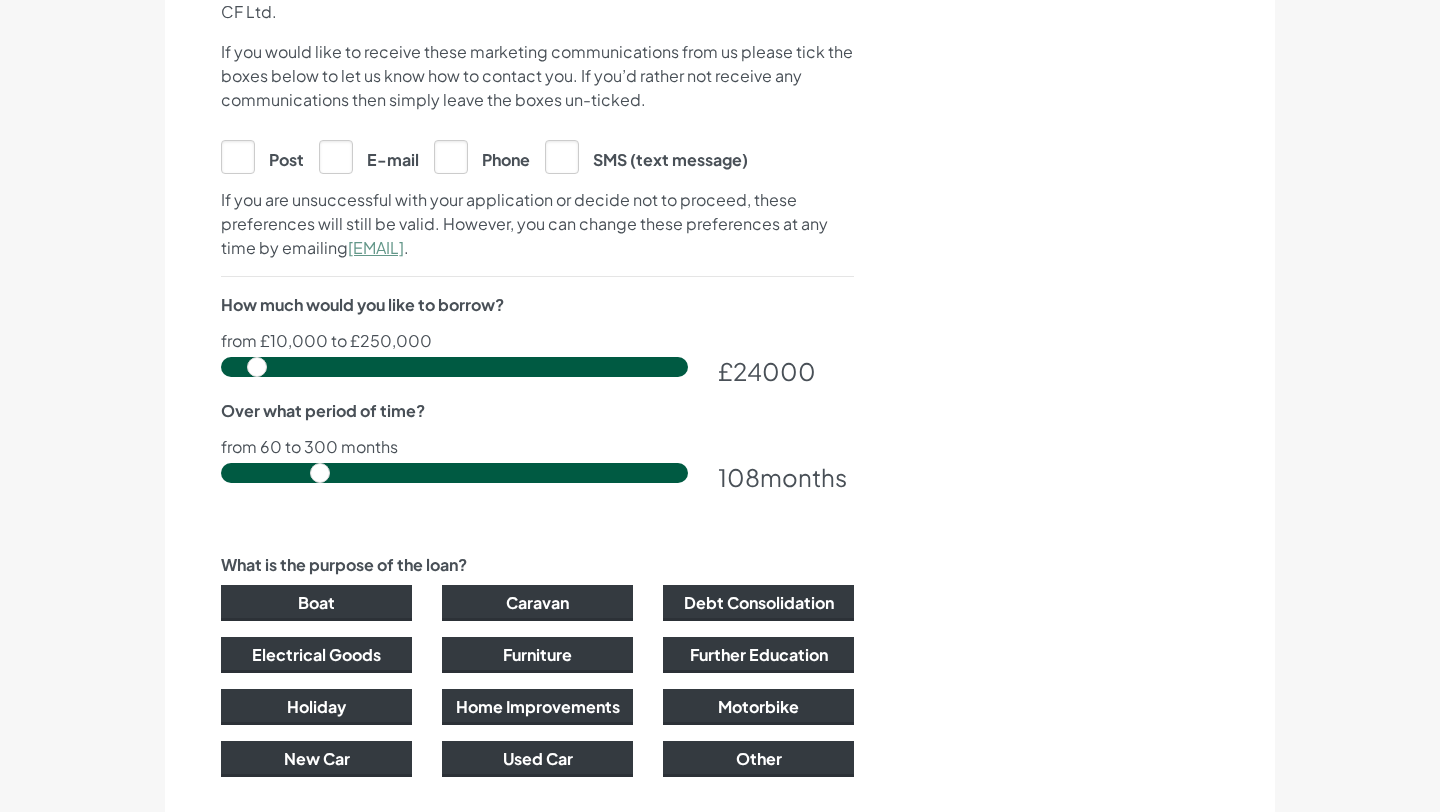 click at bounding box center (454, 367) 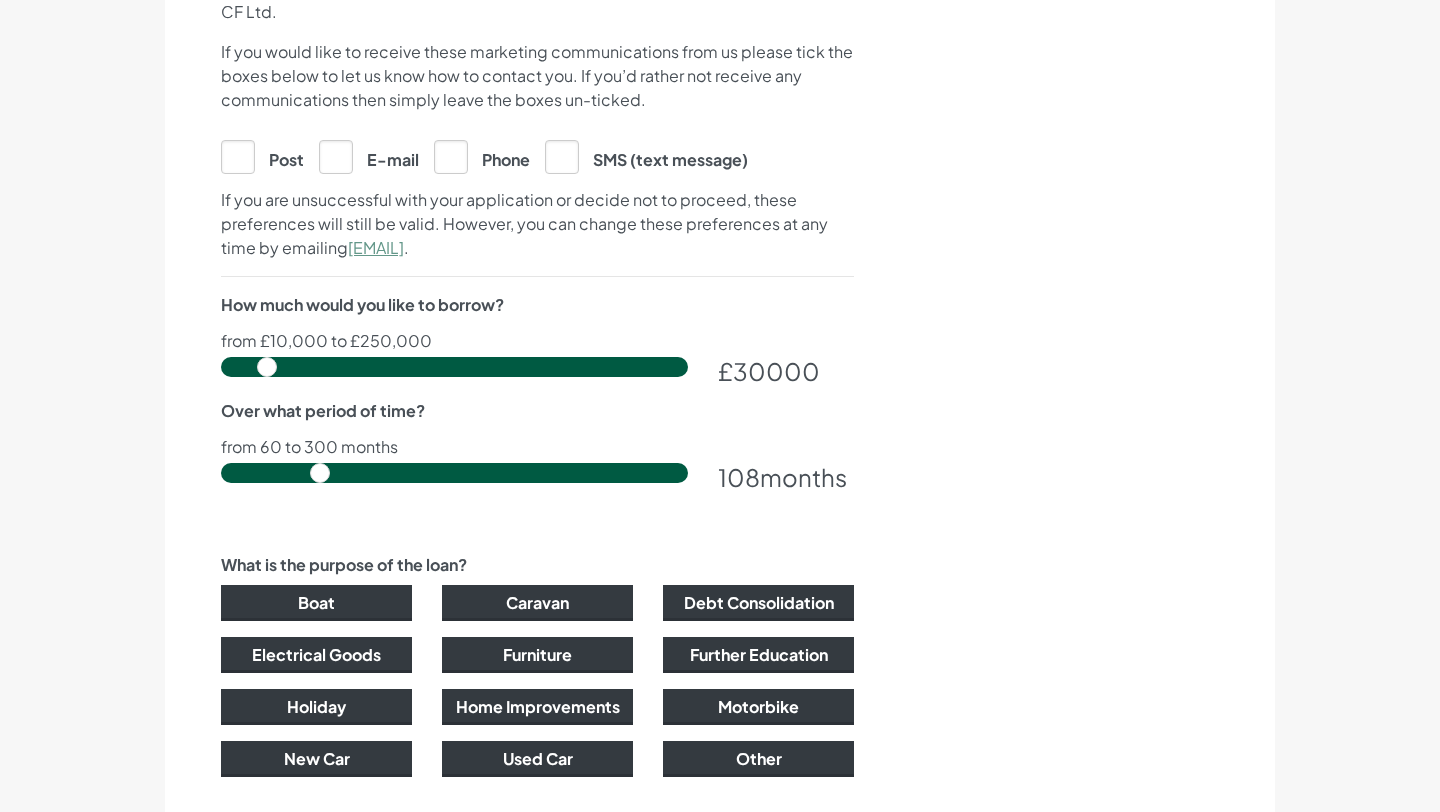 click at bounding box center (454, 367) 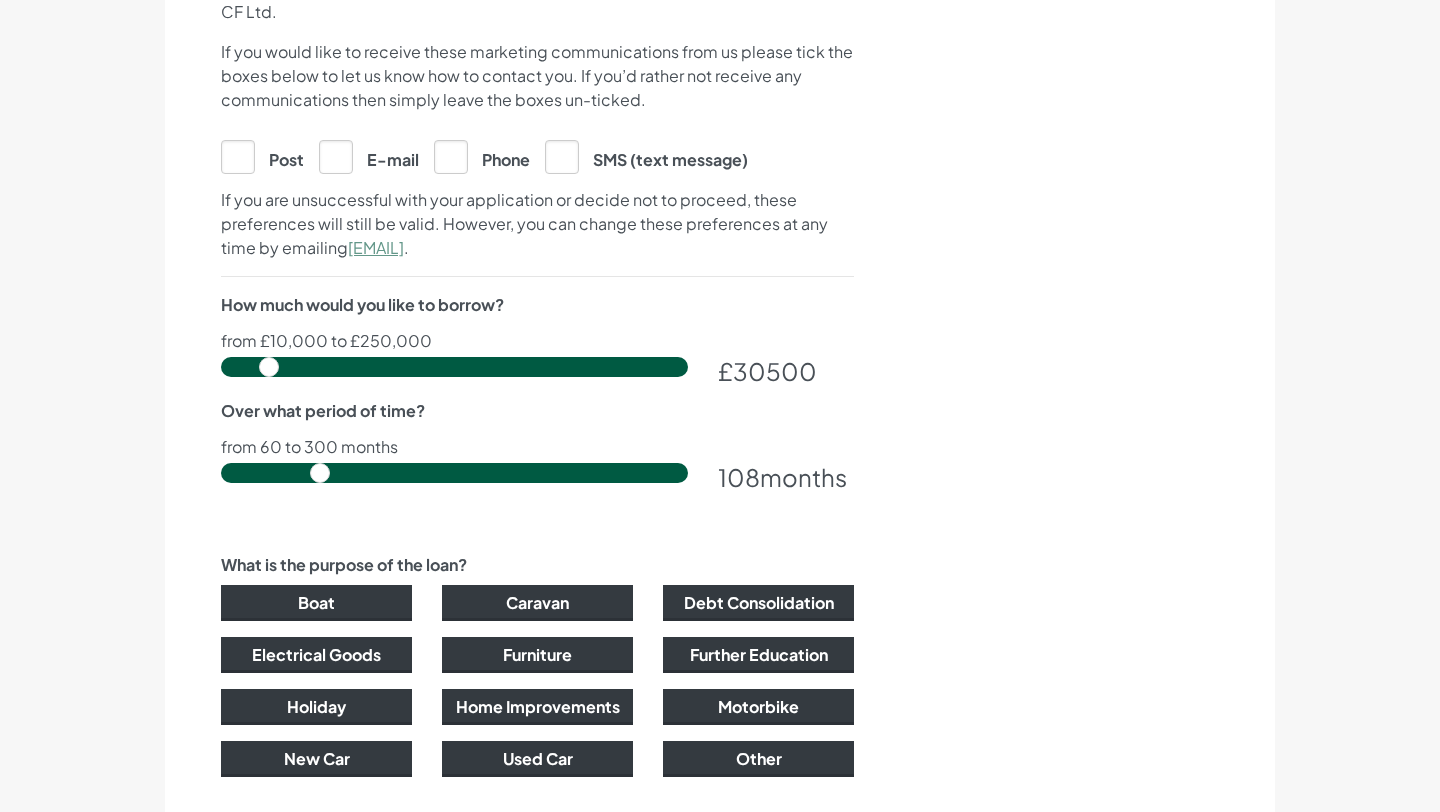 click at bounding box center (454, 367) 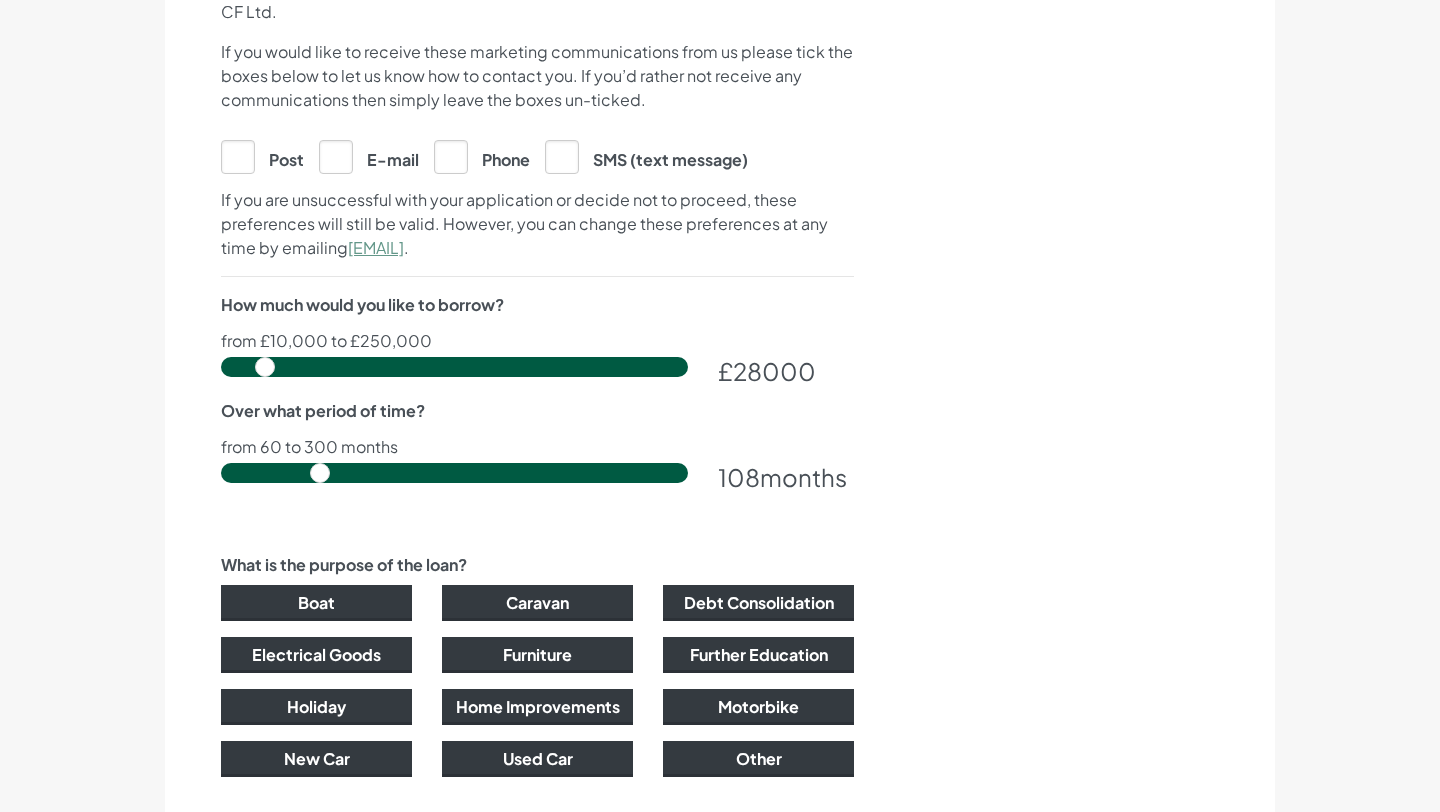 click at bounding box center [454, 367] 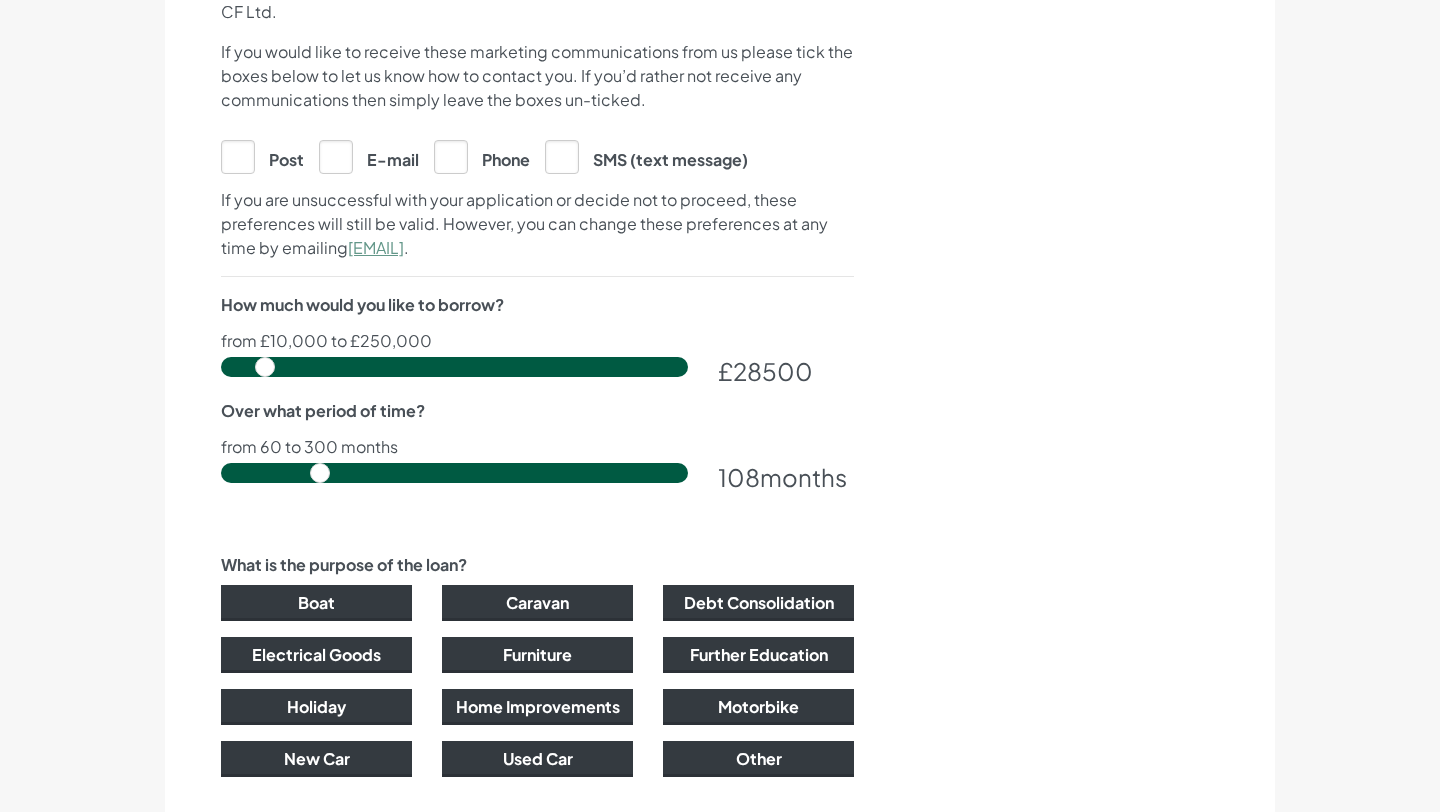 click on "28500" at bounding box center (773, 371) 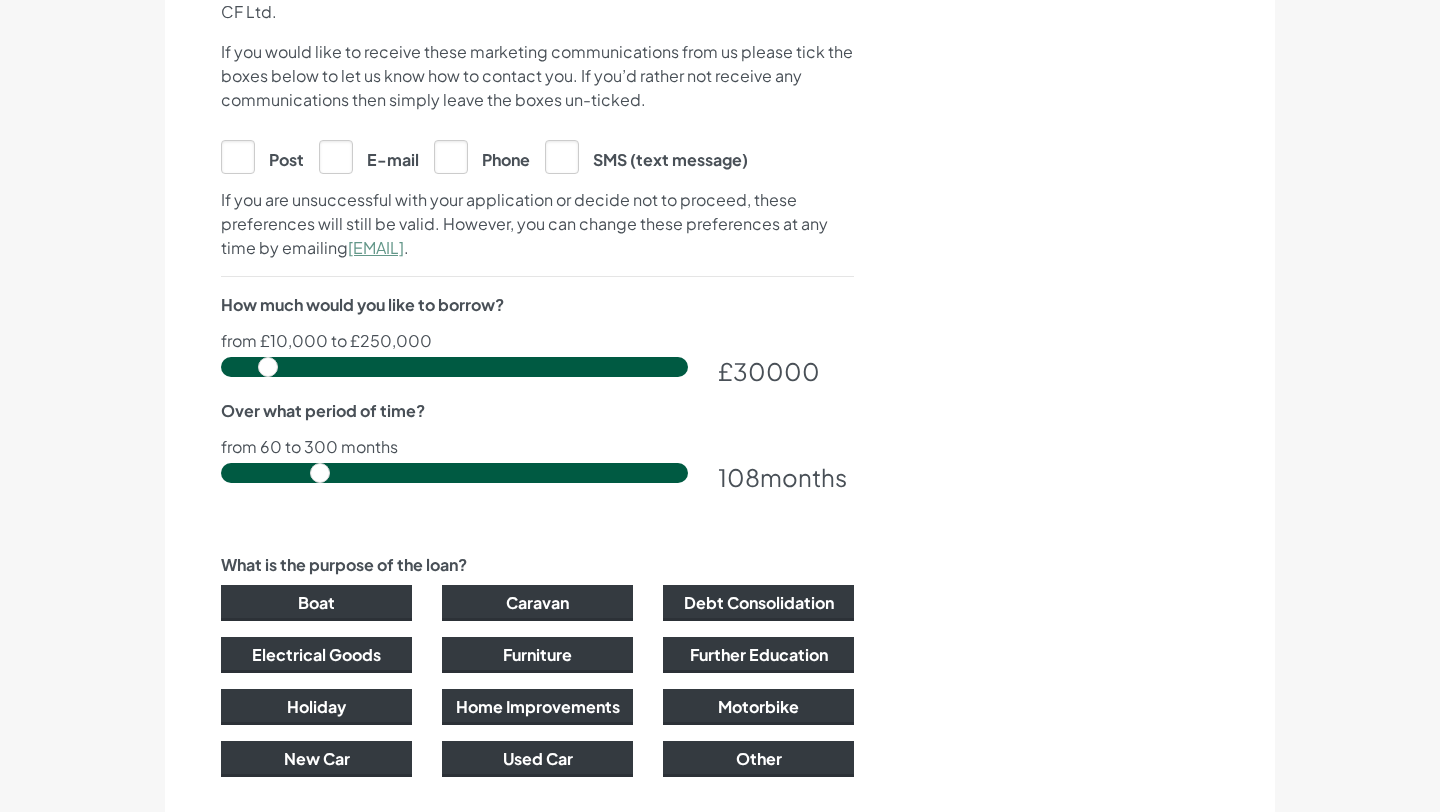 type on "30000" 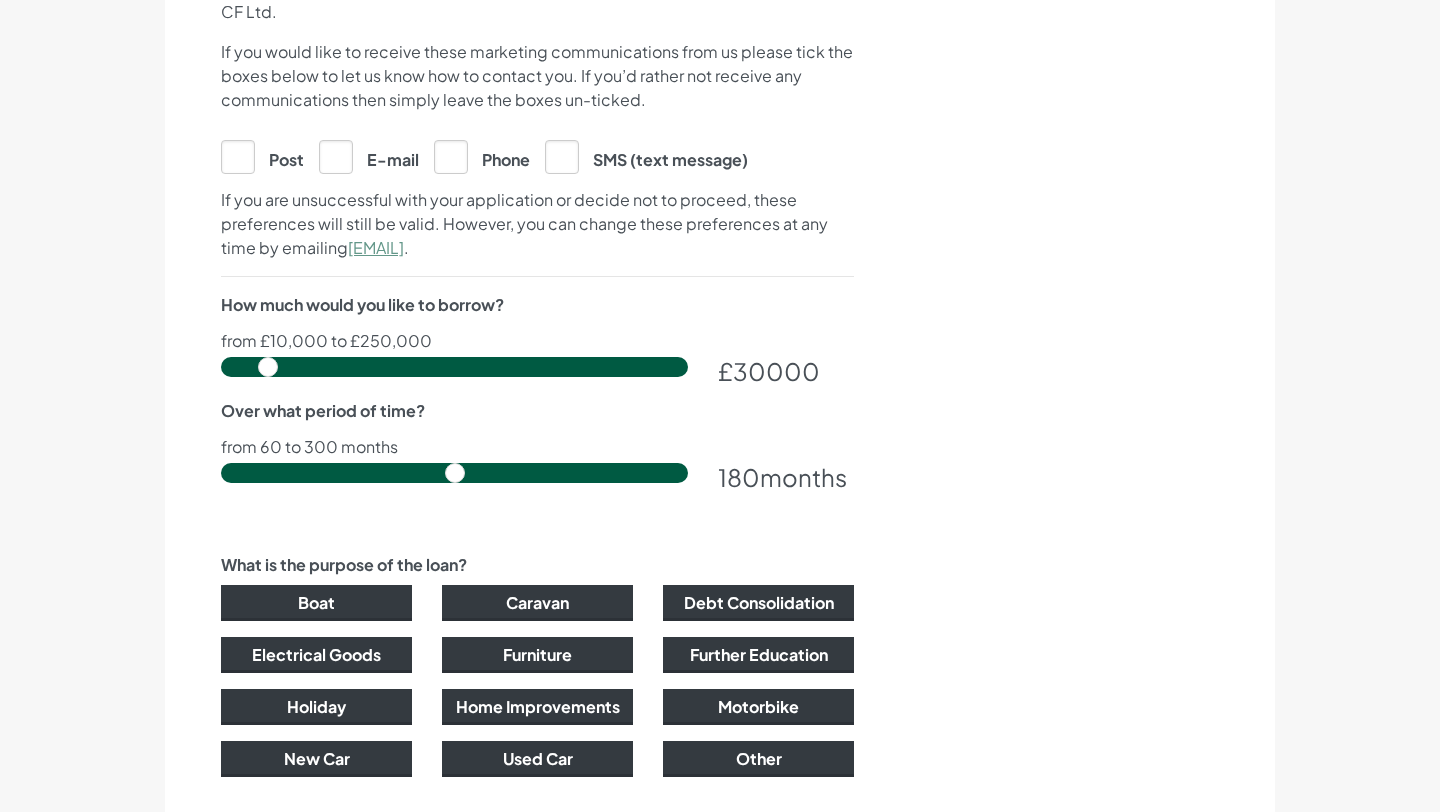 drag, startPoint x: 324, startPoint y: 474, endPoint x: 451, endPoint y: 470, distance: 127.06297 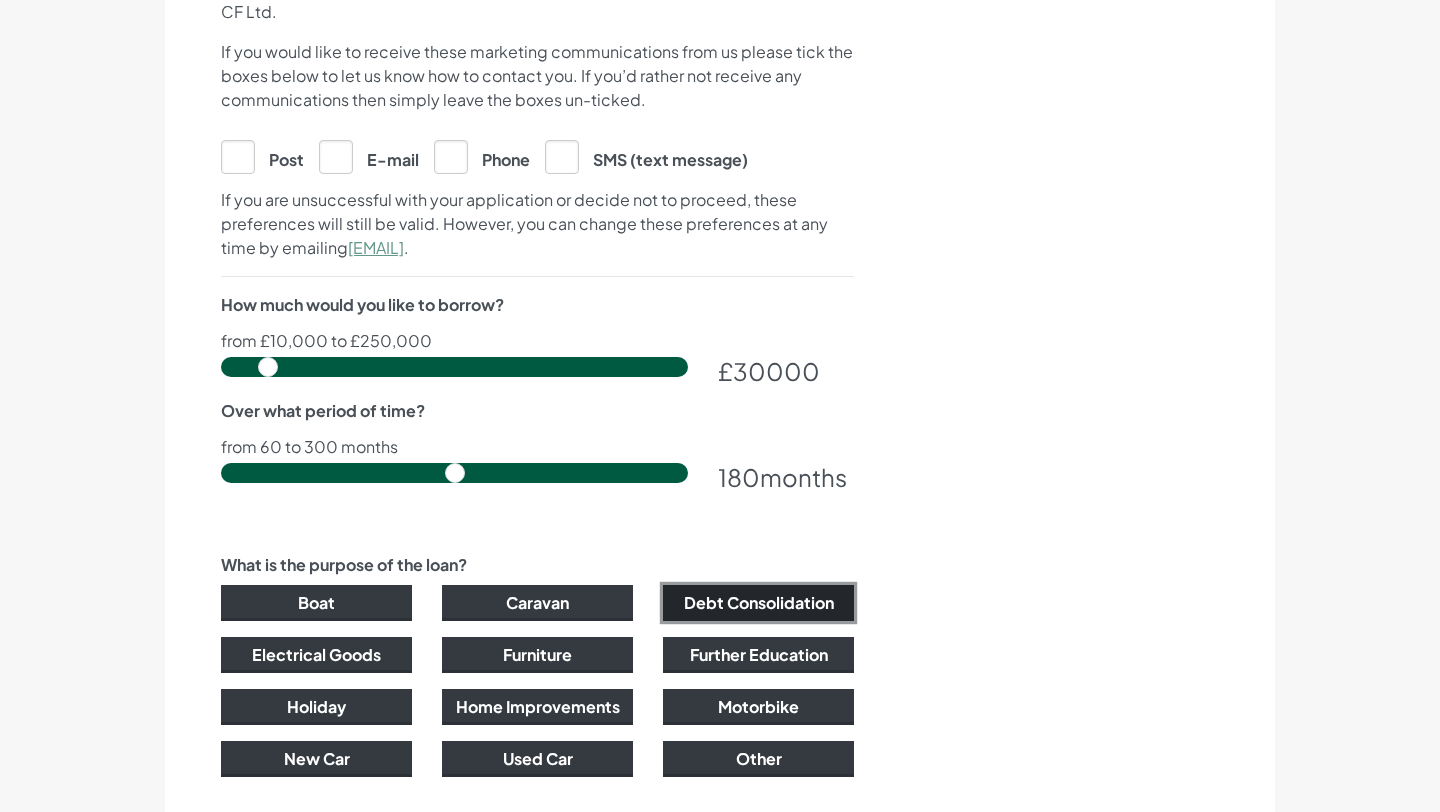 click on "Debt Consolidation" at bounding box center [758, 603] 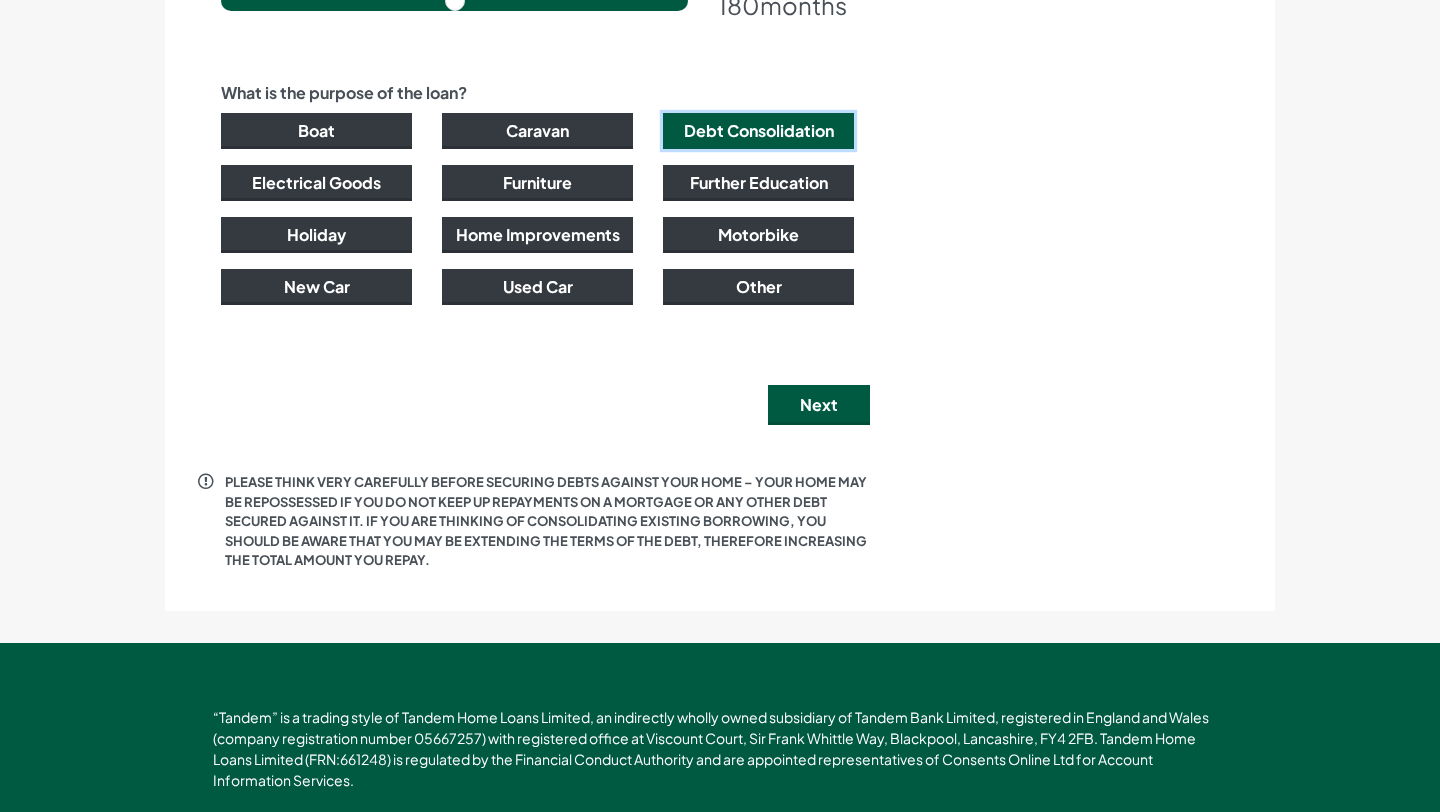 scroll, scrollTop: 1550, scrollLeft: 0, axis: vertical 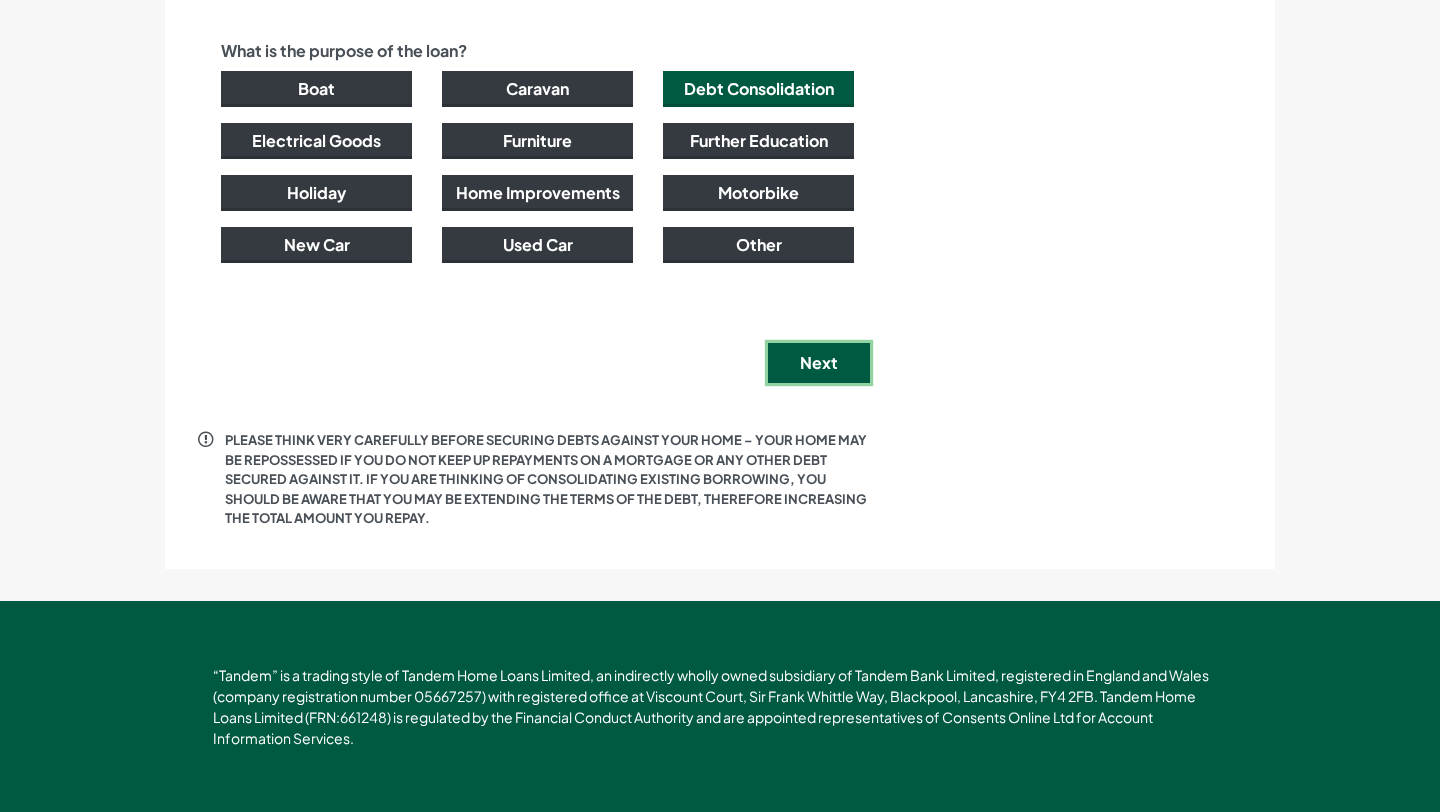 click on "Next" at bounding box center (819, 363) 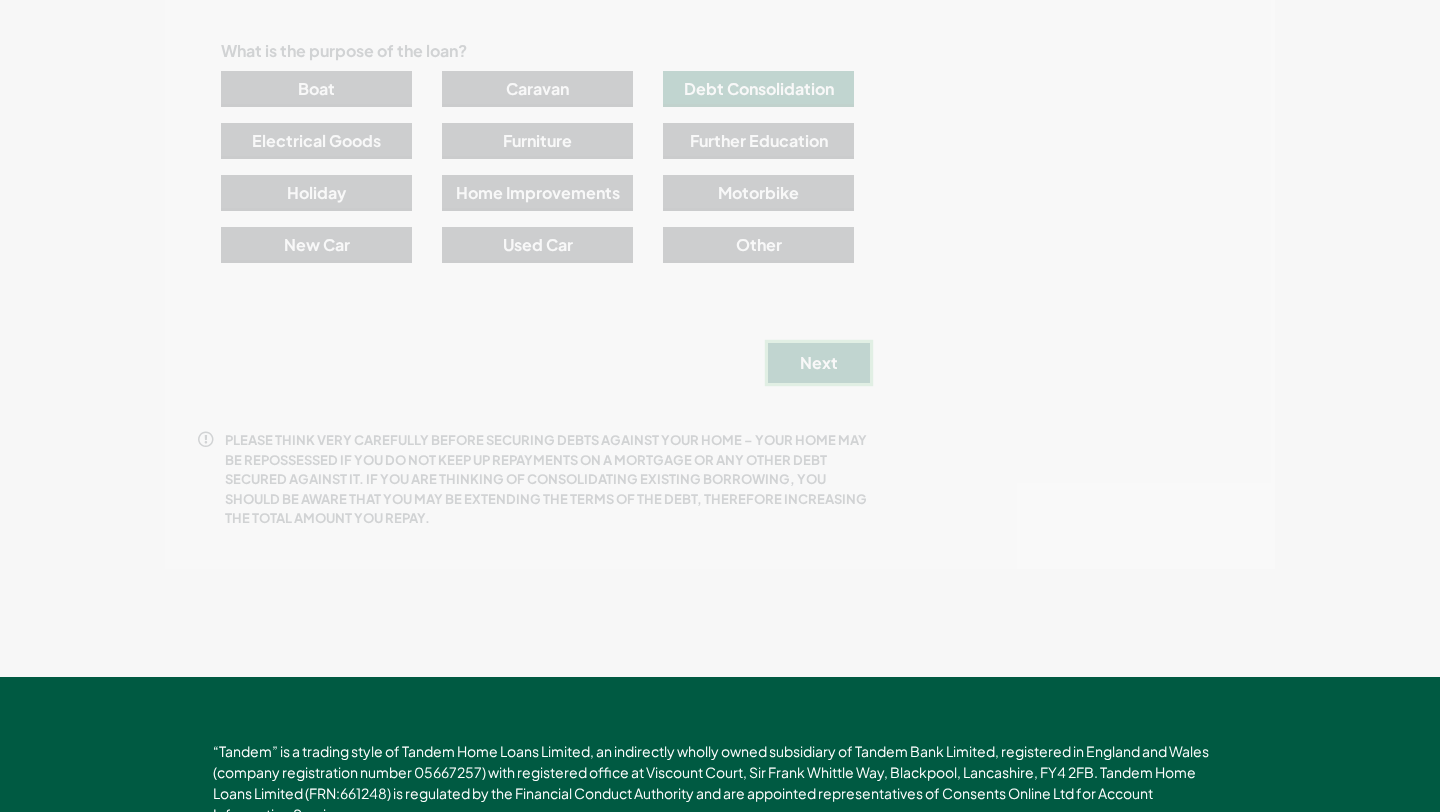 scroll, scrollTop: 0, scrollLeft: 0, axis: both 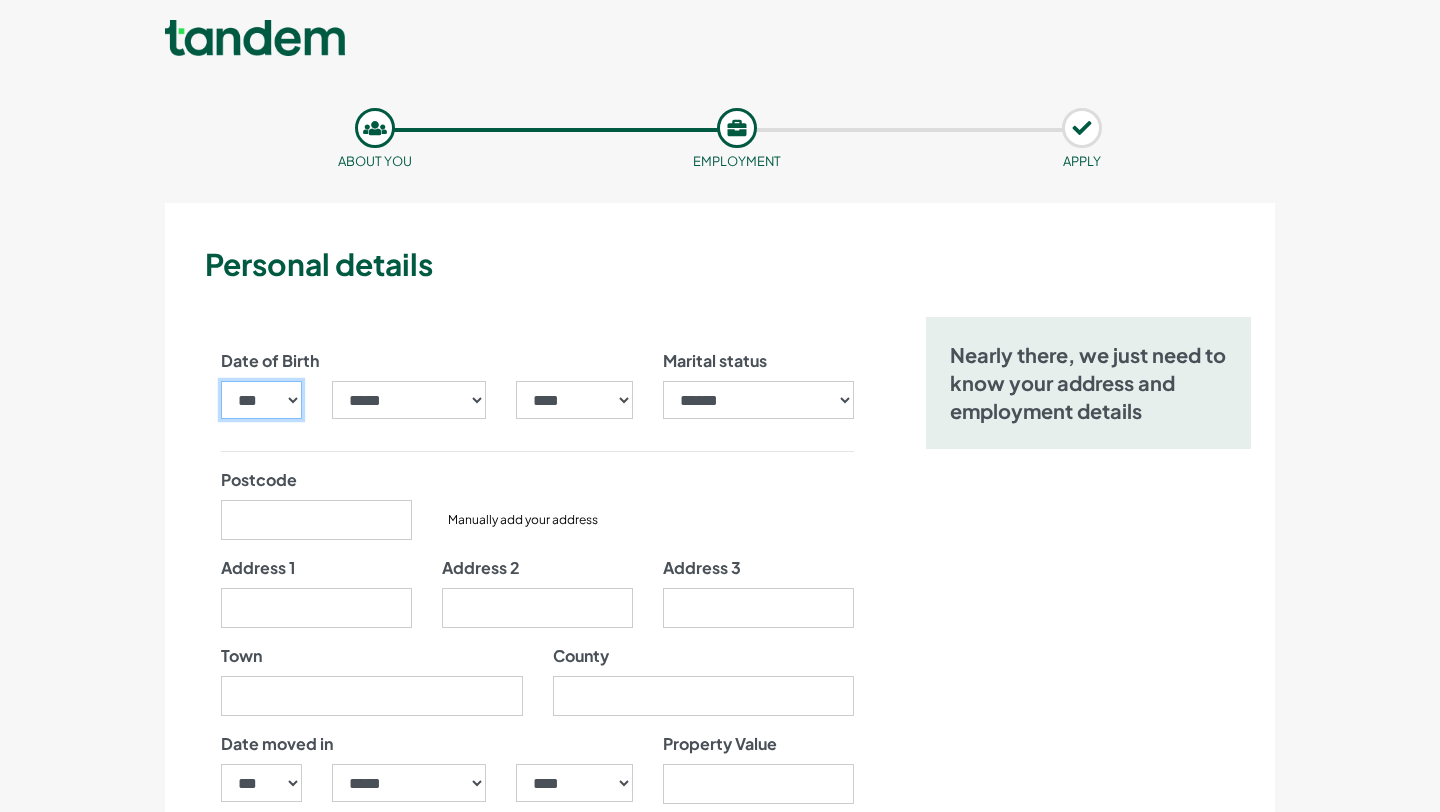 click on "***
* * * * * * * * * ** ** ** ** ** ** ** ** ** ** ** ** ** ** ** ** ** ** ** ** ** **" at bounding box center (261, 400) 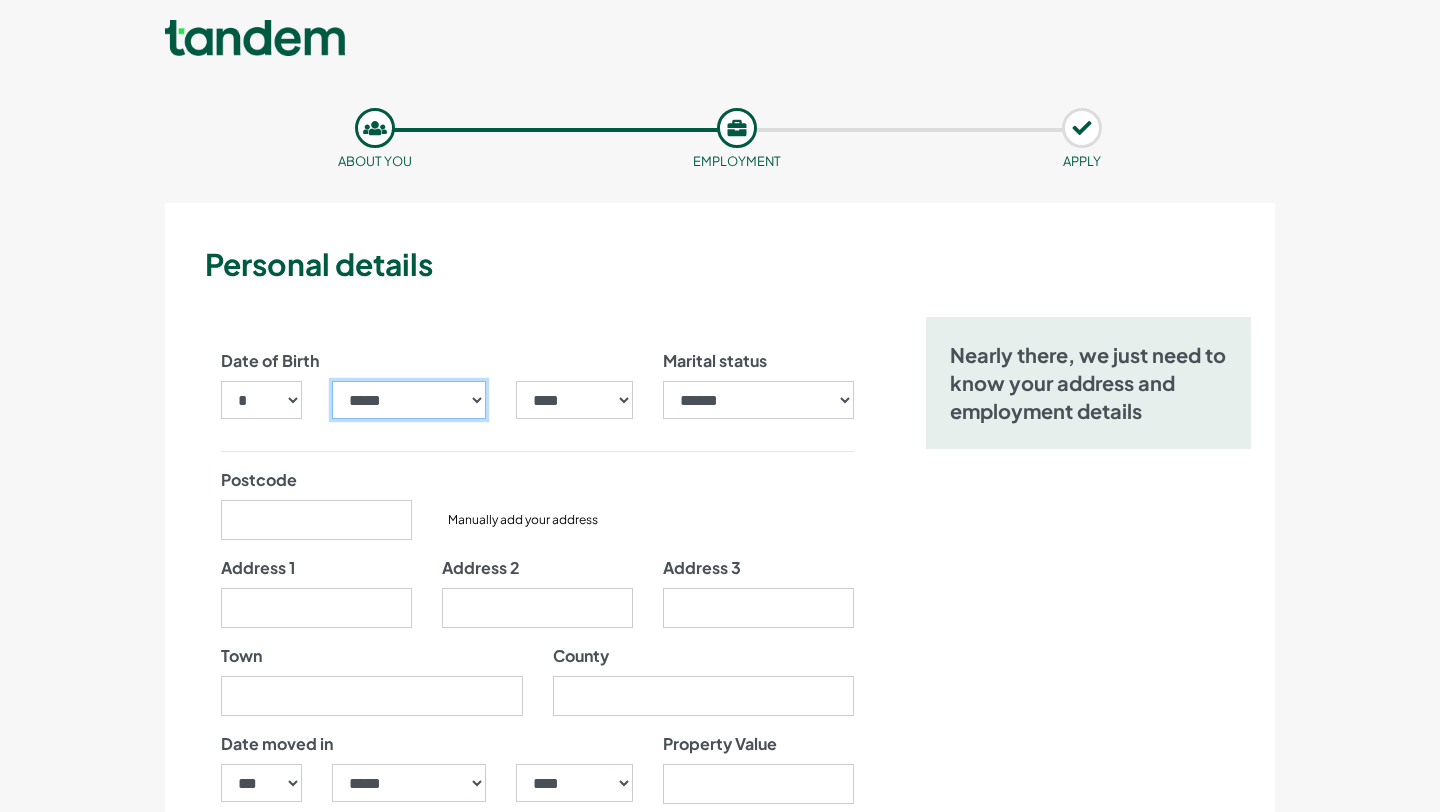 click on "*****
*******
********
*****
*****
***
****
****
******
*********
*******
********
********" at bounding box center [409, 400] 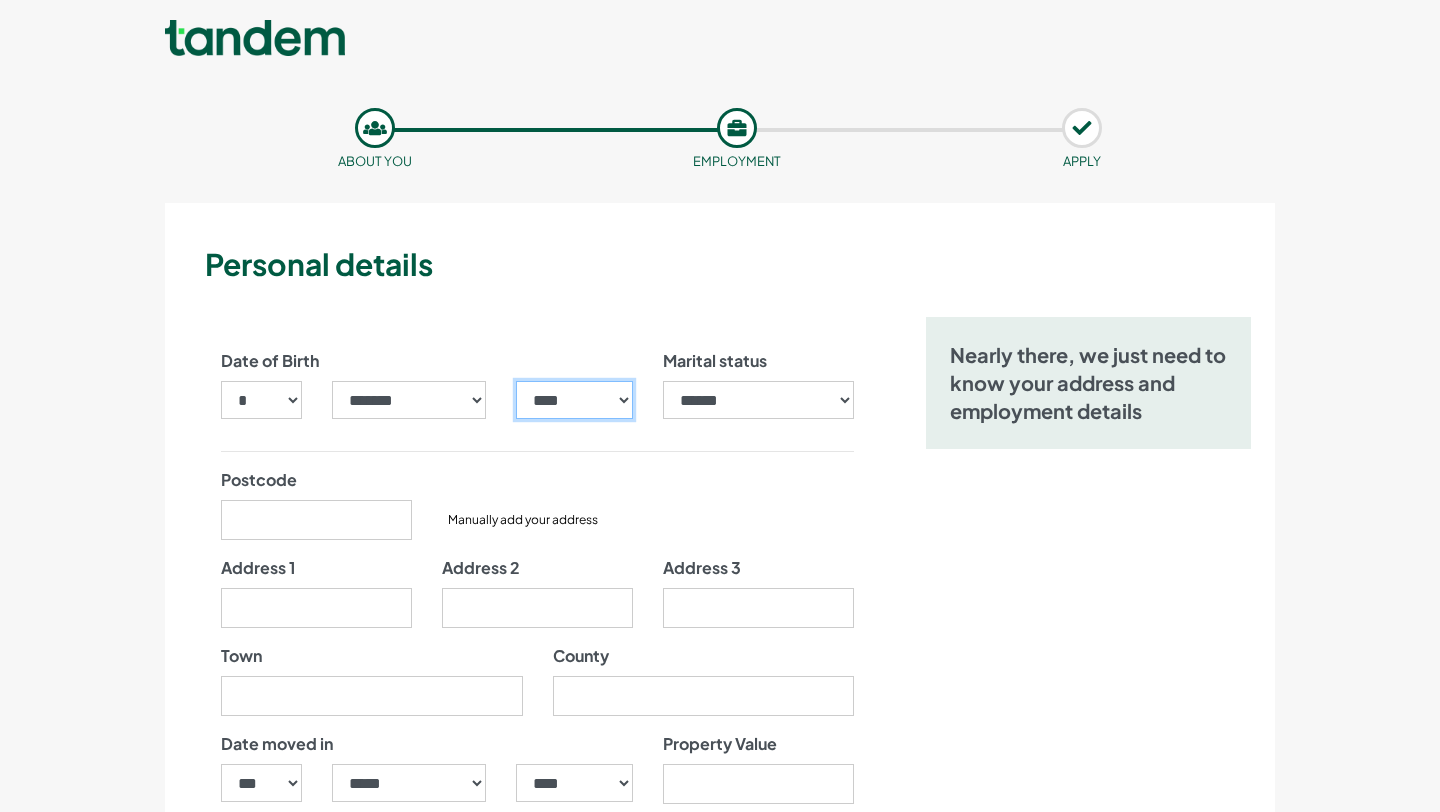 click on "****
**** **** **** **** **** **** **** **** **** **** **** **** **** **** **** **** **** **** **** **** **** **** **** **** **** **** **** **** **** **** **** **** **** **** **** **** **** **** **** **** **** **** **** **** **** **** **** **** **** **** **** **** **** **** **** **** **** **** **** **** **** **** **** **** **** **** **** **** **** **** **** **** **** **** **** **** **** **** **** **** **** **** **** **** **** **** **** **** **** **** **** **** **** **** **** **** **** **** **** **** **** **** **** **** **** **** **** **** **** **** **** **** **** **** **** **** **** **** **** **** **** **** **** **** **** ****" at bounding box center [574, 400] 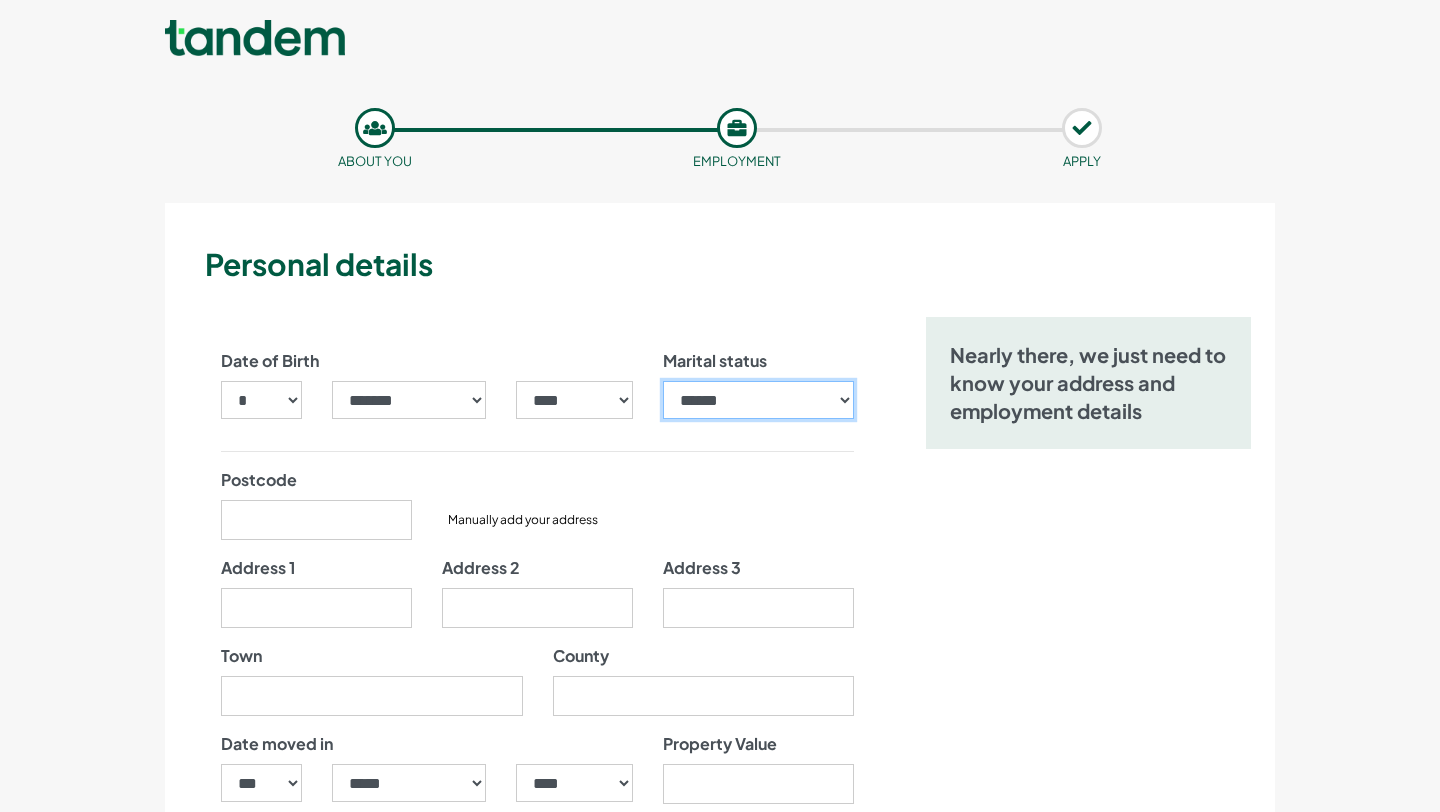 click on "**********" at bounding box center (758, 400) 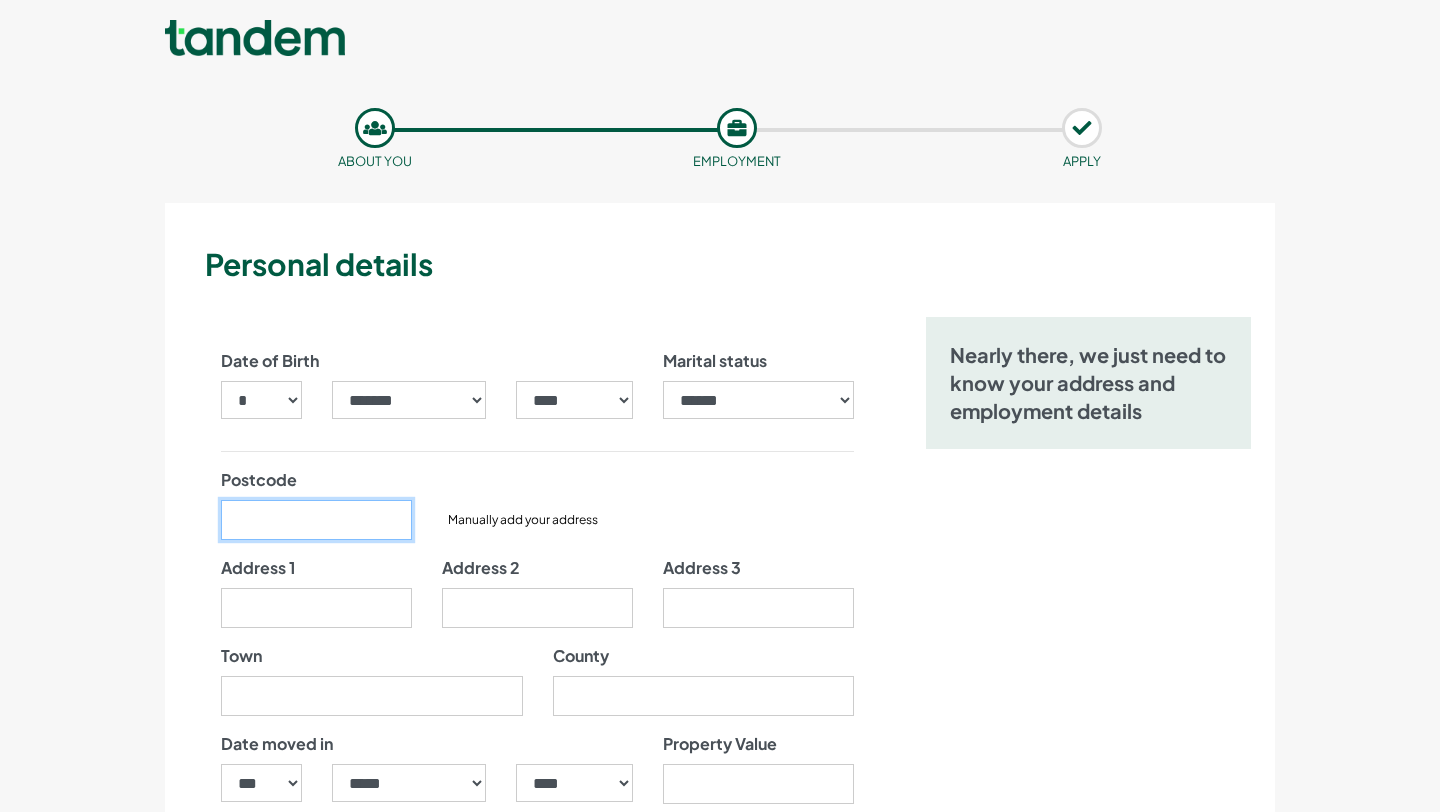 click on "Postcode" at bounding box center [316, 520] 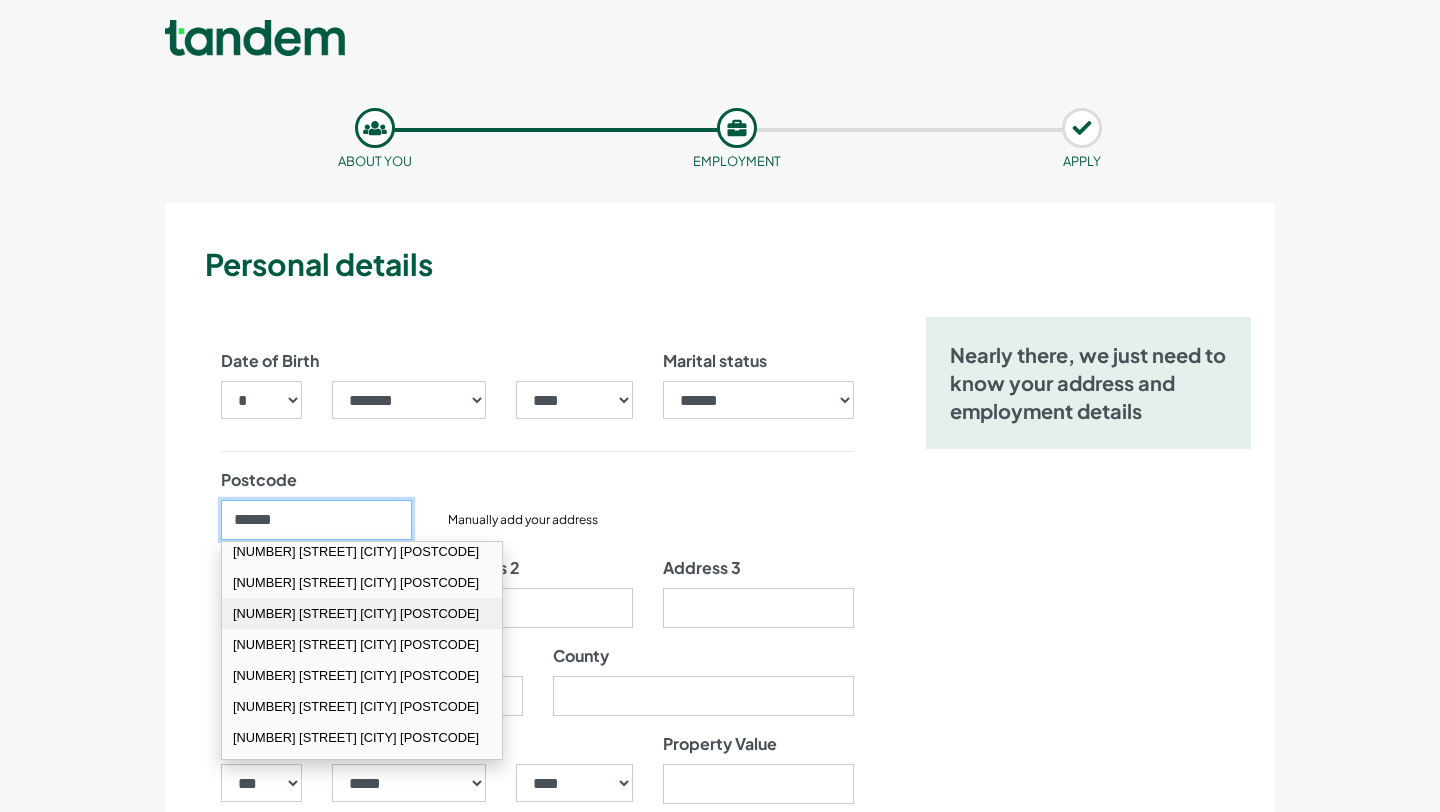 scroll, scrollTop: 110, scrollLeft: 0, axis: vertical 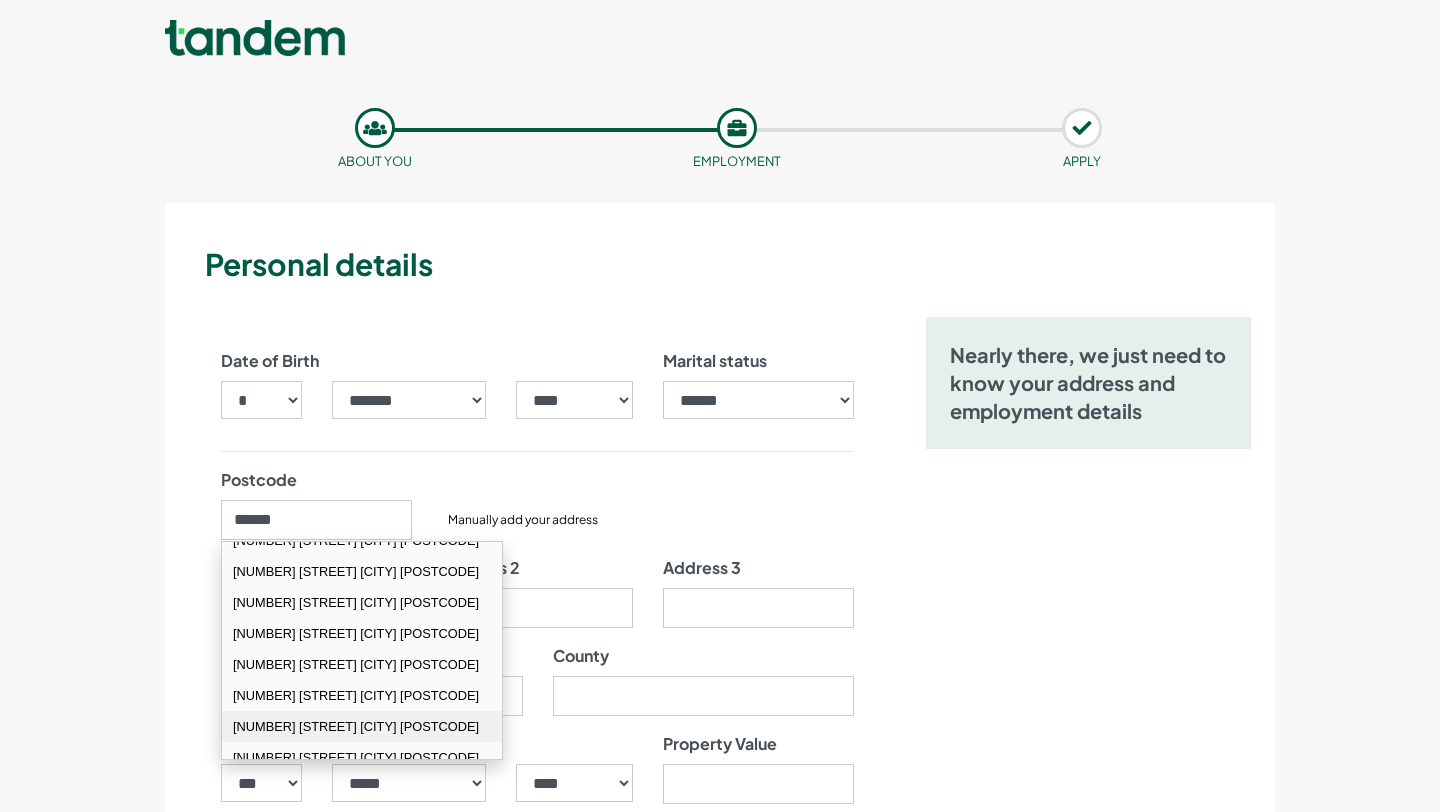 click on "[NUMBER] [STREET] [CITY] [POSTCODE]" at bounding box center [362, 726] 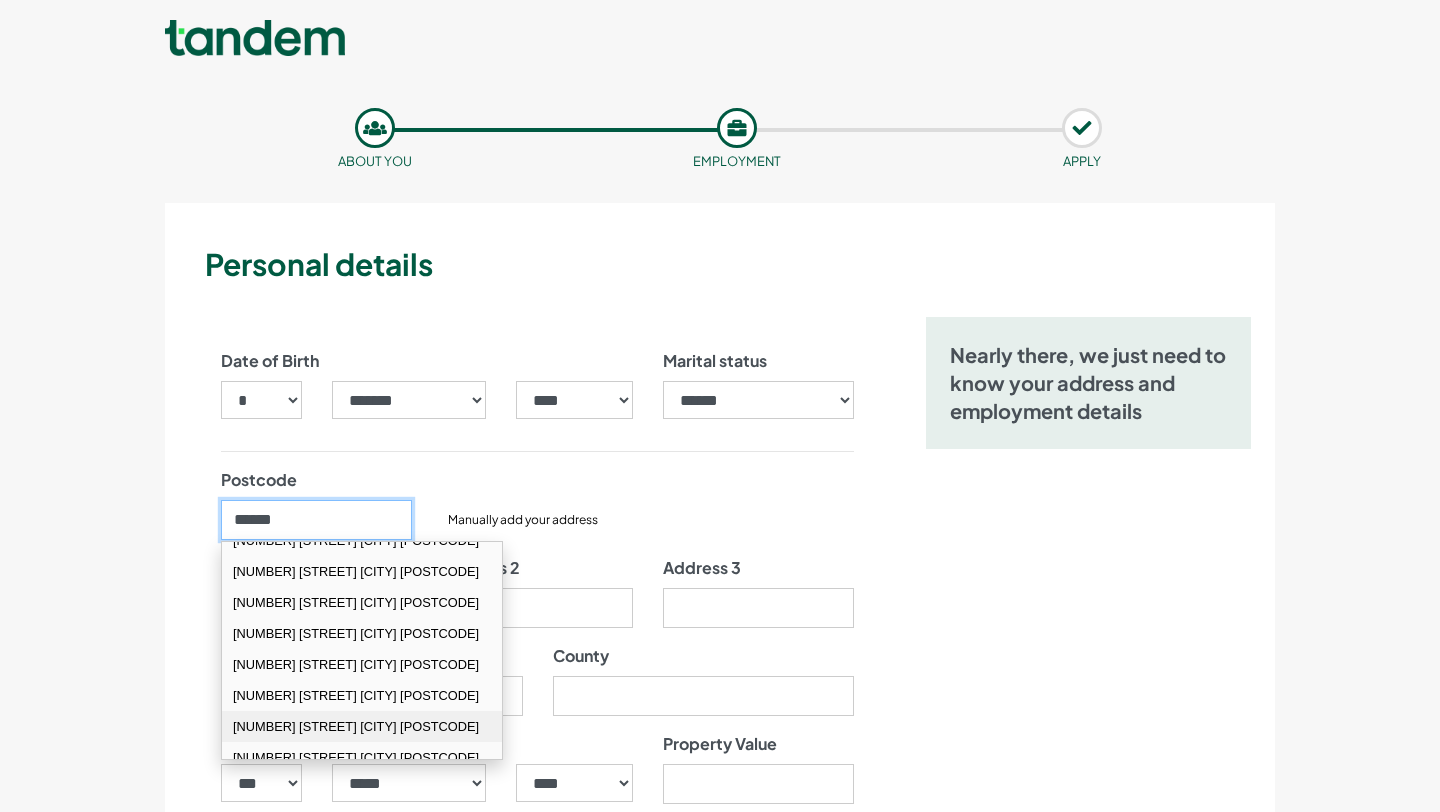 type on "*******" 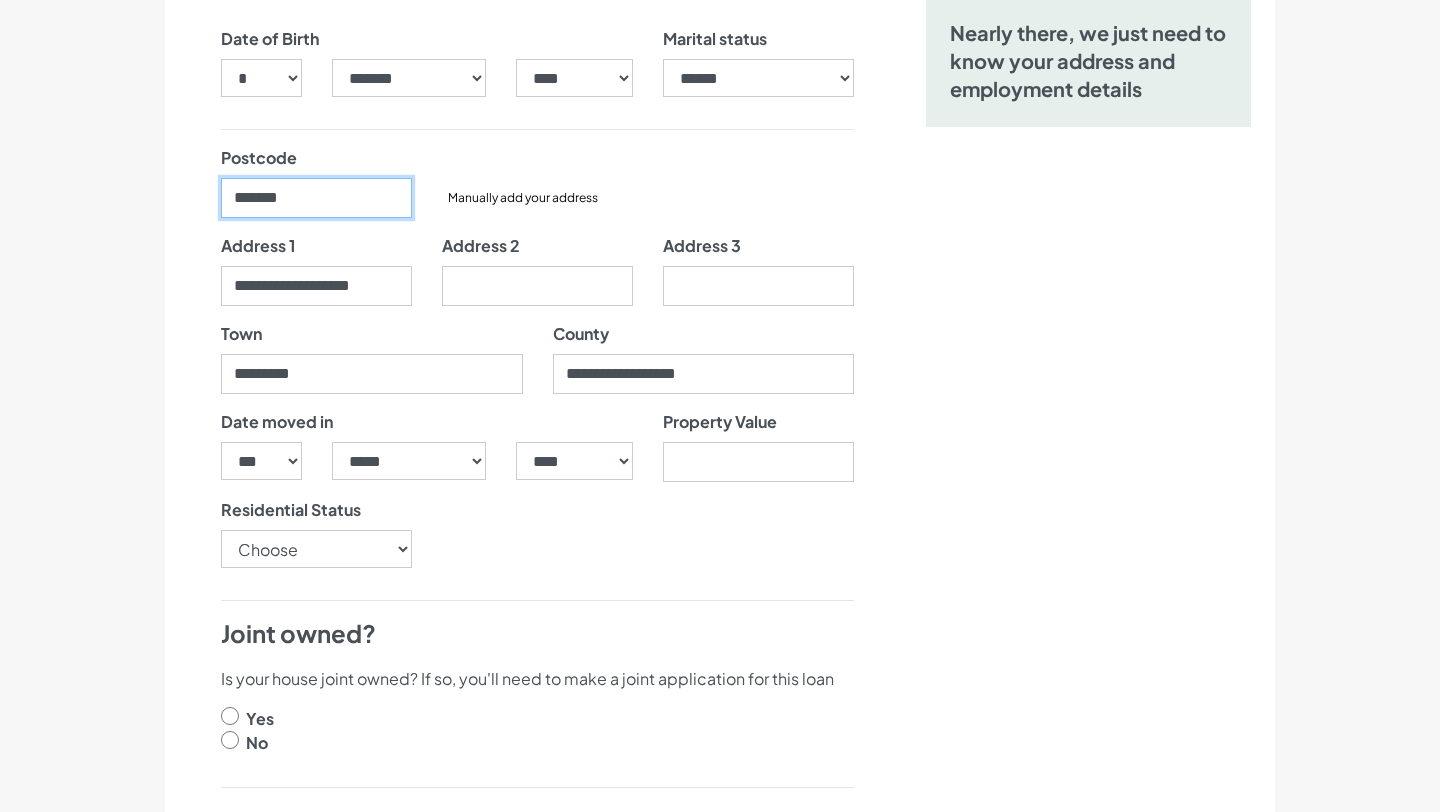 scroll, scrollTop: 356, scrollLeft: 0, axis: vertical 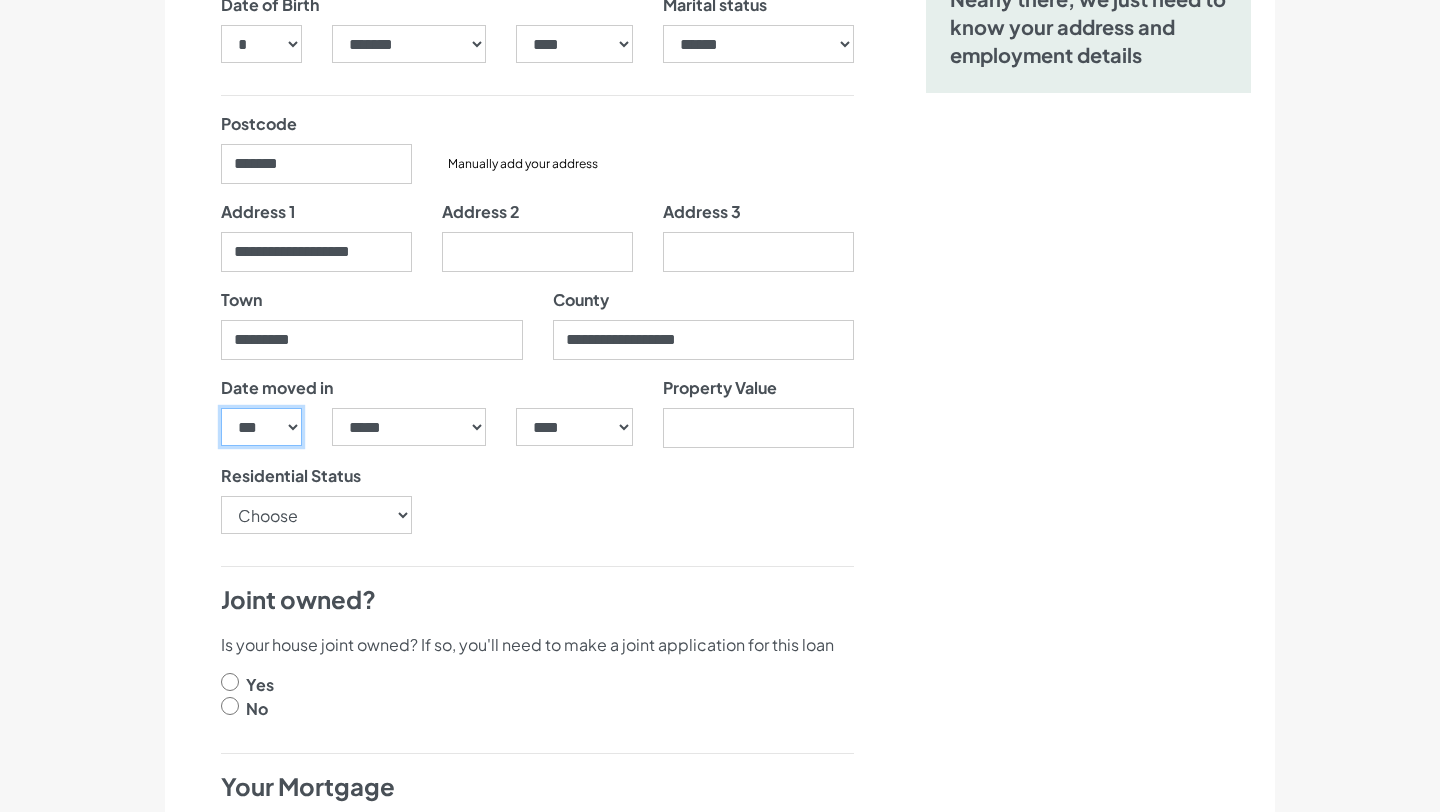 click on "***
* * * * * * * * * ** ** ** ** ** ** ** ** ** ** ** ** ** ** ** ** ** ** ** ** ** **" at bounding box center [261, 427] 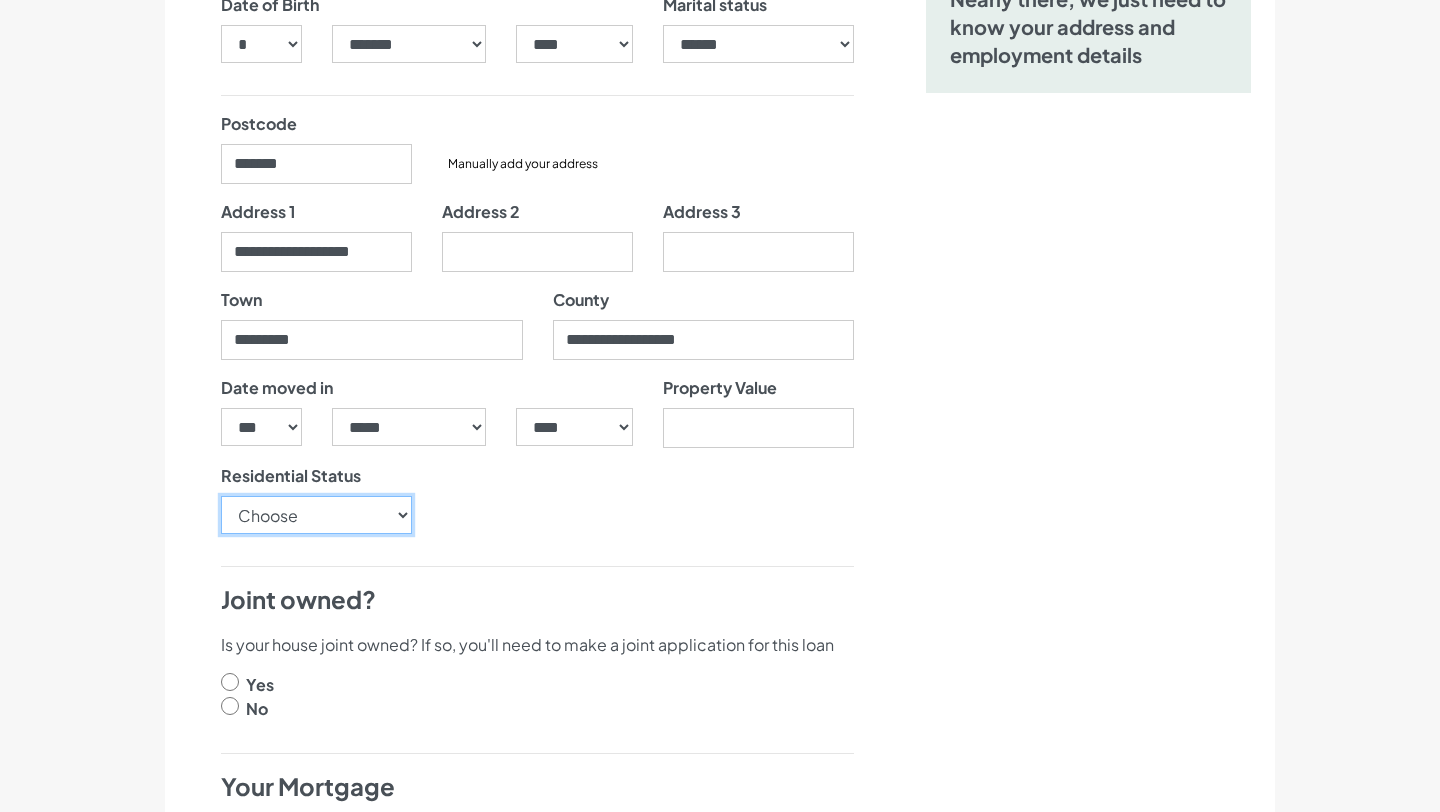click on "Choose
Owner Occupier
Owner Non Occupier
Living With Parents
Property Owned By Partner
Tenant - Council
Tenant - Housing Association
Tenant - Lodger
Tenant - Private
Living with Friends
Military Accommodation
Works Accommodation" at bounding box center [316, 515] 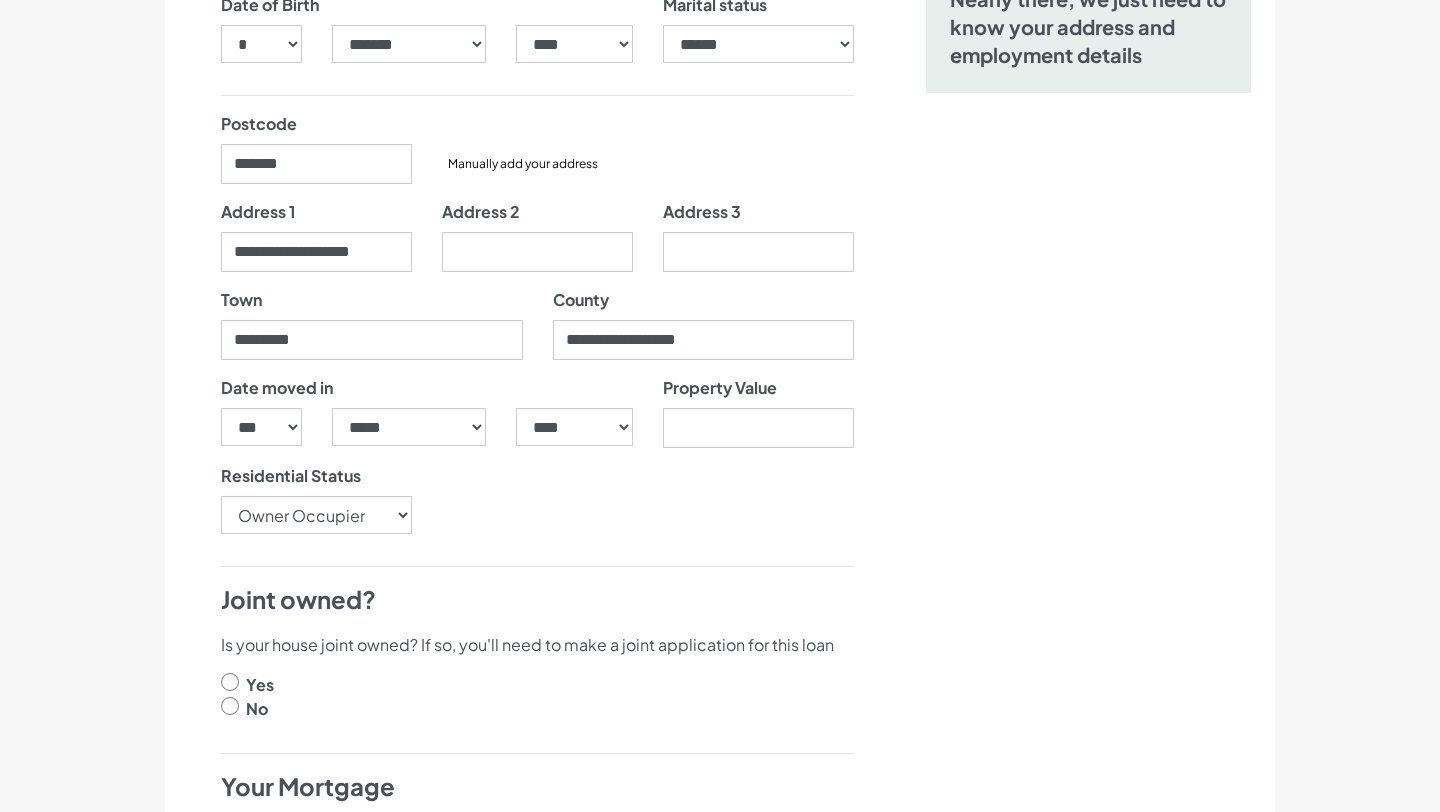 click at bounding box center (230, 682) 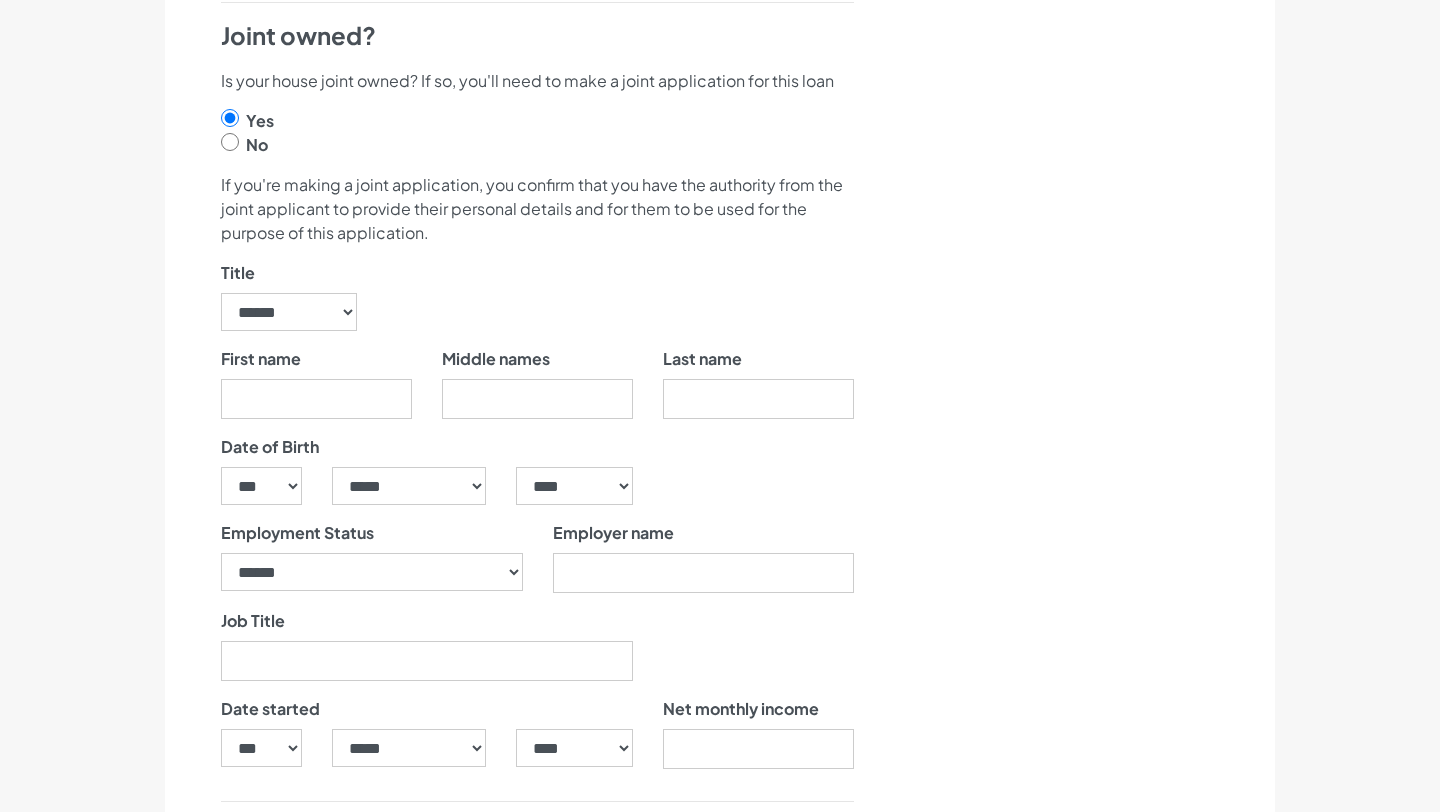 scroll, scrollTop: 888, scrollLeft: 0, axis: vertical 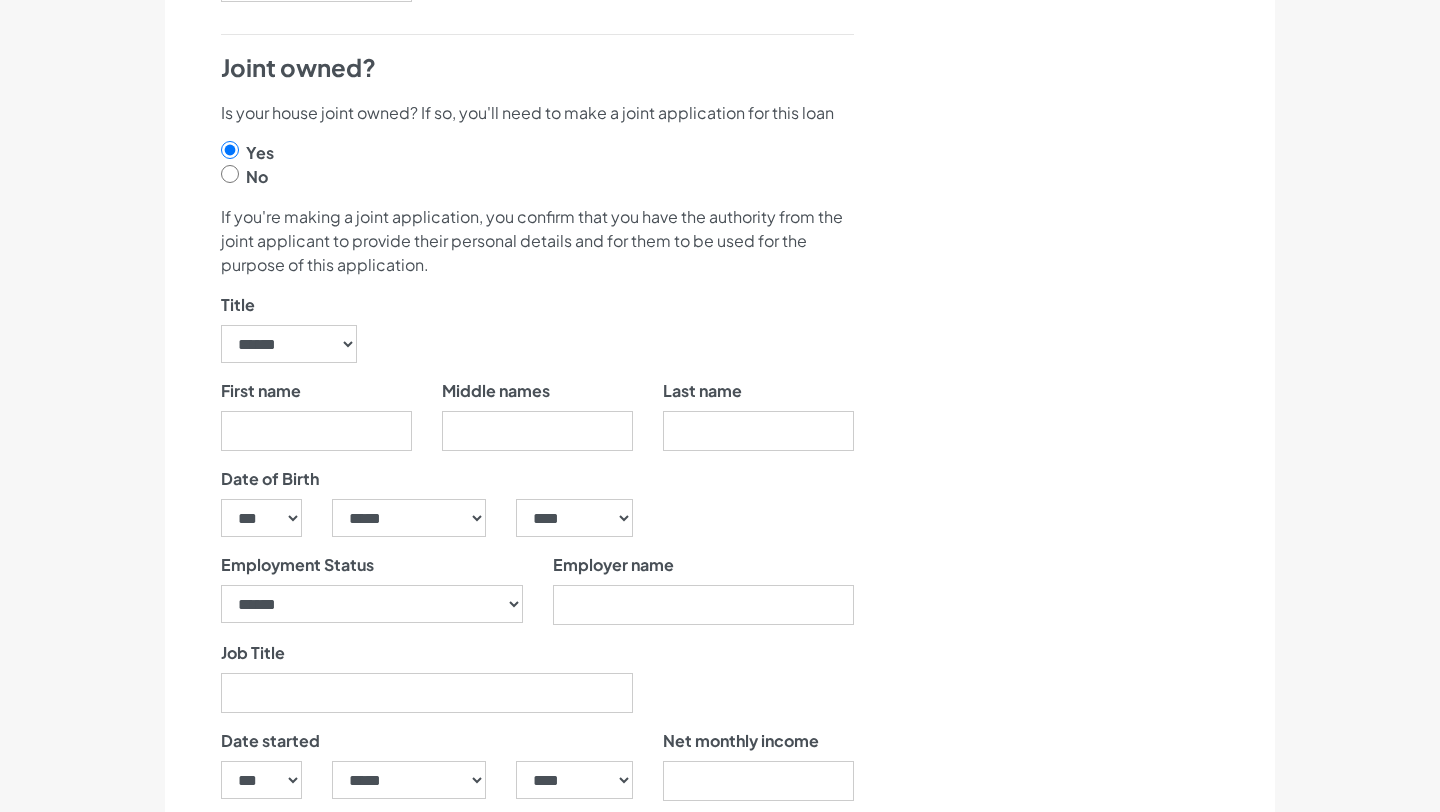 click at bounding box center (230, 174) 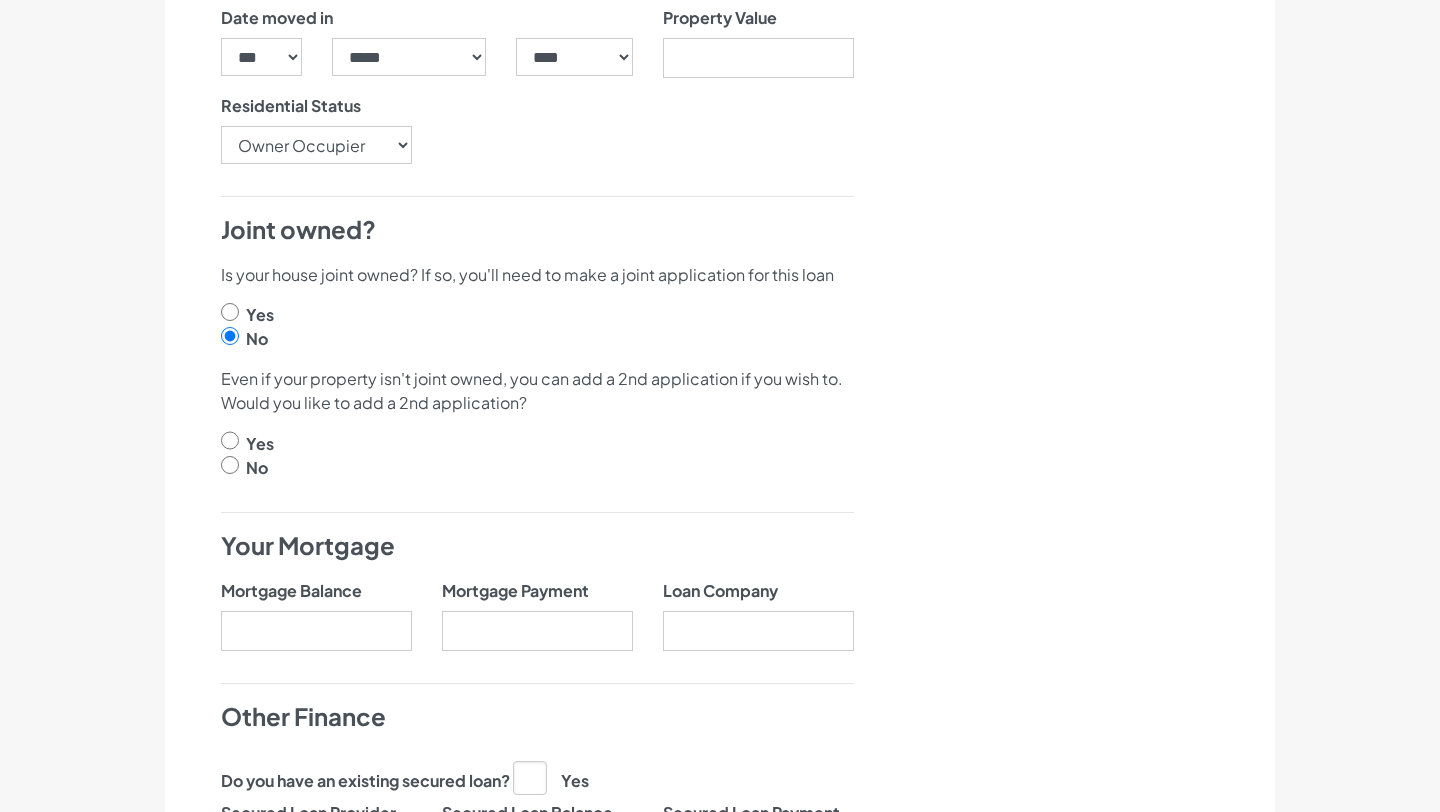 scroll, scrollTop: 723, scrollLeft: 0, axis: vertical 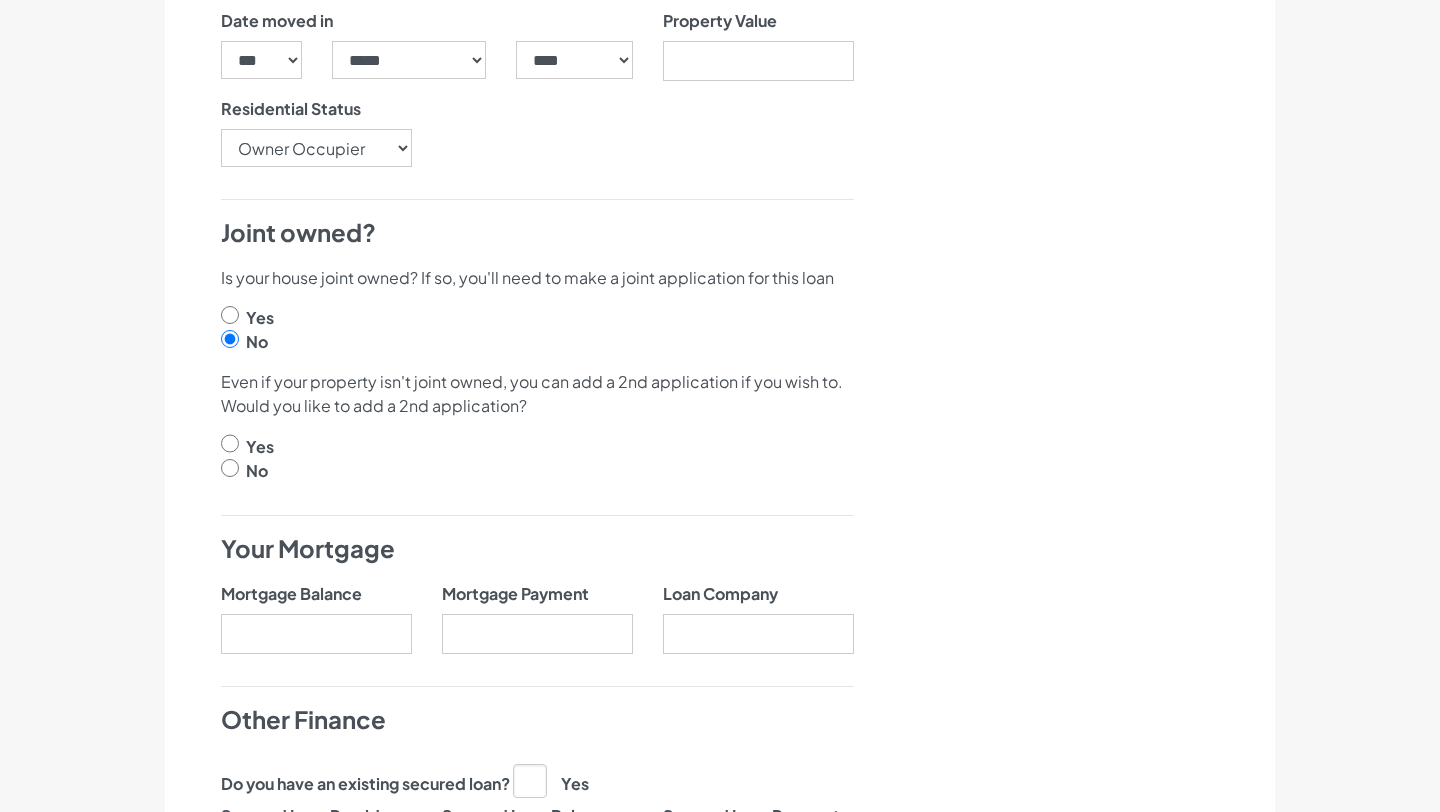 click on "Is your house joint owned? If so, you'll need to make a joint application for this
loan
Yes
No
Even if your property isn't joint owned, you can add a 2nd application if you wish
to. Would you like to add a 2nd application?
Yes
No" at bounding box center (537, 383) 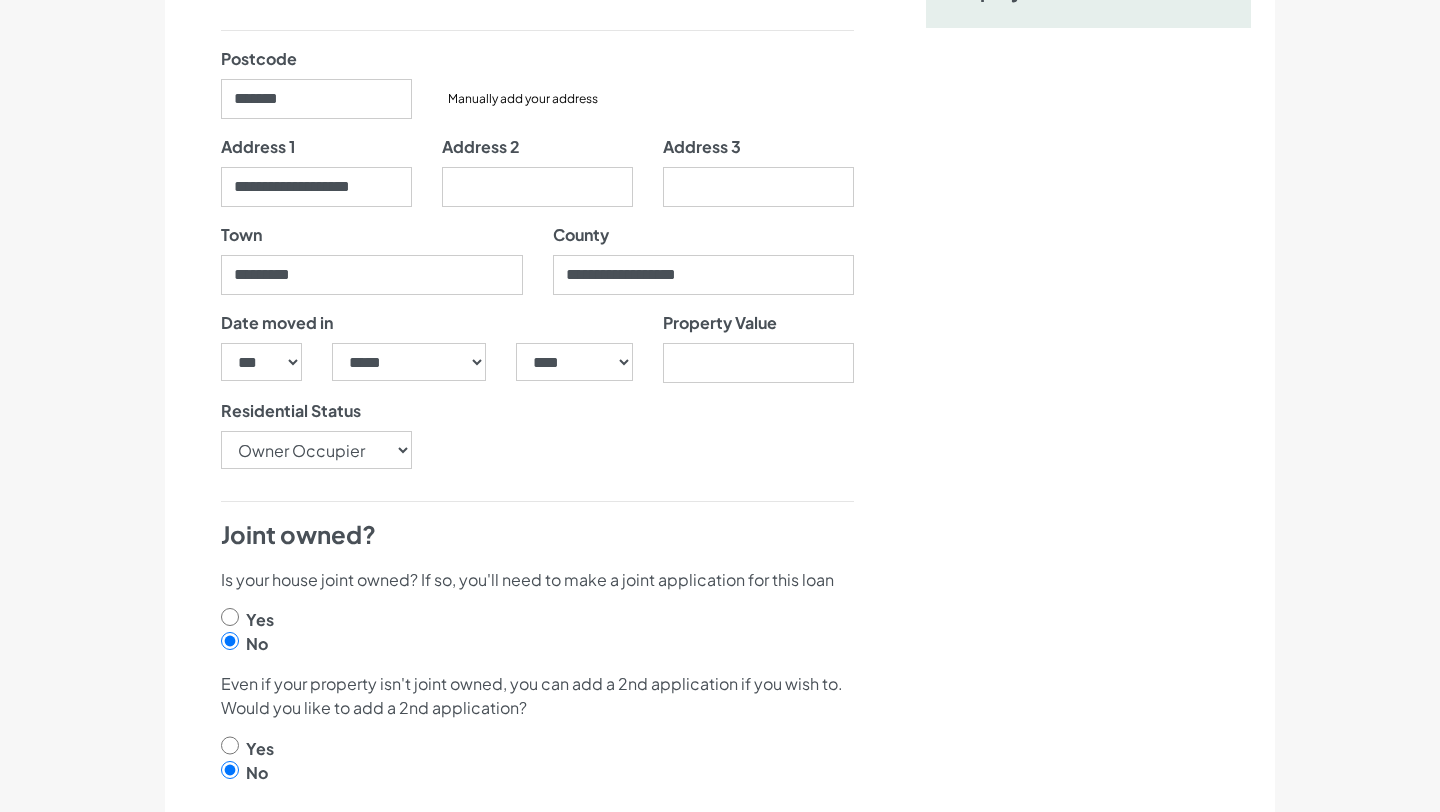 scroll, scrollTop: 418, scrollLeft: 0, axis: vertical 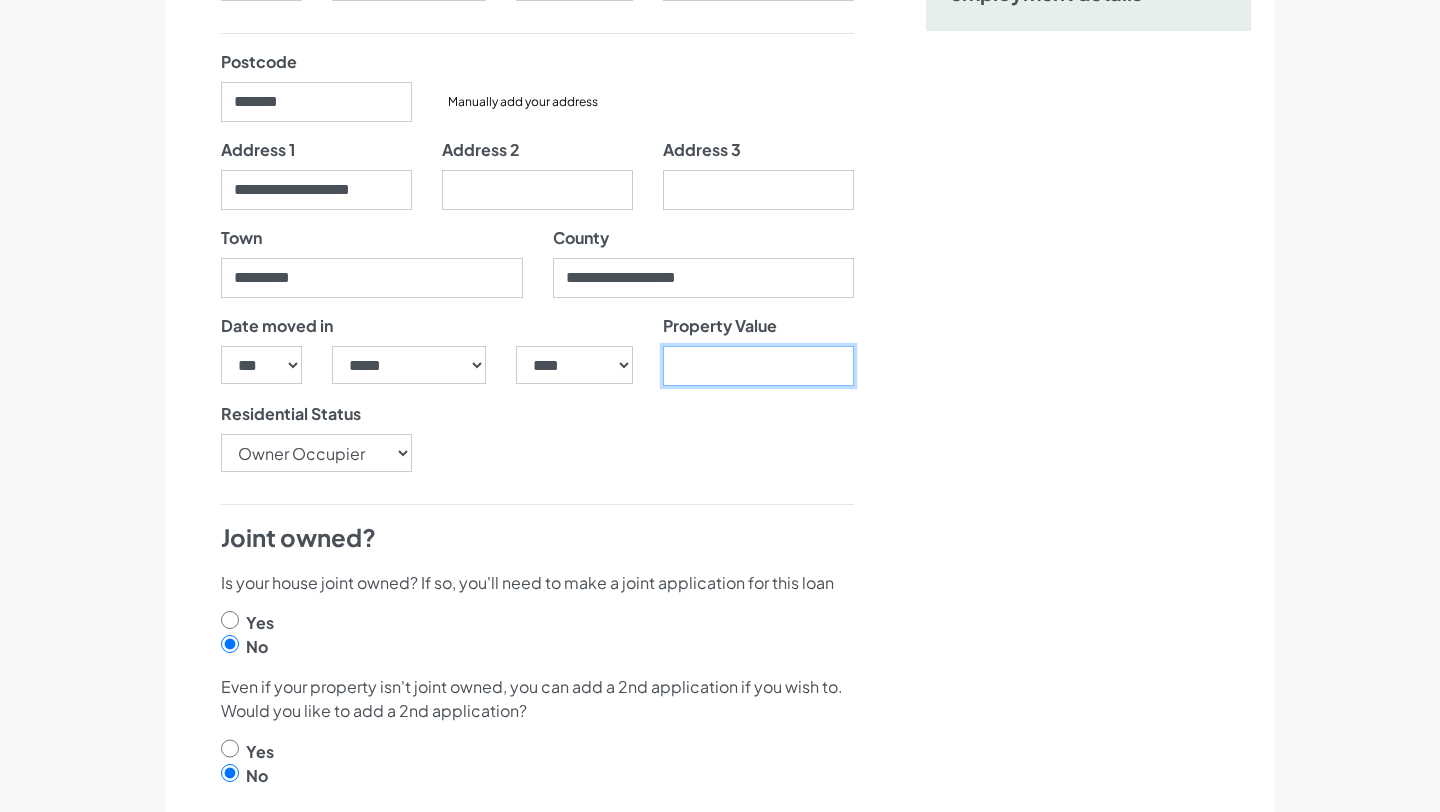 click on "Property Value" at bounding box center (758, 366) 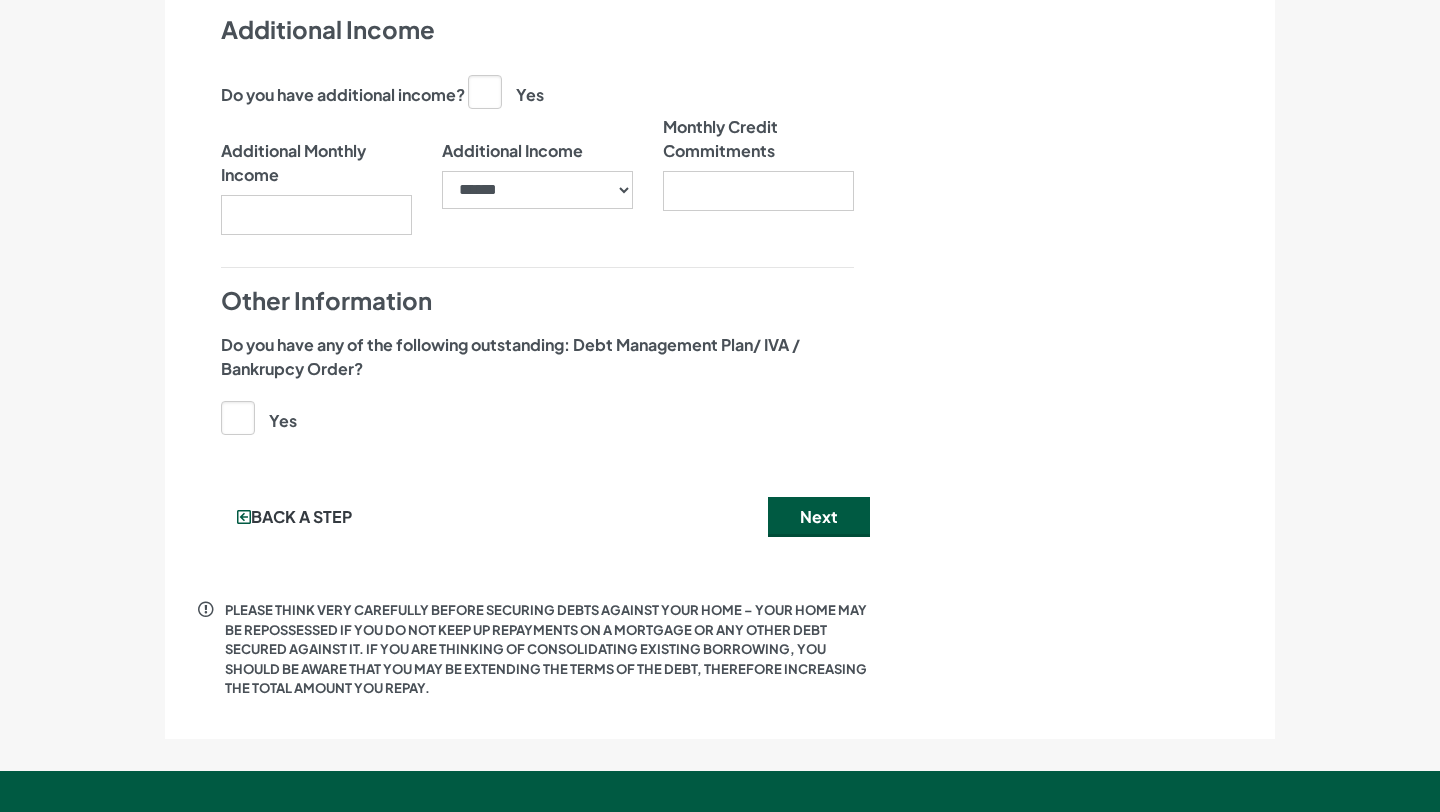 scroll, scrollTop: 1987, scrollLeft: 0, axis: vertical 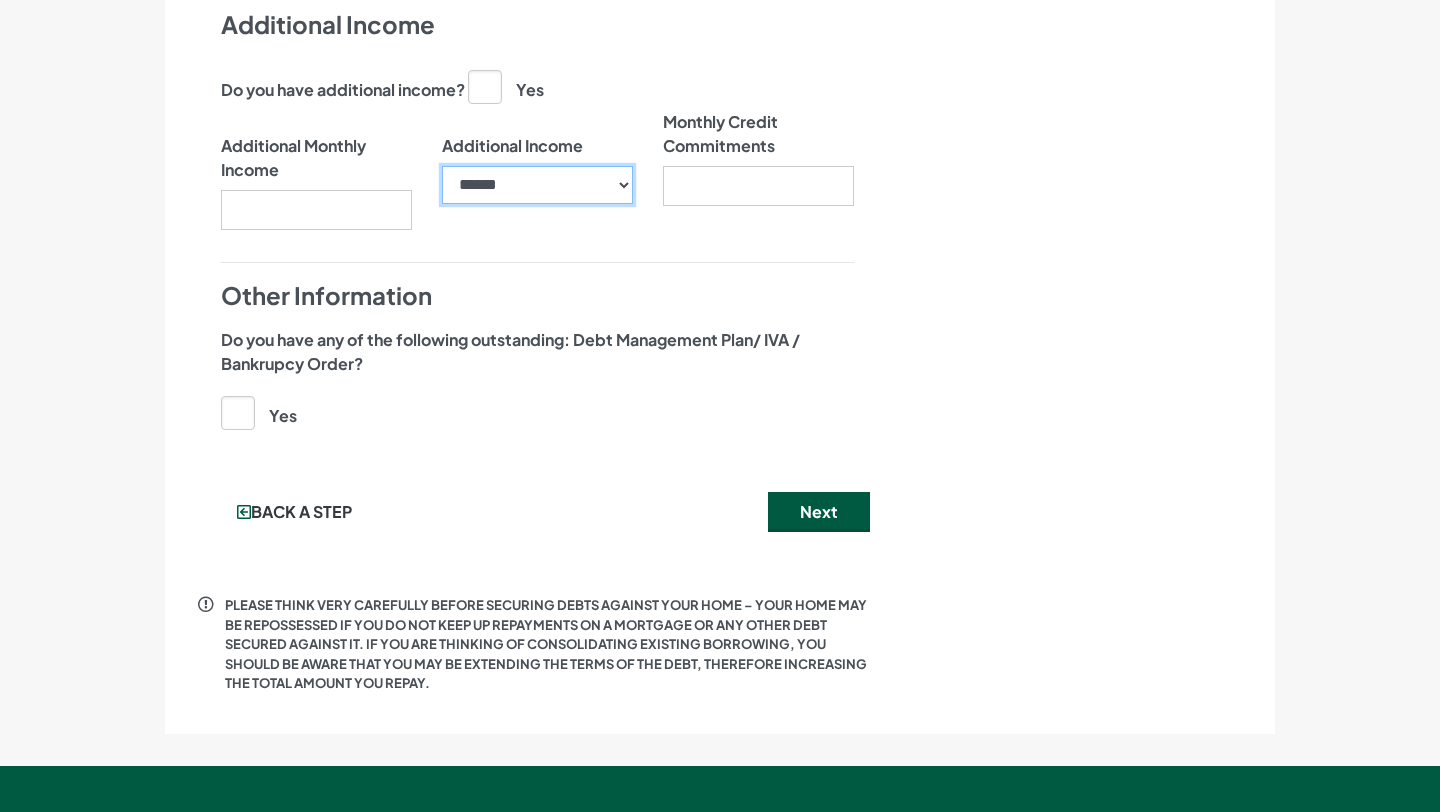 click on "**********" at bounding box center (537, 185) 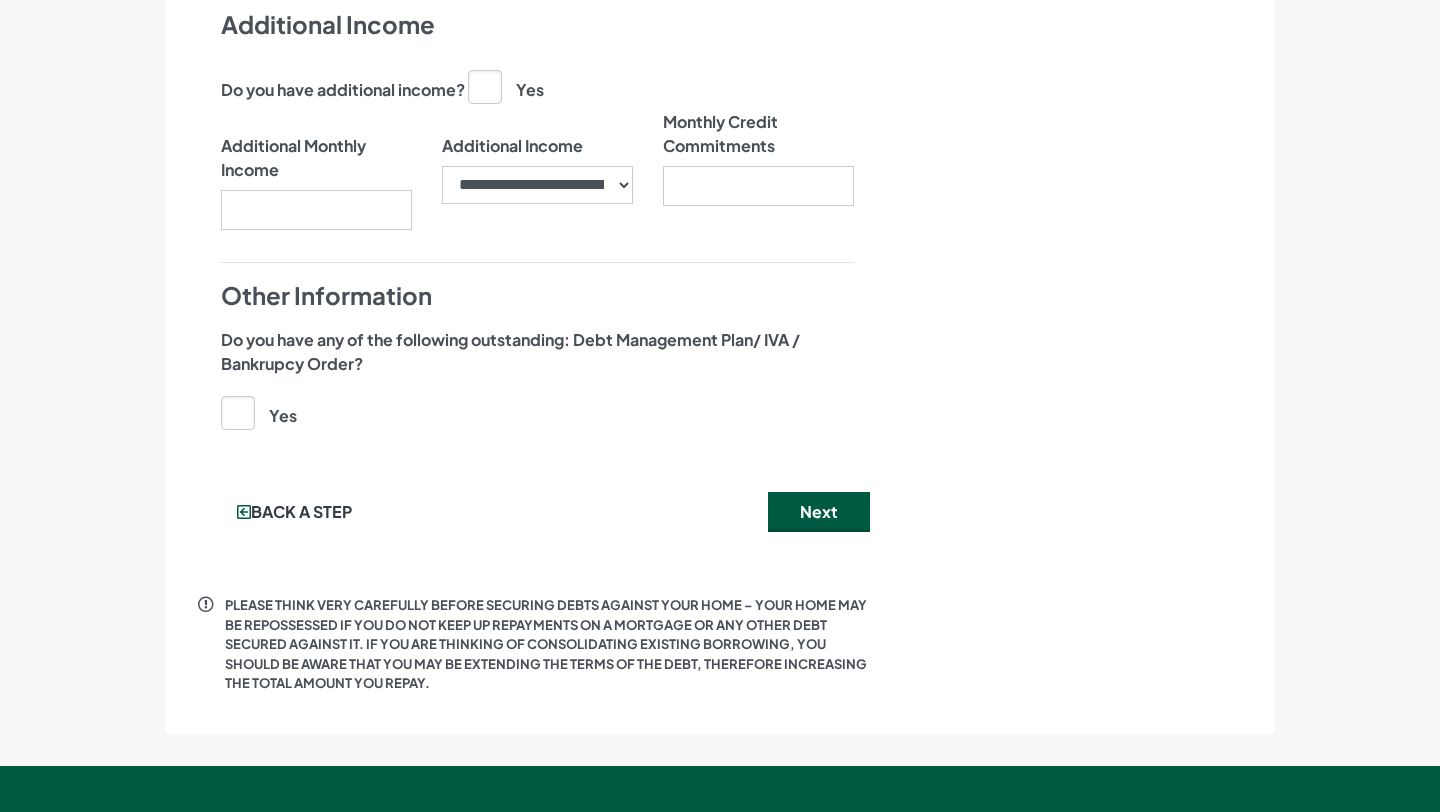 click on "Yes" at bounding box center (506, 86) 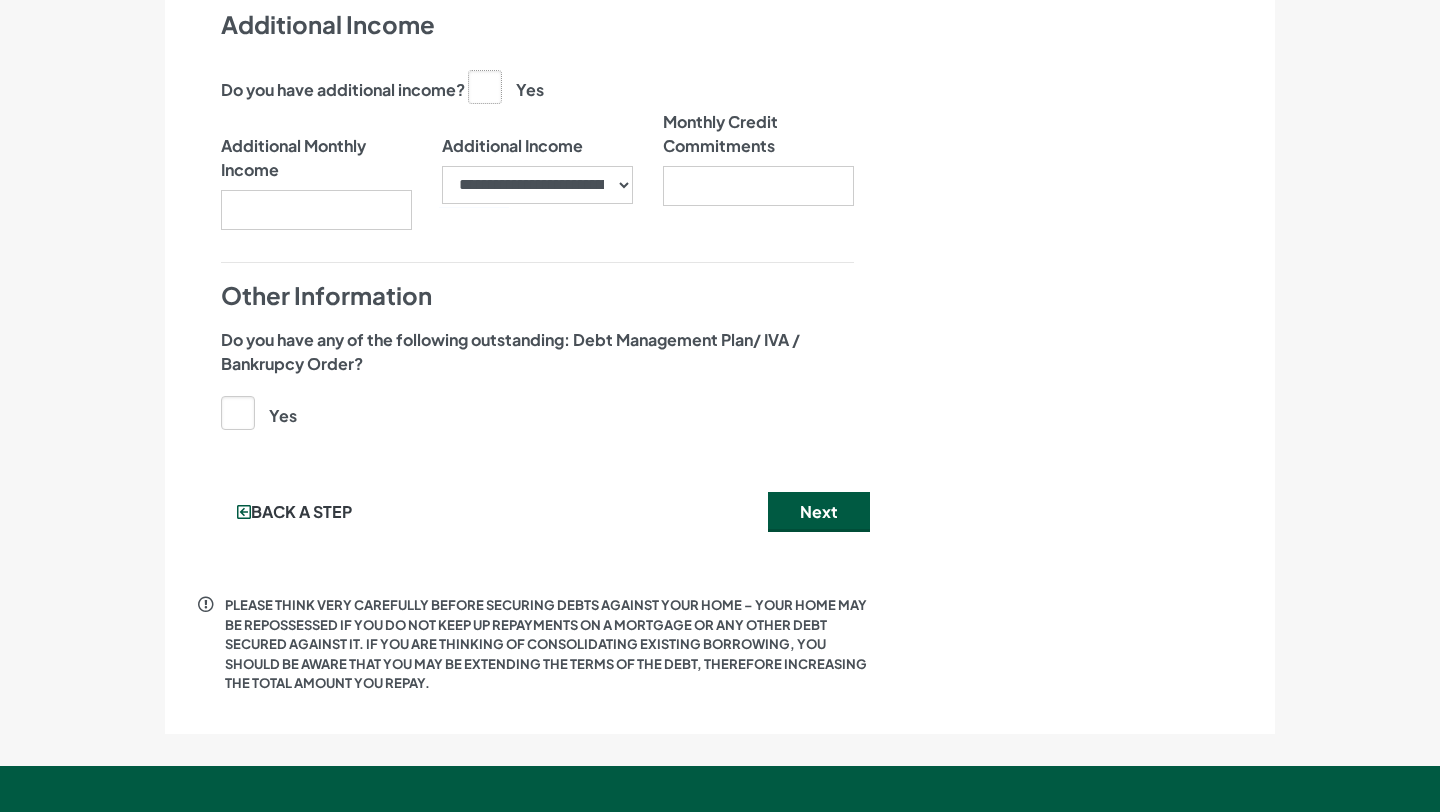 click on "Yes" at bounding box center (-9525, 85) 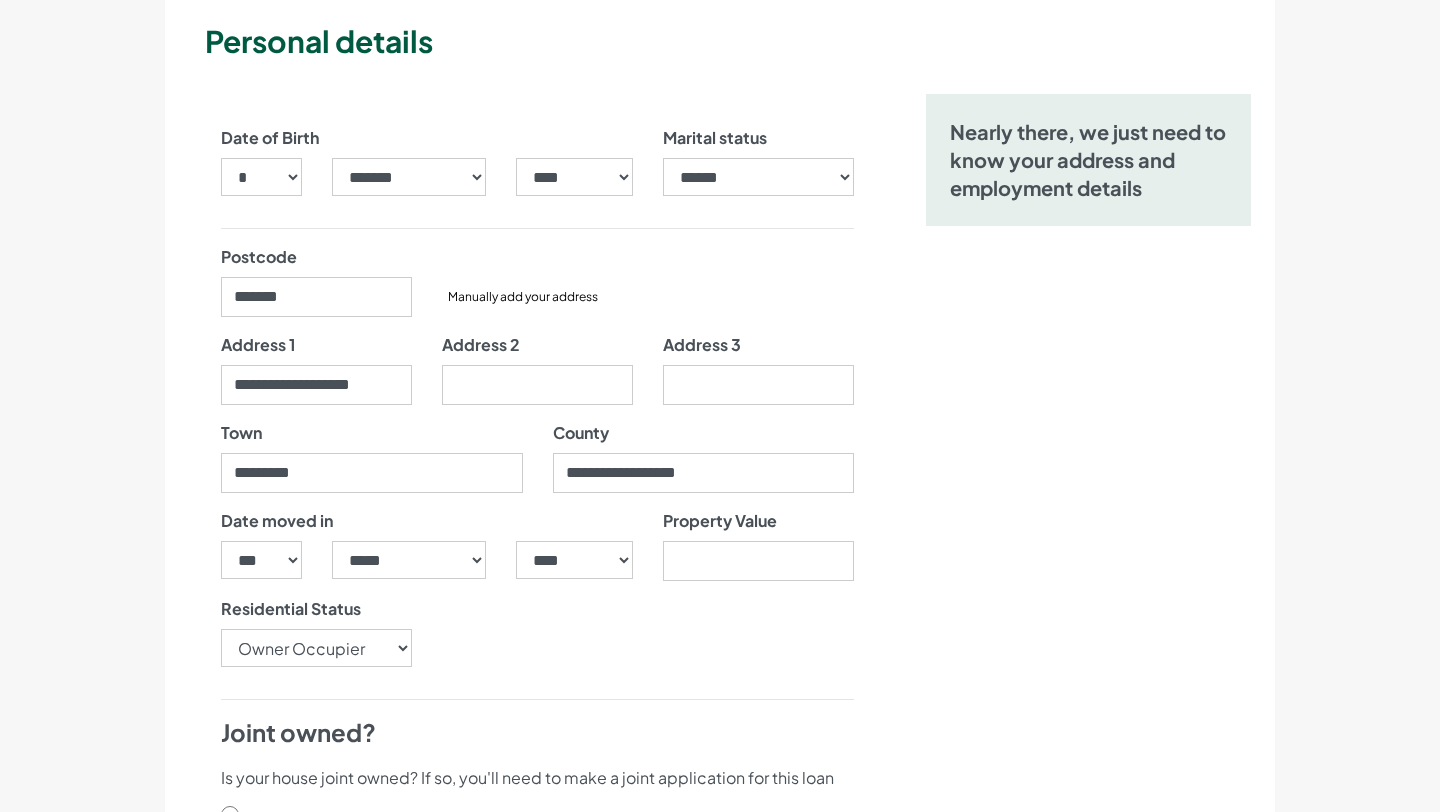 scroll, scrollTop: 243, scrollLeft: 0, axis: vertical 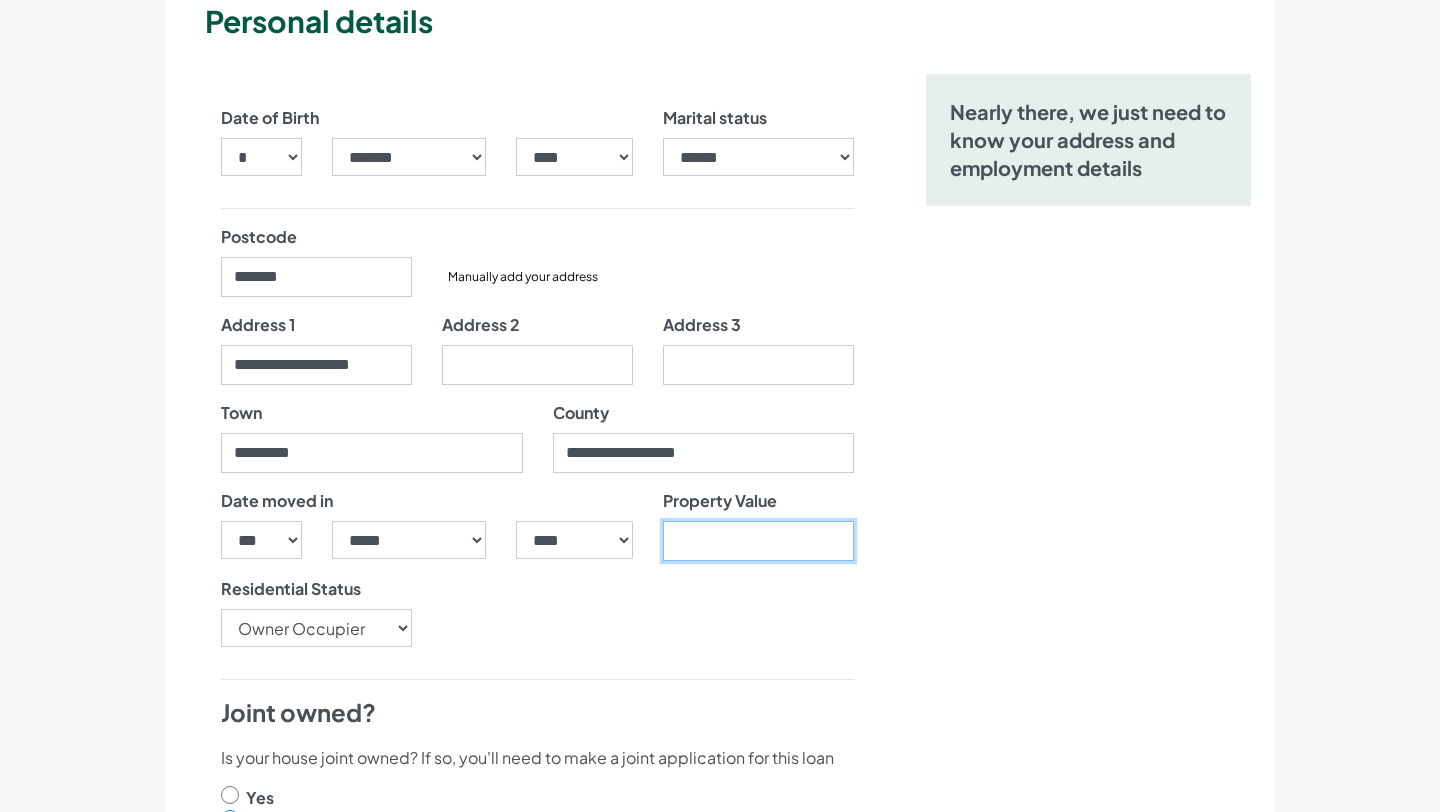 click on "Property Value" at bounding box center [758, 541] 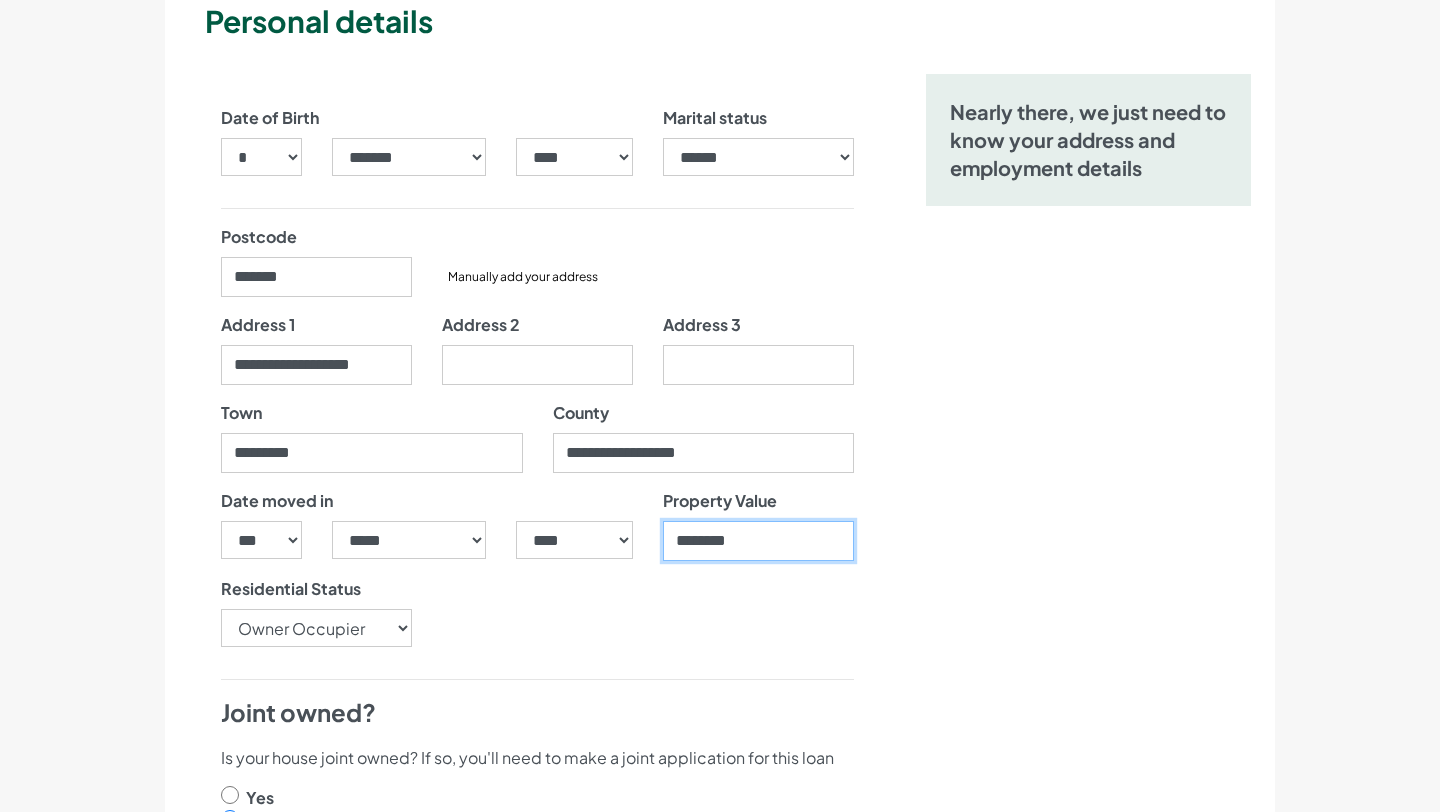 type on "********" 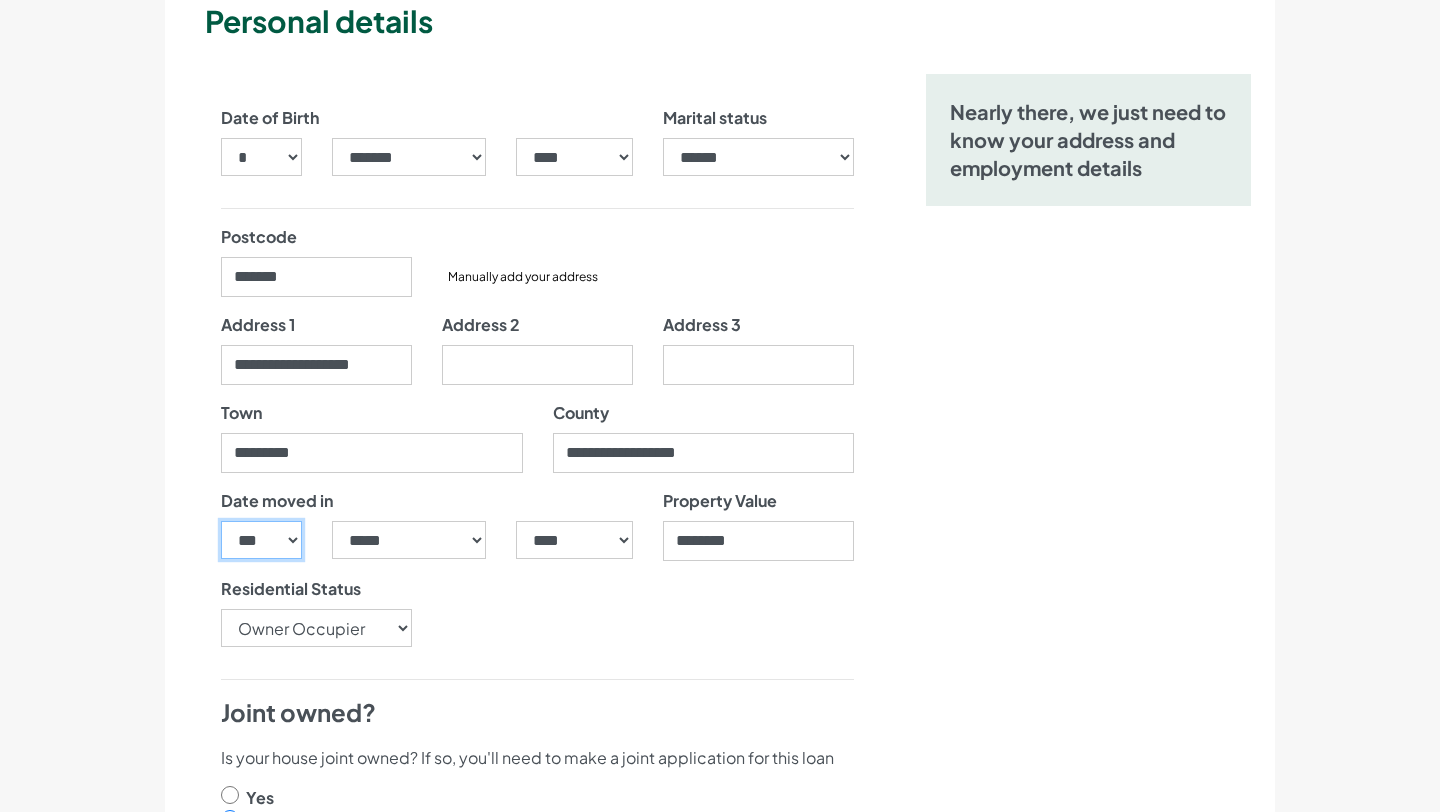 click on "***
* * * * * * * * * ** ** ** ** ** ** ** ** ** ** ** ** ** ** ** ** ** ** ** ** ** **" at bounding box center [261, 540] 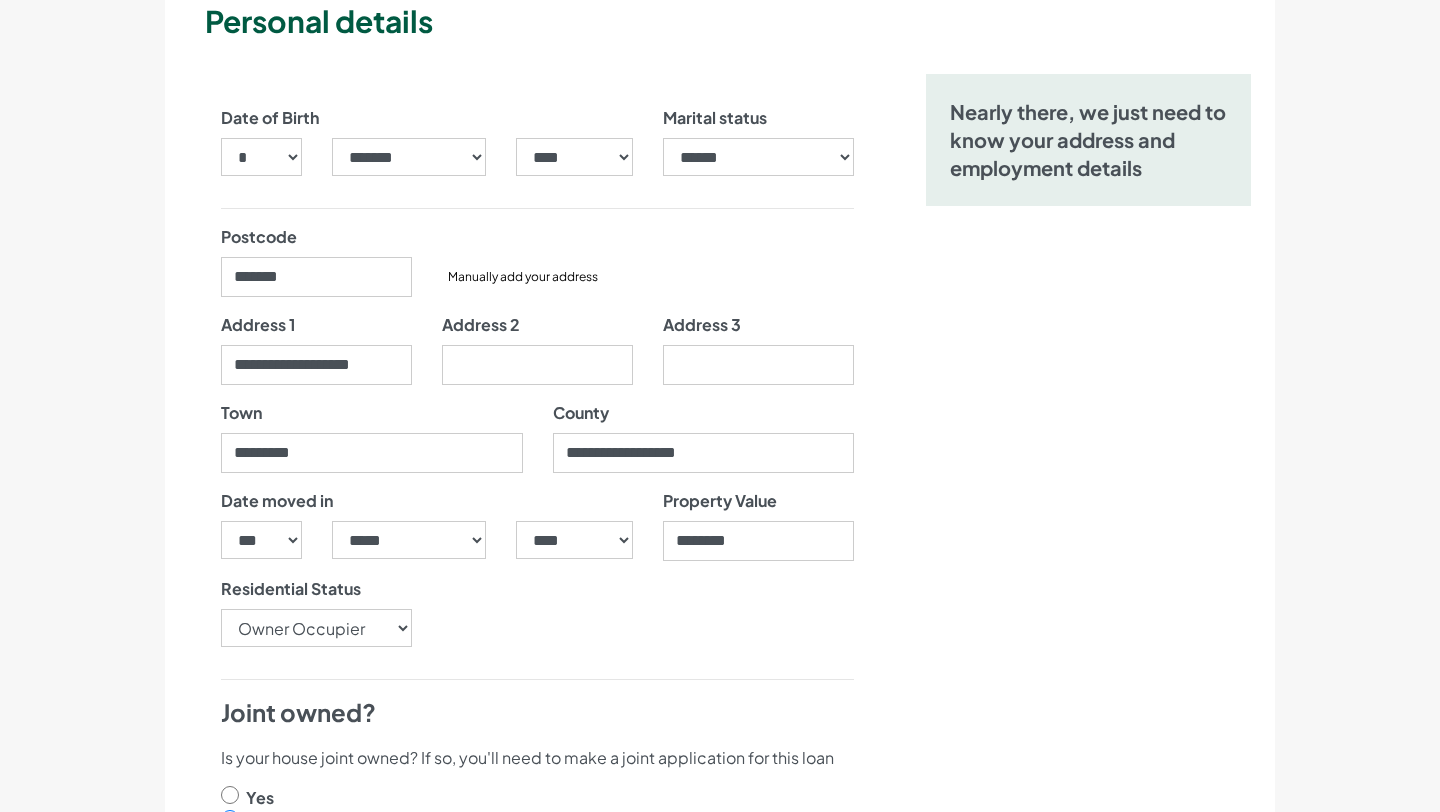 click on "Date moved in
***
* * * * * * * * * ** ** ** ** ** ** ** ** ** ** ** ** ** ** ** ** ** ** ** ** ** **
*****
*******
********
*****
*****
***
****
****
******
********* ******* ******** ****" at bounding box center (537, 576) 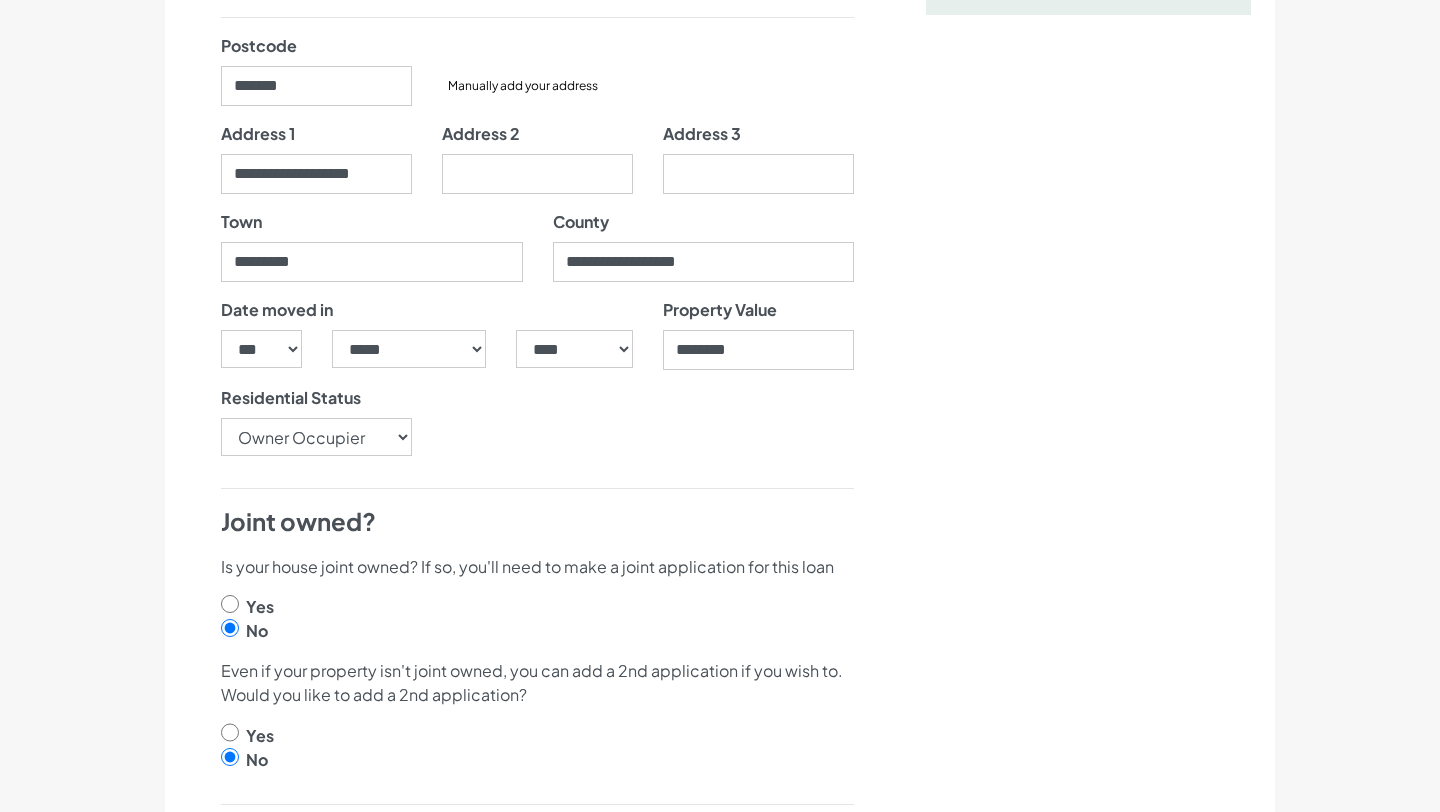 scroll, scrollTop: 417, scrollLeft: 0, axis: vertical 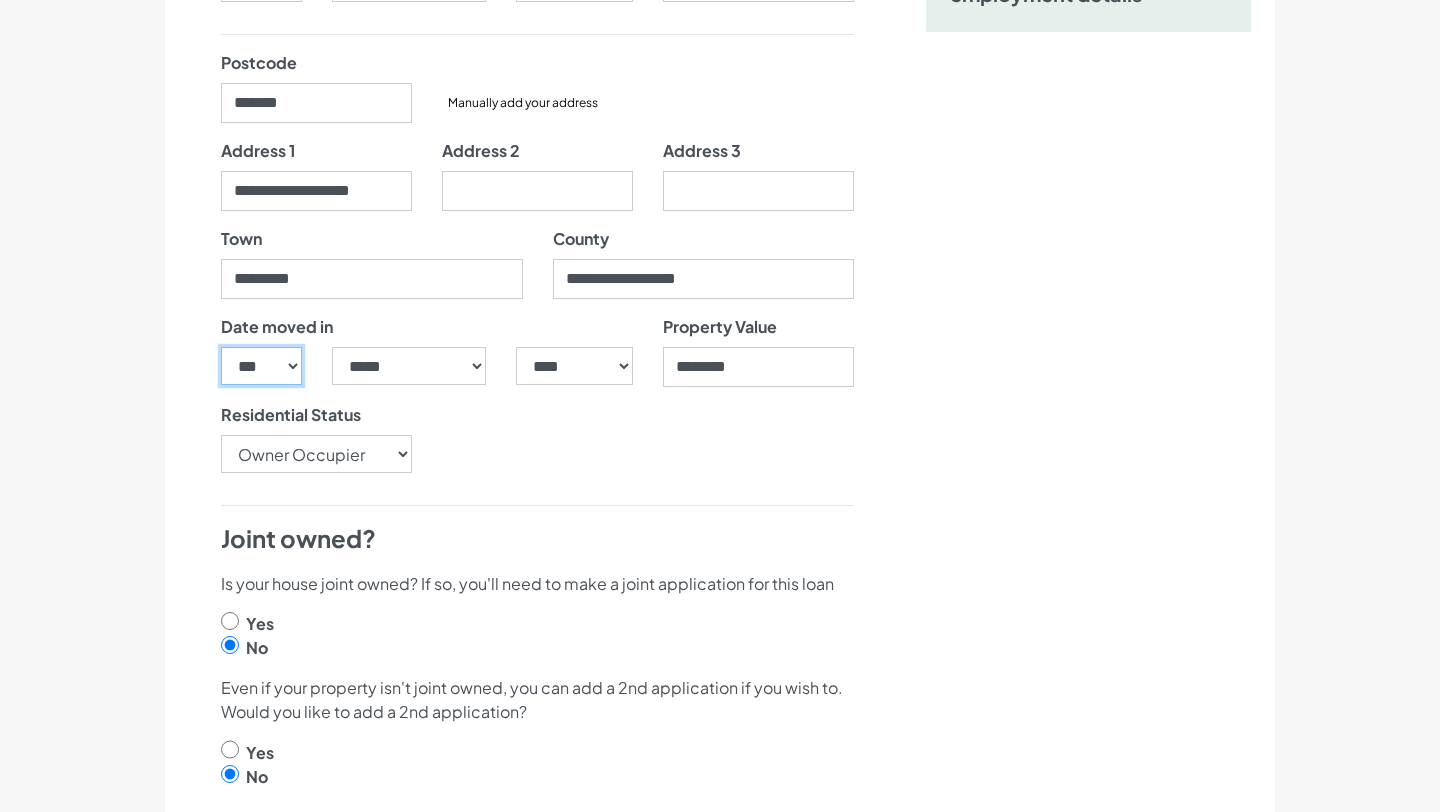 click on "***
* * * * * * * * * ** ** ** ** ** ** ** ** ** ** ** ** ** ** ** ** ** ** ** ** ** **" at bounding box center [261, 366] 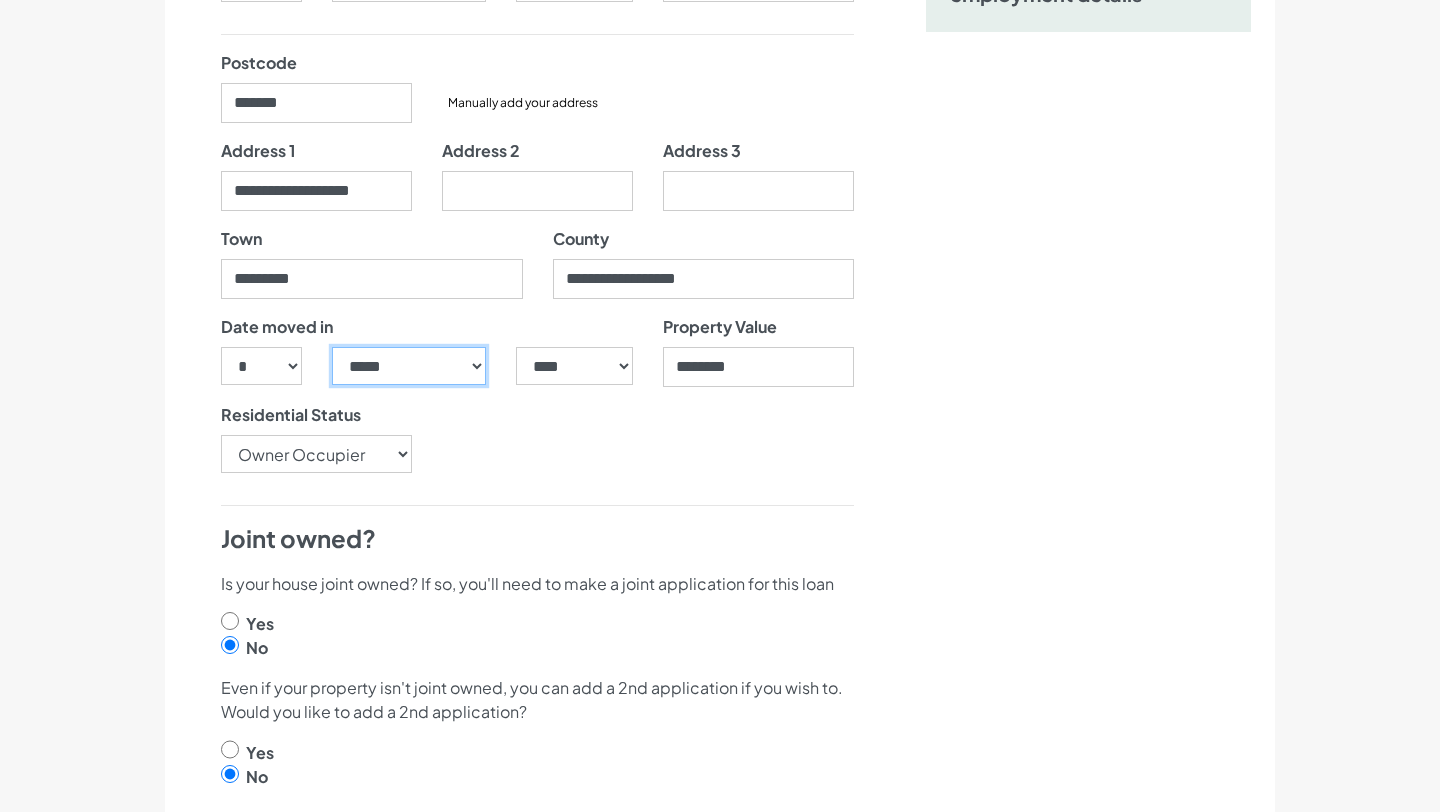 click on "*****
*******
********
*****
*****
***
****
****
******
*********
*******
********
********" at bounding box center (409, 366) 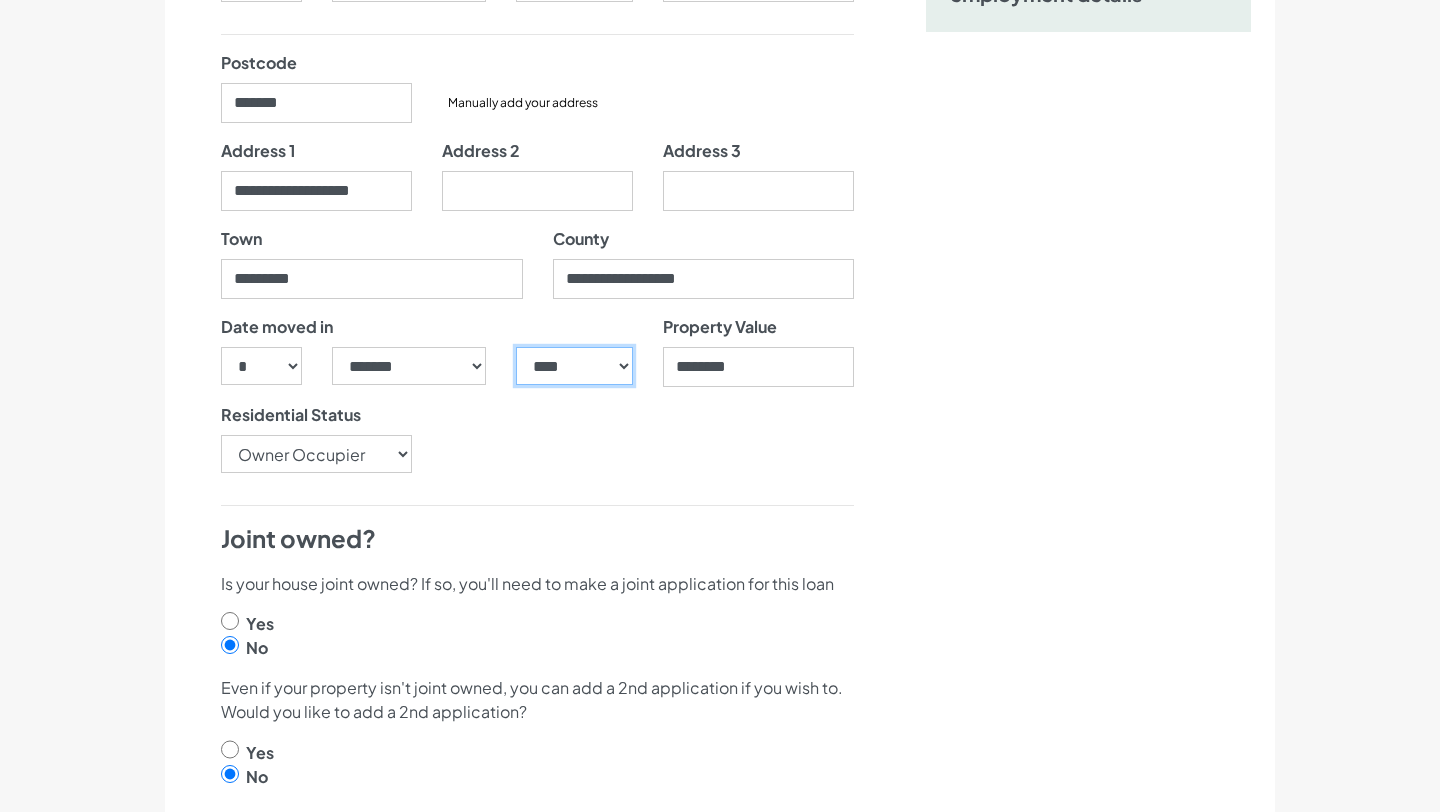 click on "****
**** **** **** **** **** **** **** **** **** **** **** **** **** **** **** **** **** **** **** **** **** **** **** **** **** **** **** **** **** **** **** **** **** **** **** **** **** **** **** **** **** **** **** **** **** **** **** **** **** **** **** **** **** **** **** **** **** **** **** **** **** **** **** **** **** **** **** **** **** **** **** **** **** **** **** **** **** **** **** **** **** **** **** **** **** **** **** **** **** **** **** **** **** **** **** **** **** **** **** **** **** **** **** **** **** **** **** **** **** **** **** **** **** **** **** **** **** **** **** **** **** **** **** **** **** ****" at bounding box center [574, 366] 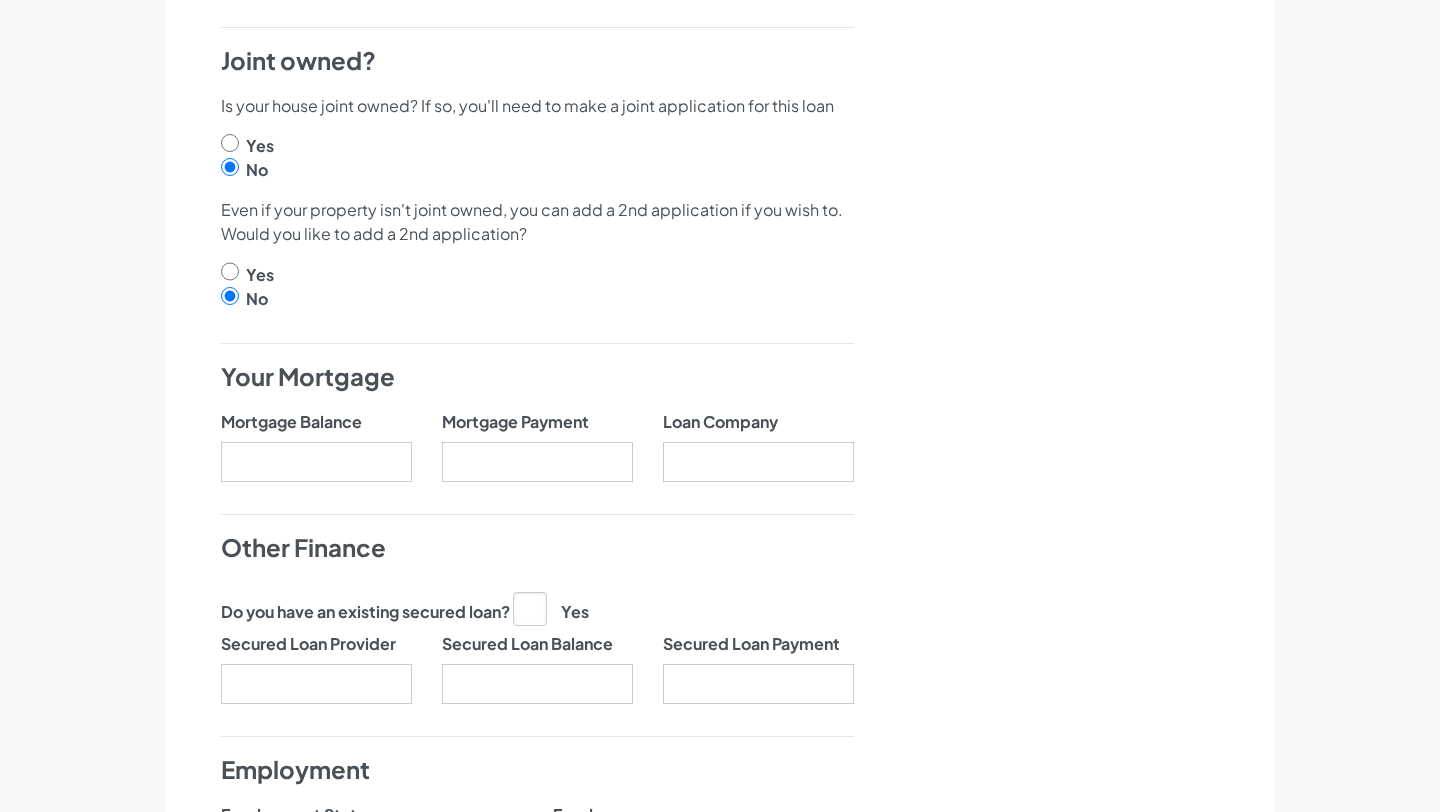 scroll, scrollTop: 898, scrollLeft: 0, axis: vertical 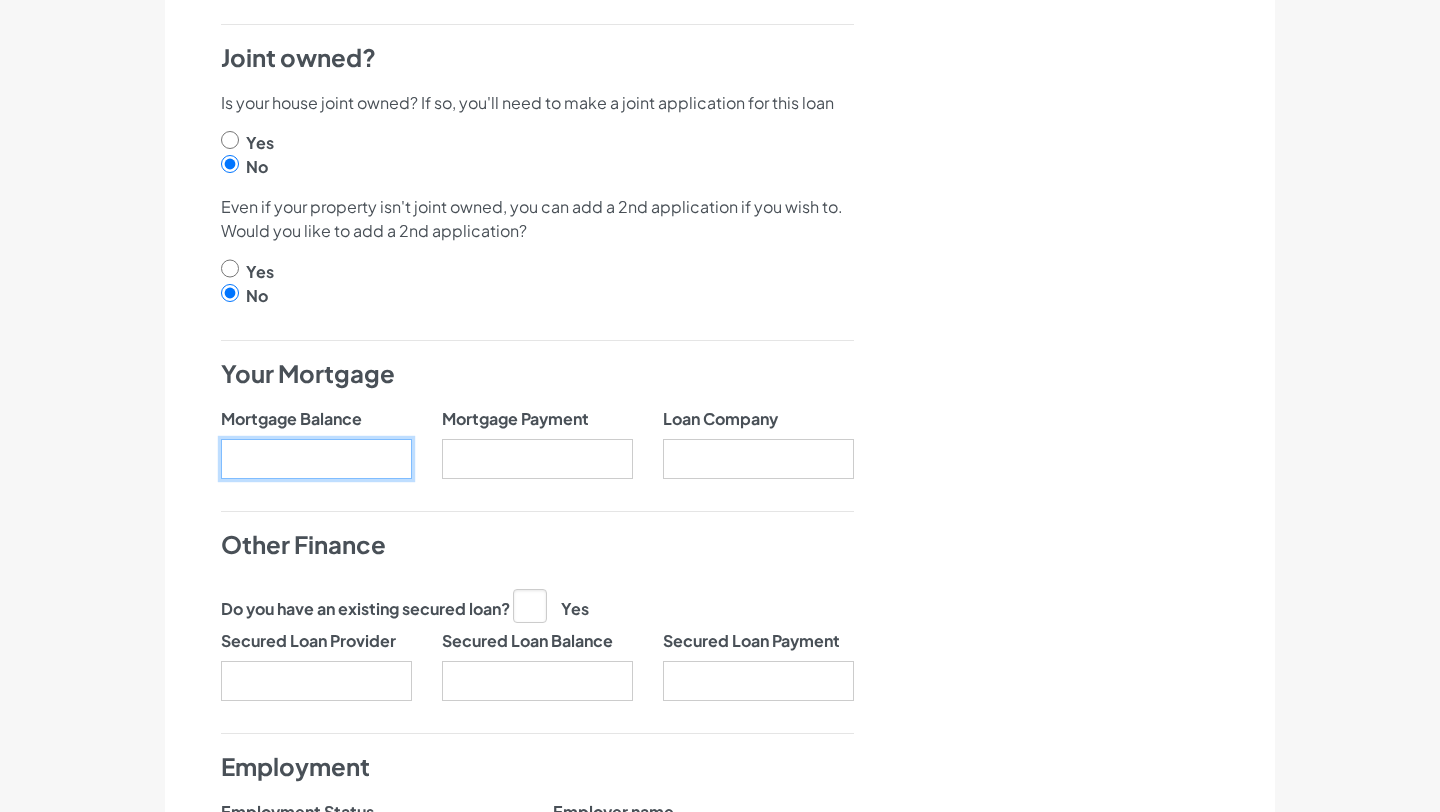 click on "Mortgage Balance" at bounding box center (316, 459) 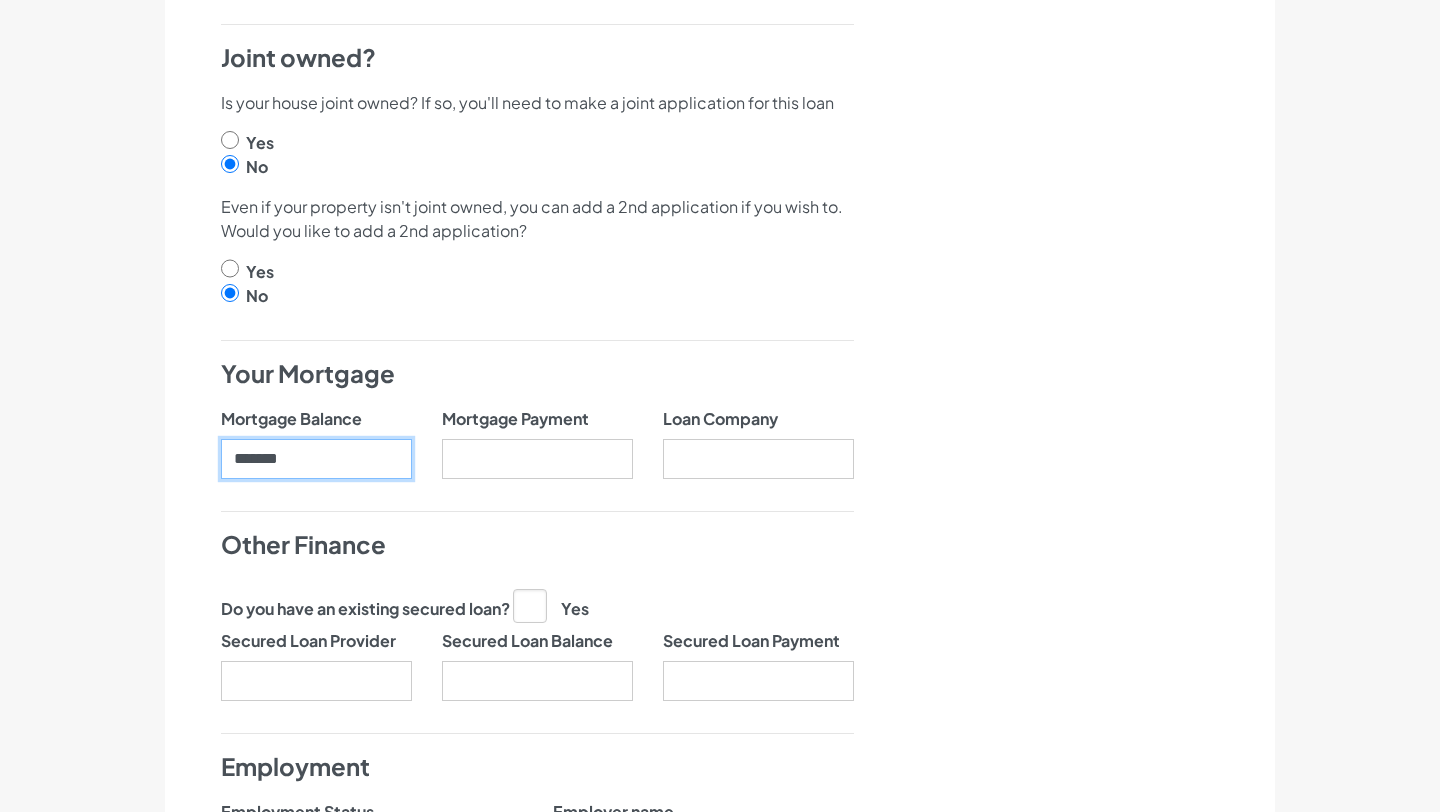 type on "*******" 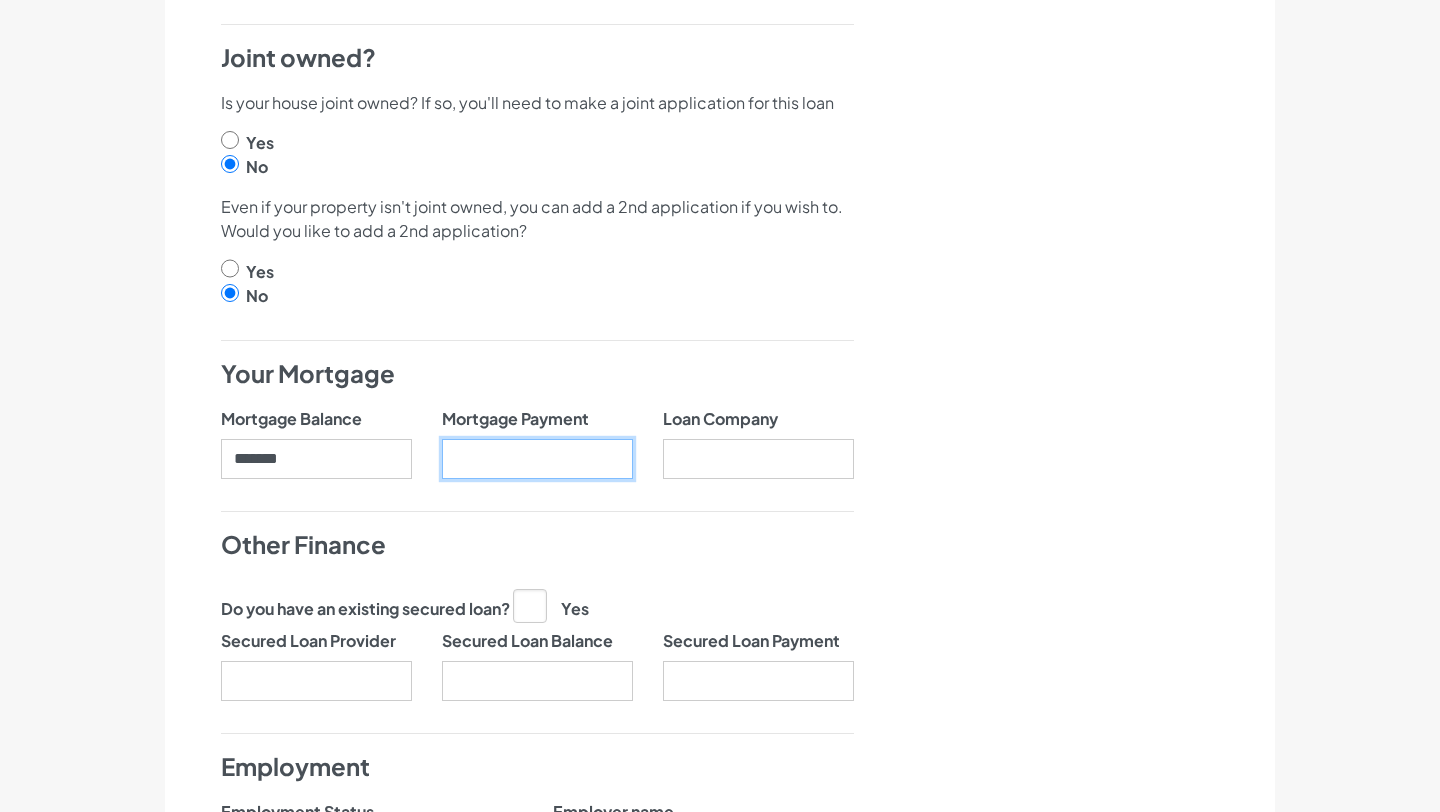 click on "Mortgage Payment" at bounding box center (537, 459) 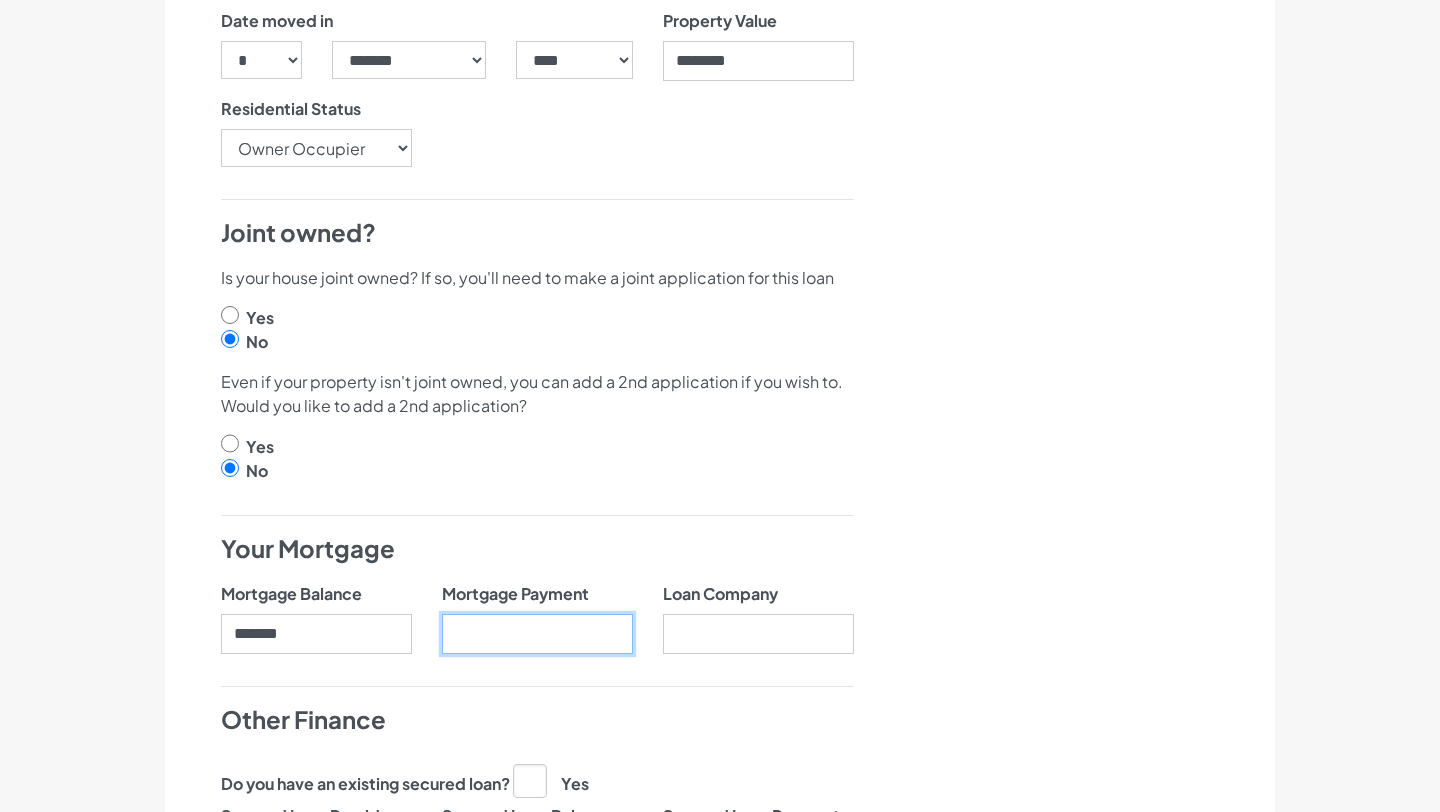 scroll, scrollTop: 765, scrollLeft: 0, axis: vertical 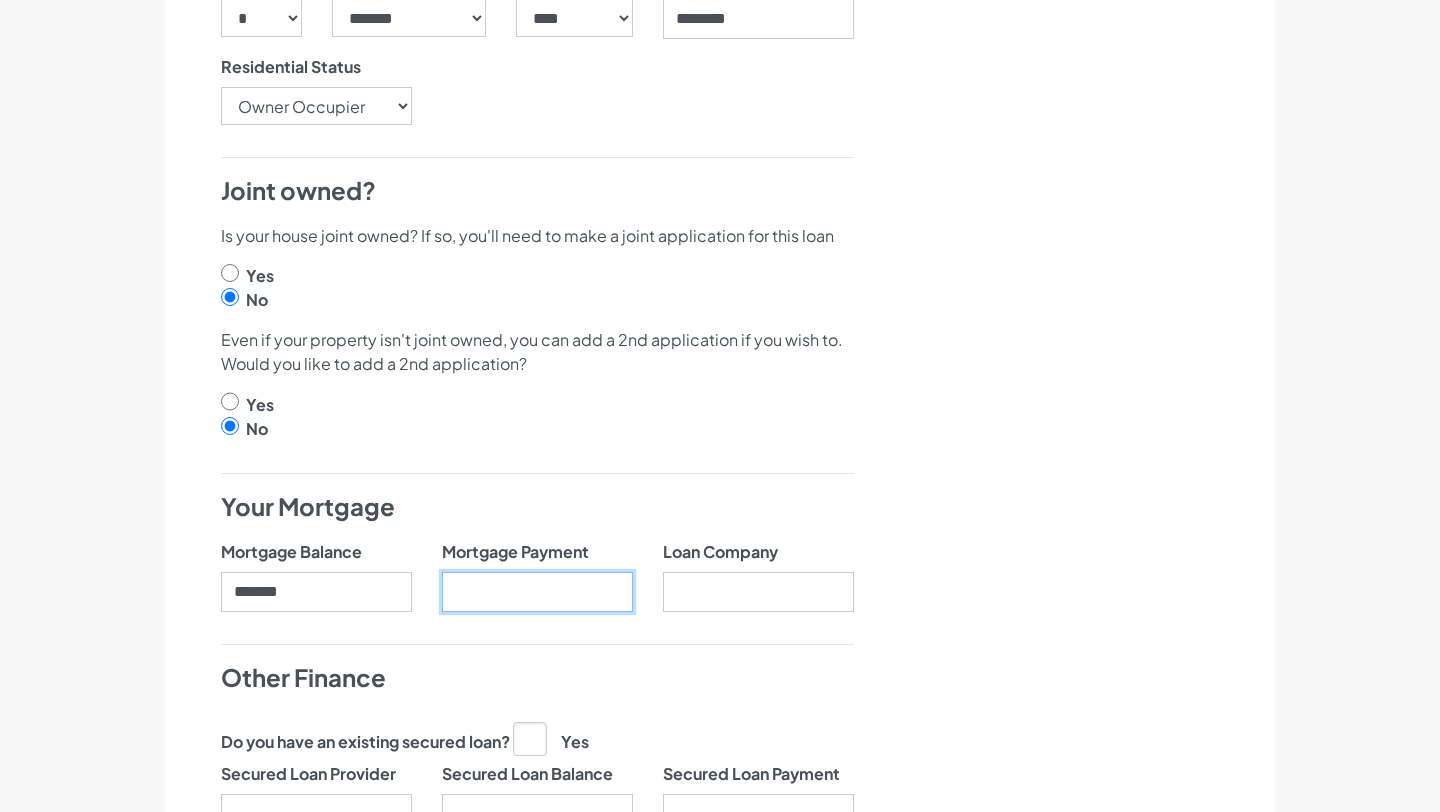 click on "Mortgage Payment" at bounding box center [537, 592] 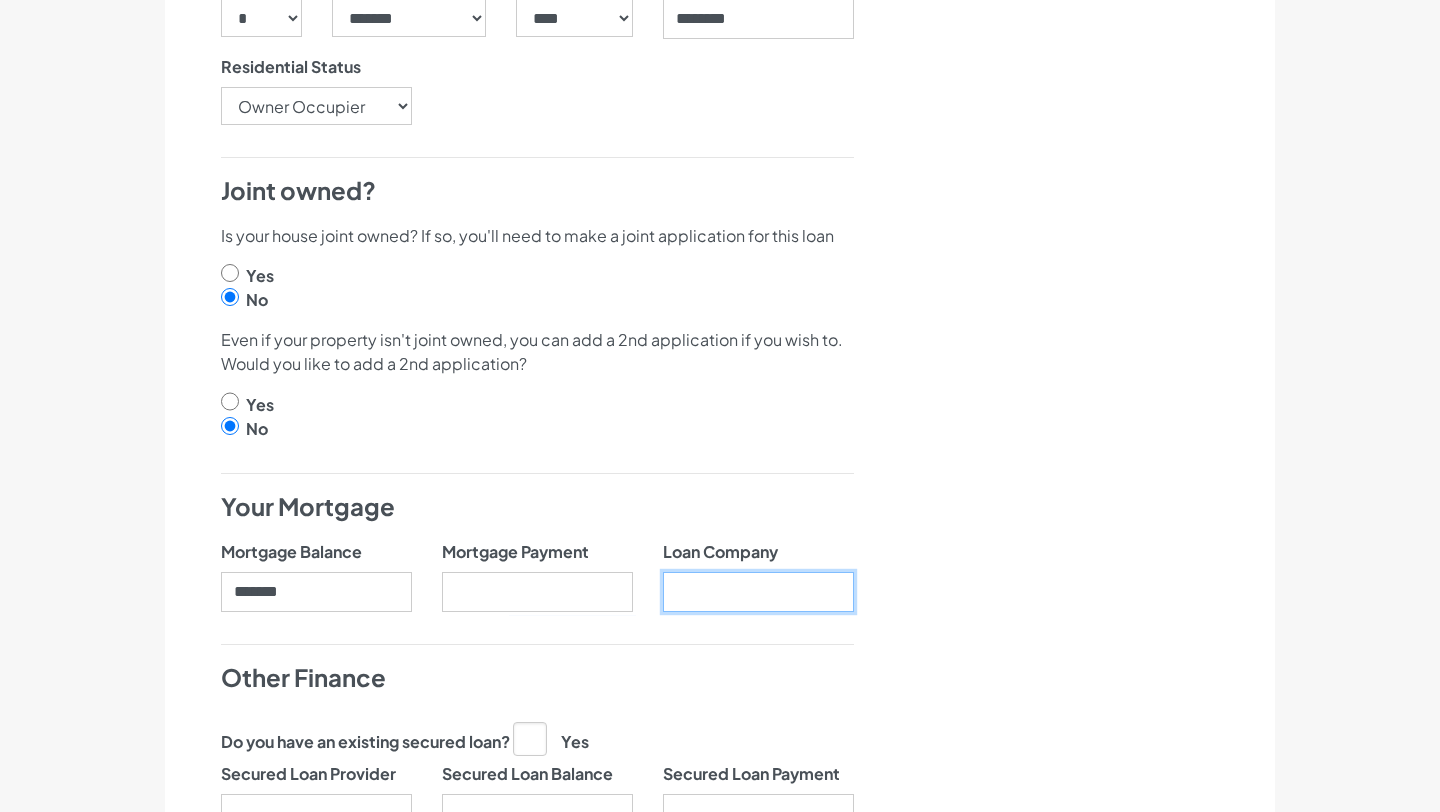 click on "Loan Company" at bounding box center [758, 592] 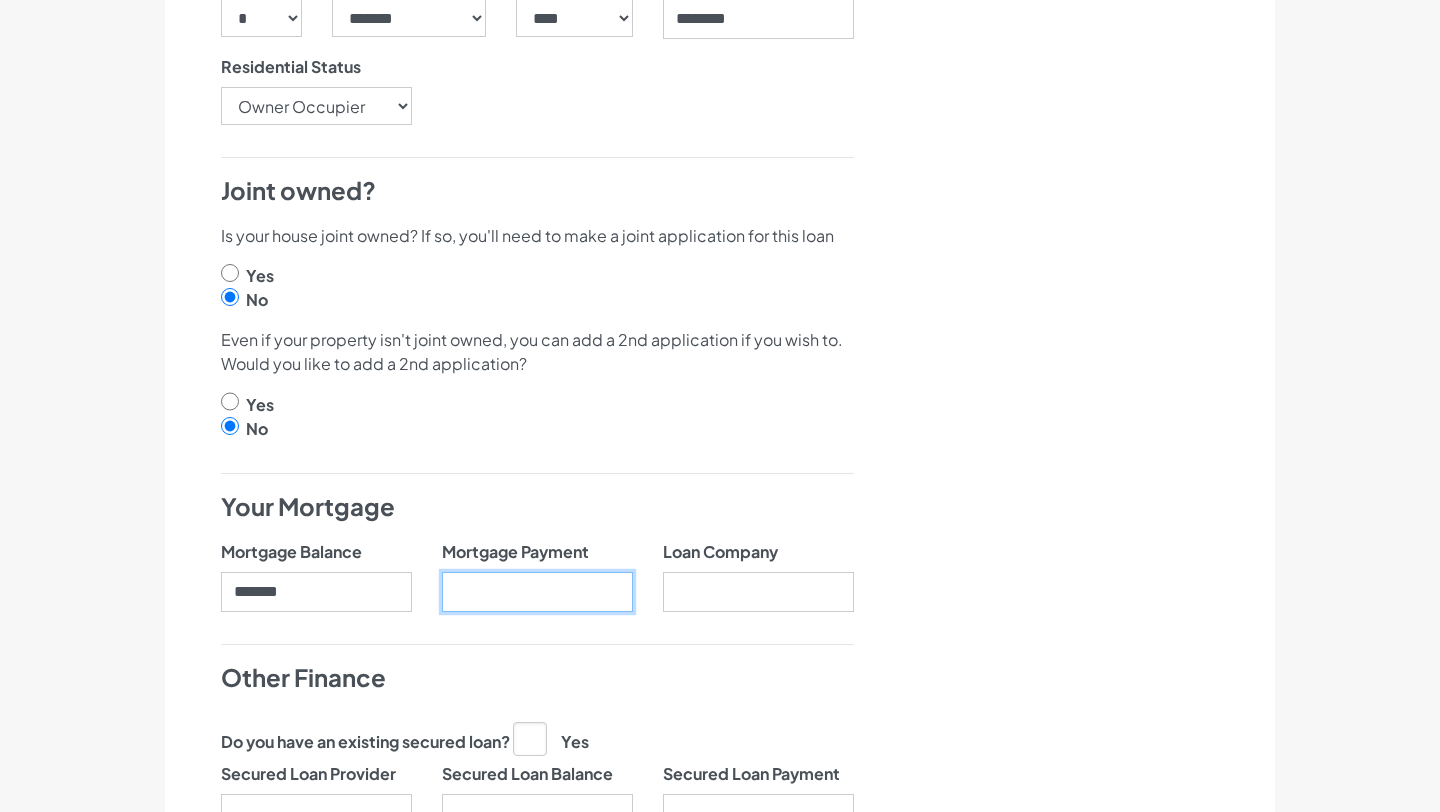 click on "Mortgage Payment" at bounding box center (537, 592) 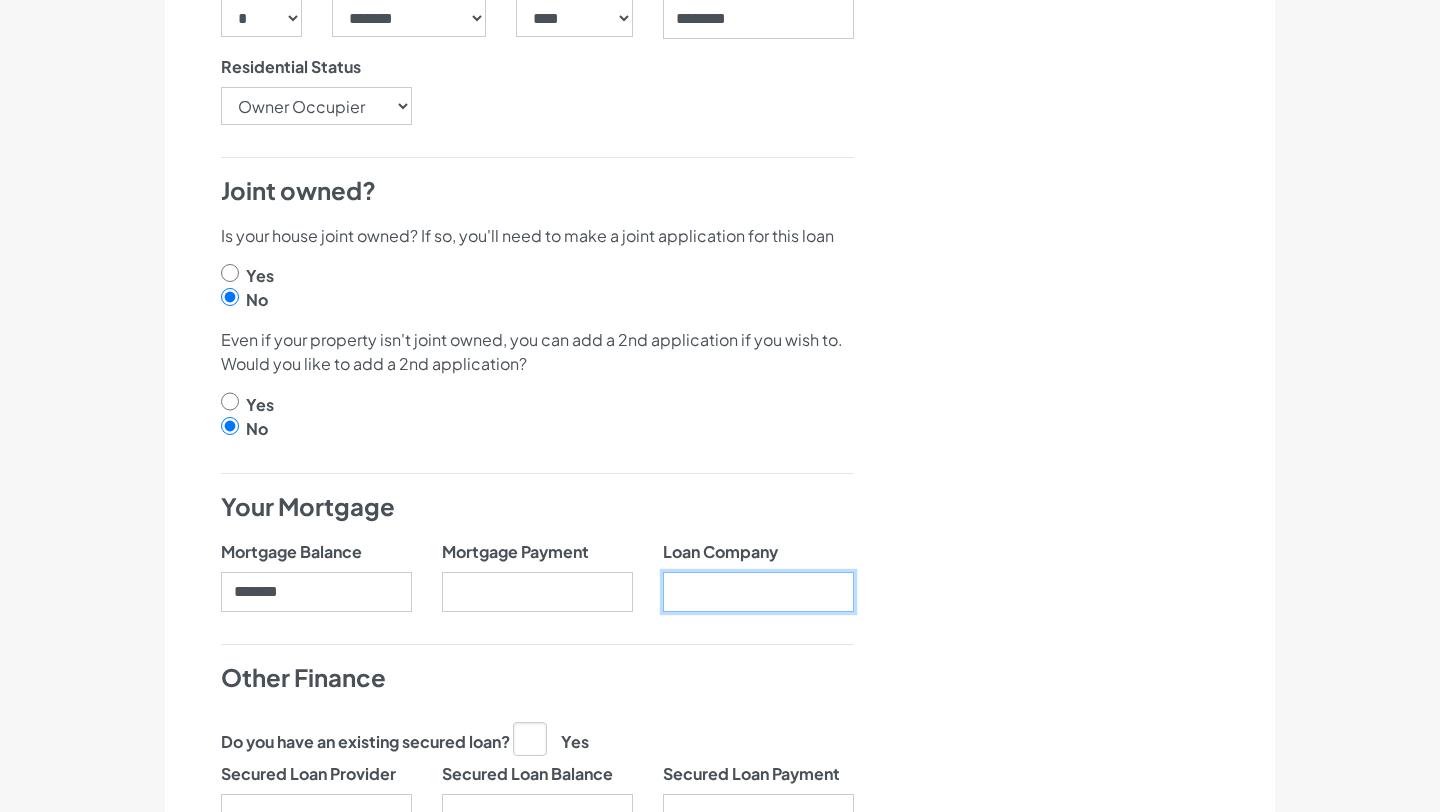 click on "Loan Company" at bounding box center [758, 592] 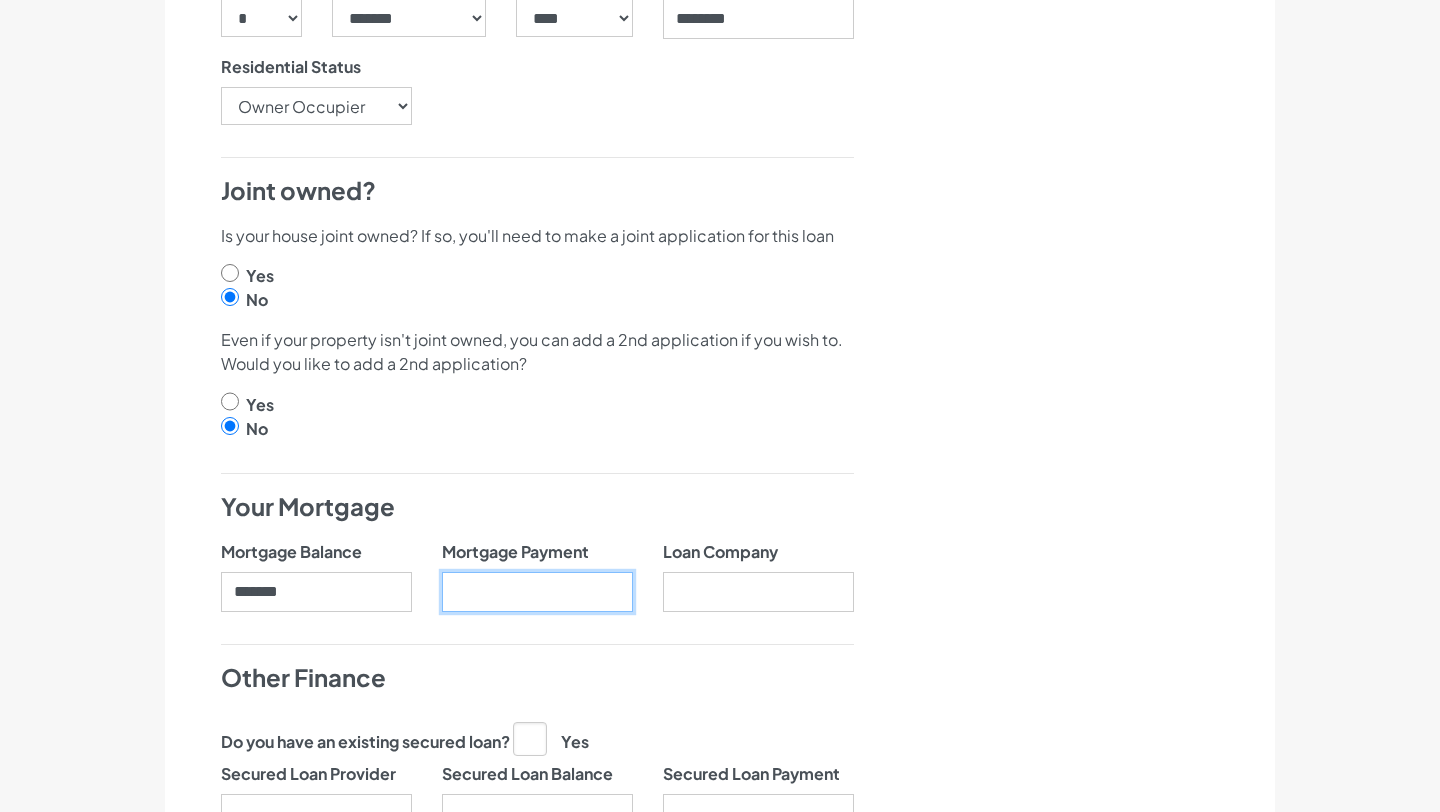 click on "Mortgage Payment" at bounding box center [537, 592] 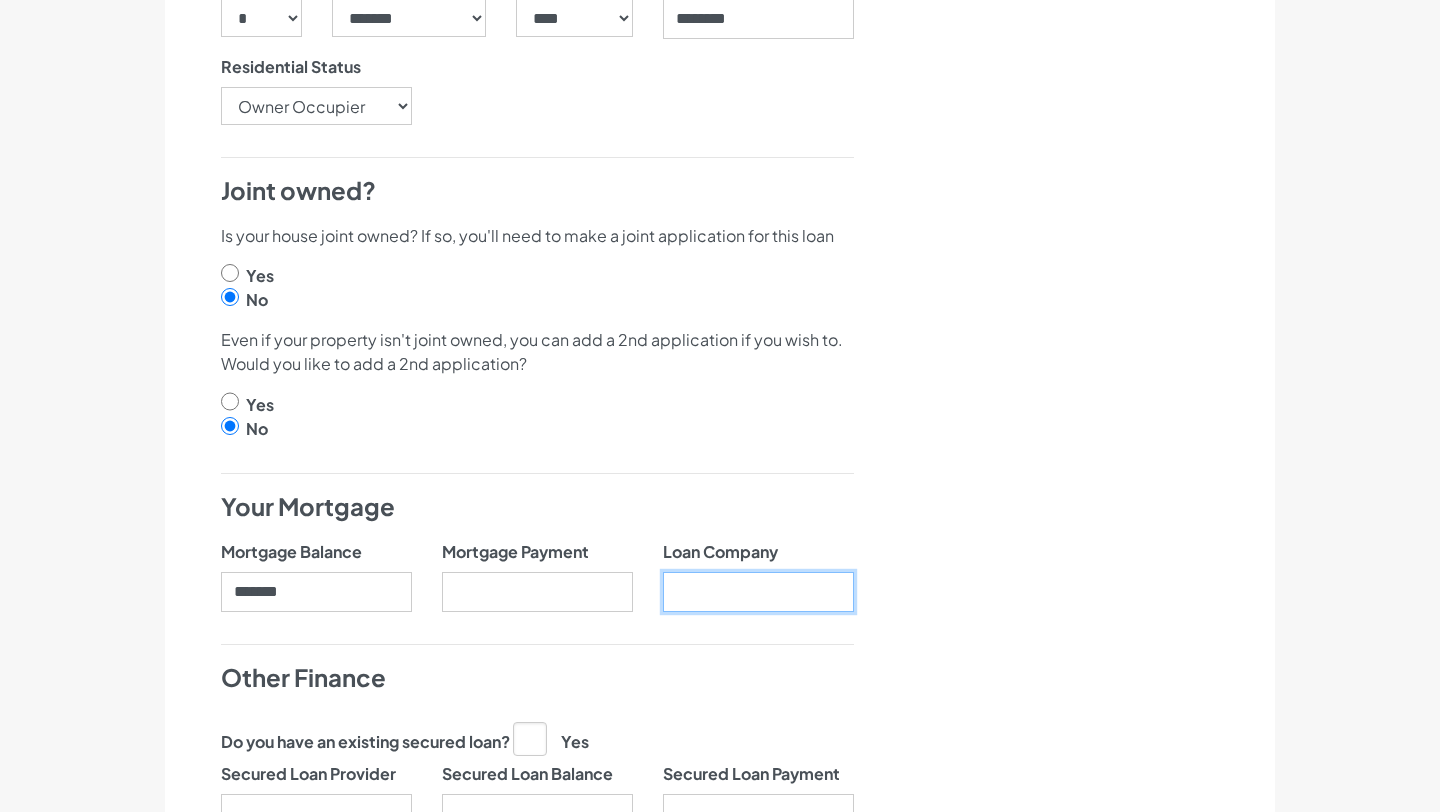 click on "Loan Company" at bounding box center (758, 592) 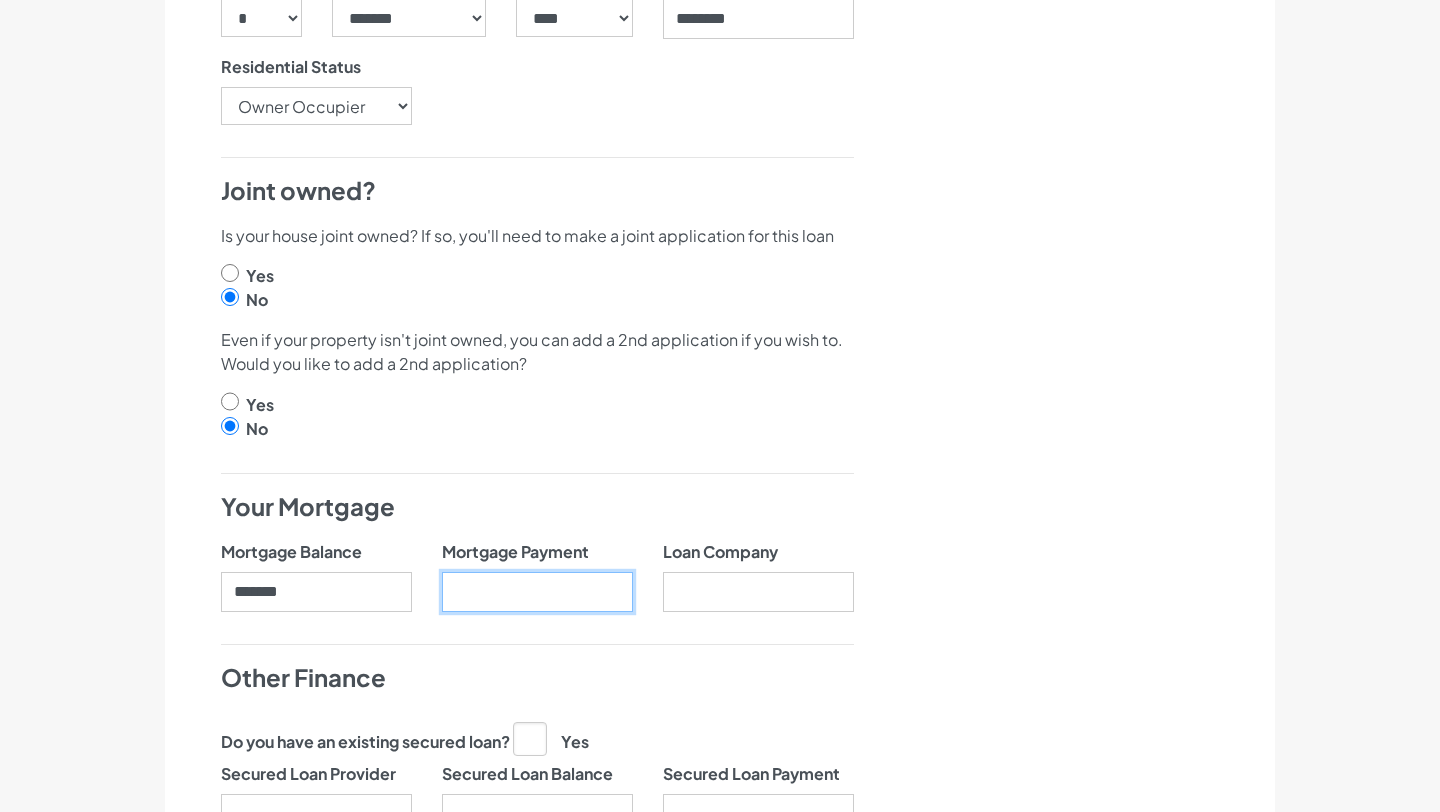 click on "Mortgage Payment" at bounding box center [537, 592] 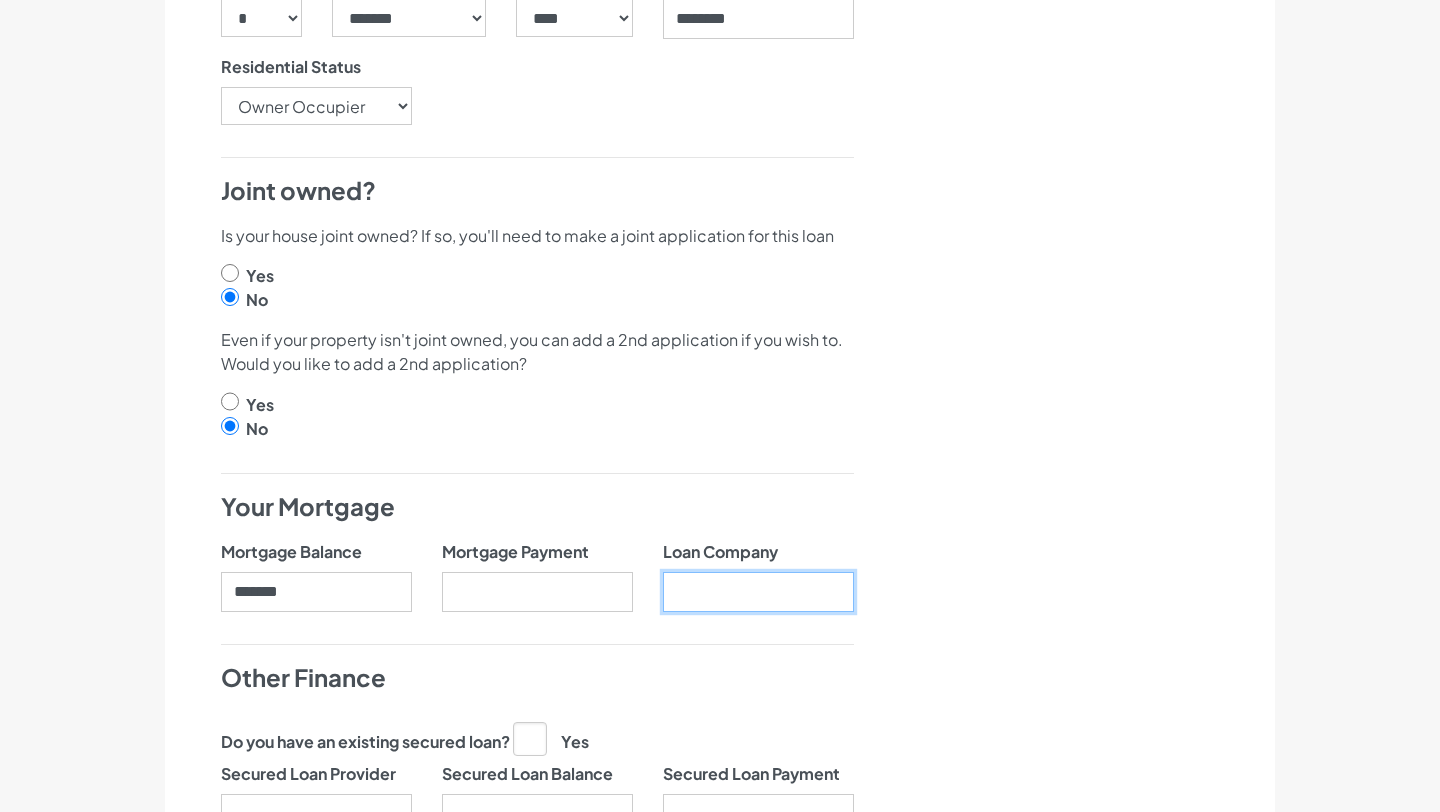 click on "Loan Company" at bounding box center (758, 592) 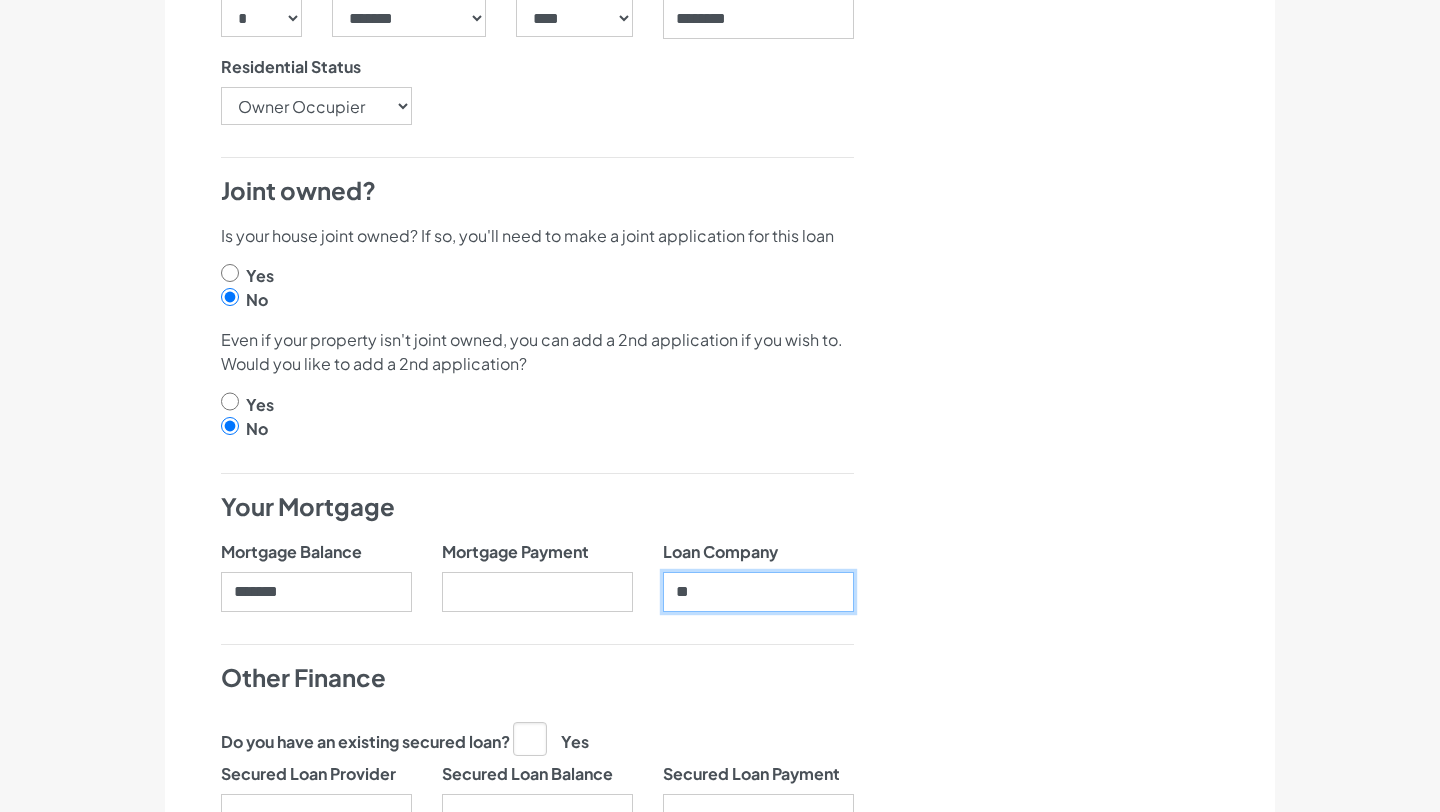 type on "*" 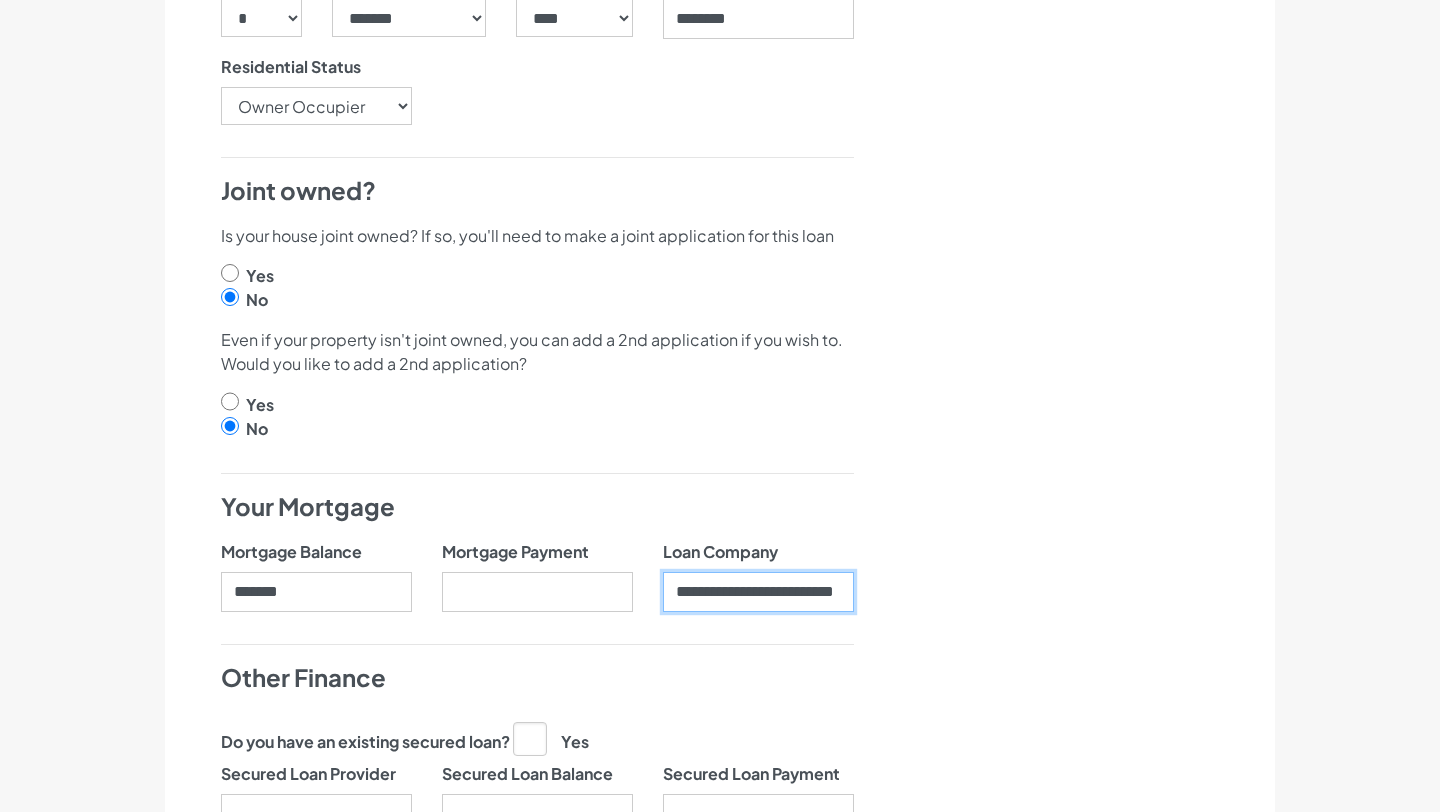 scroll, scrollTop: 0, scrollLeft: 41, axis: horizontal 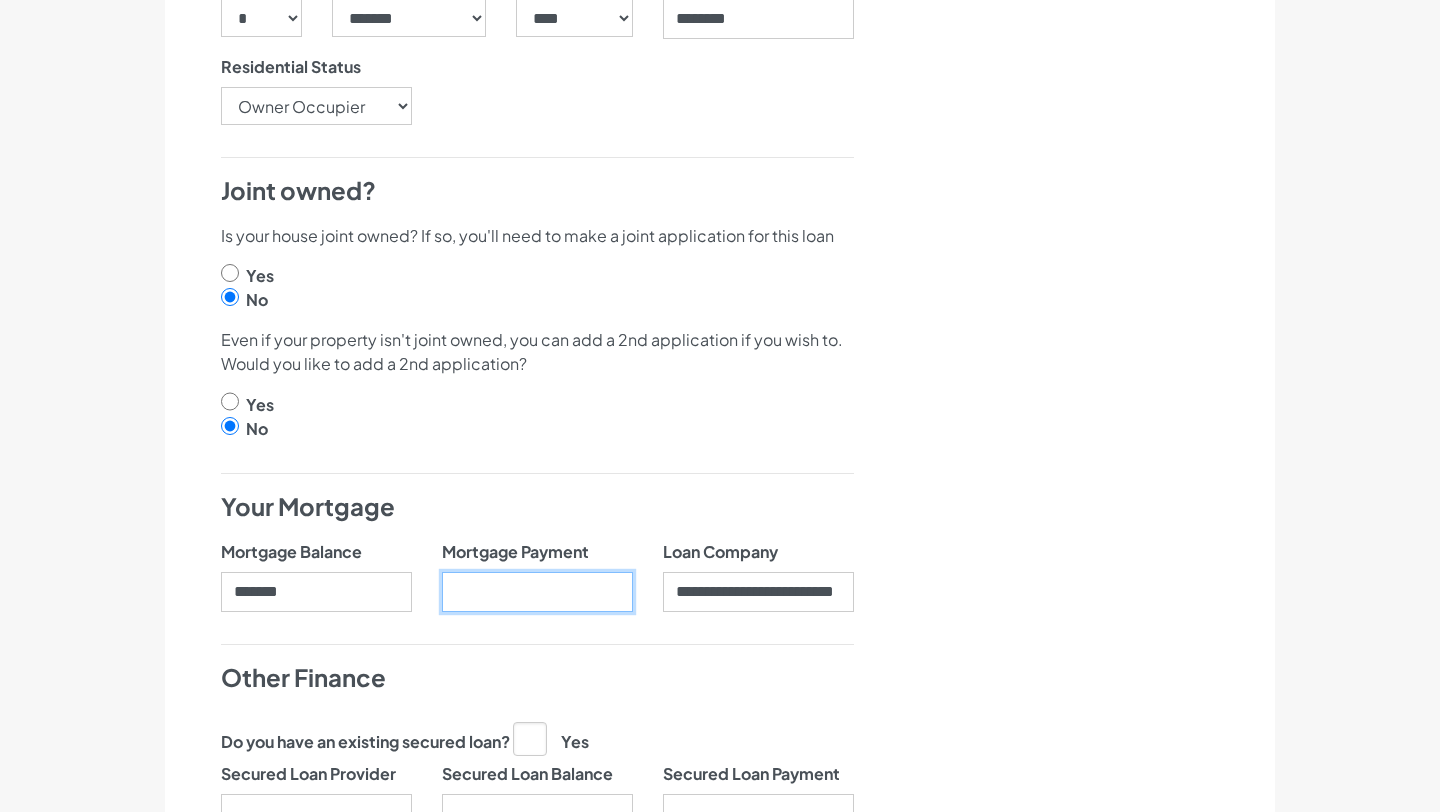 click on "Mortgage Payment" at bounding box center [537, 592] 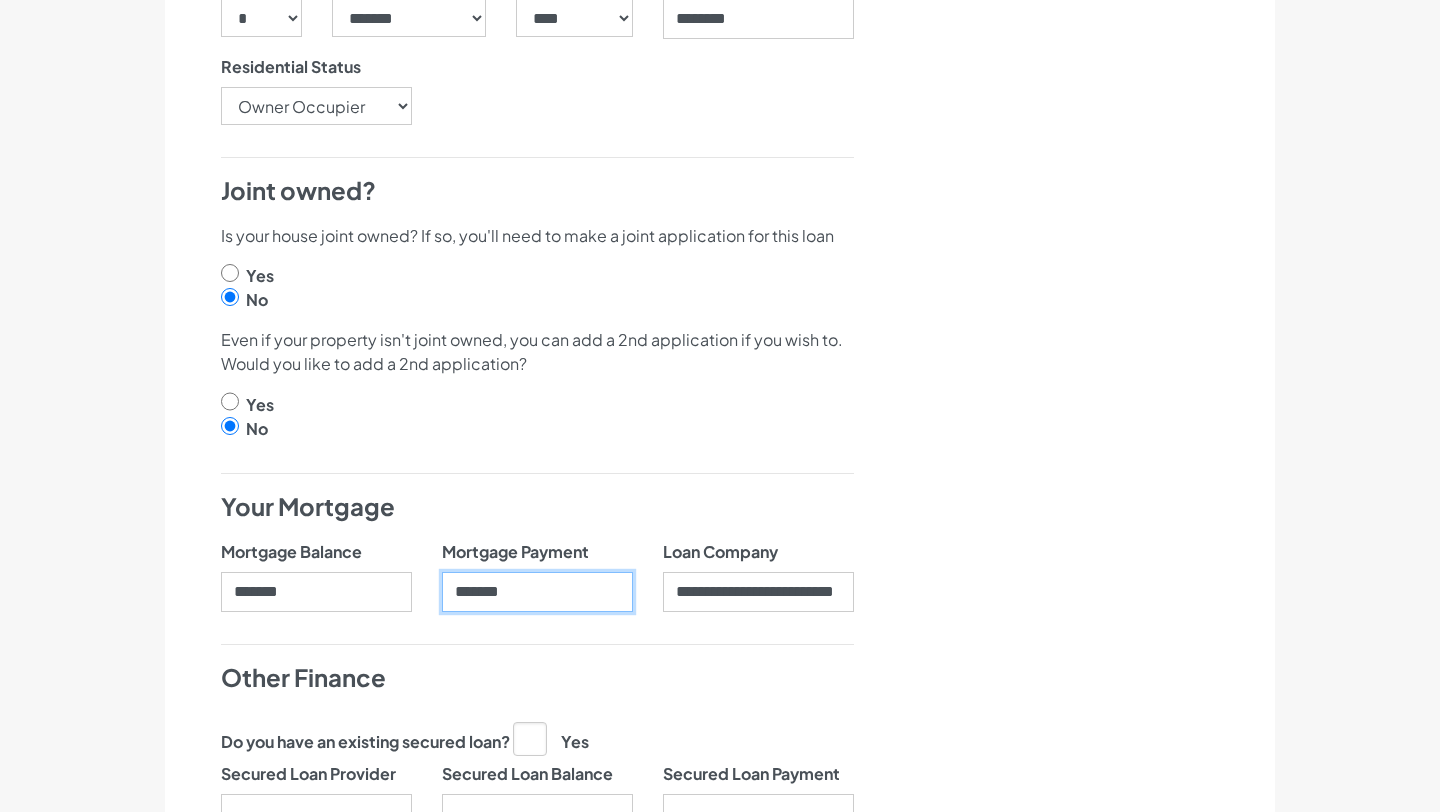 type on "*******" 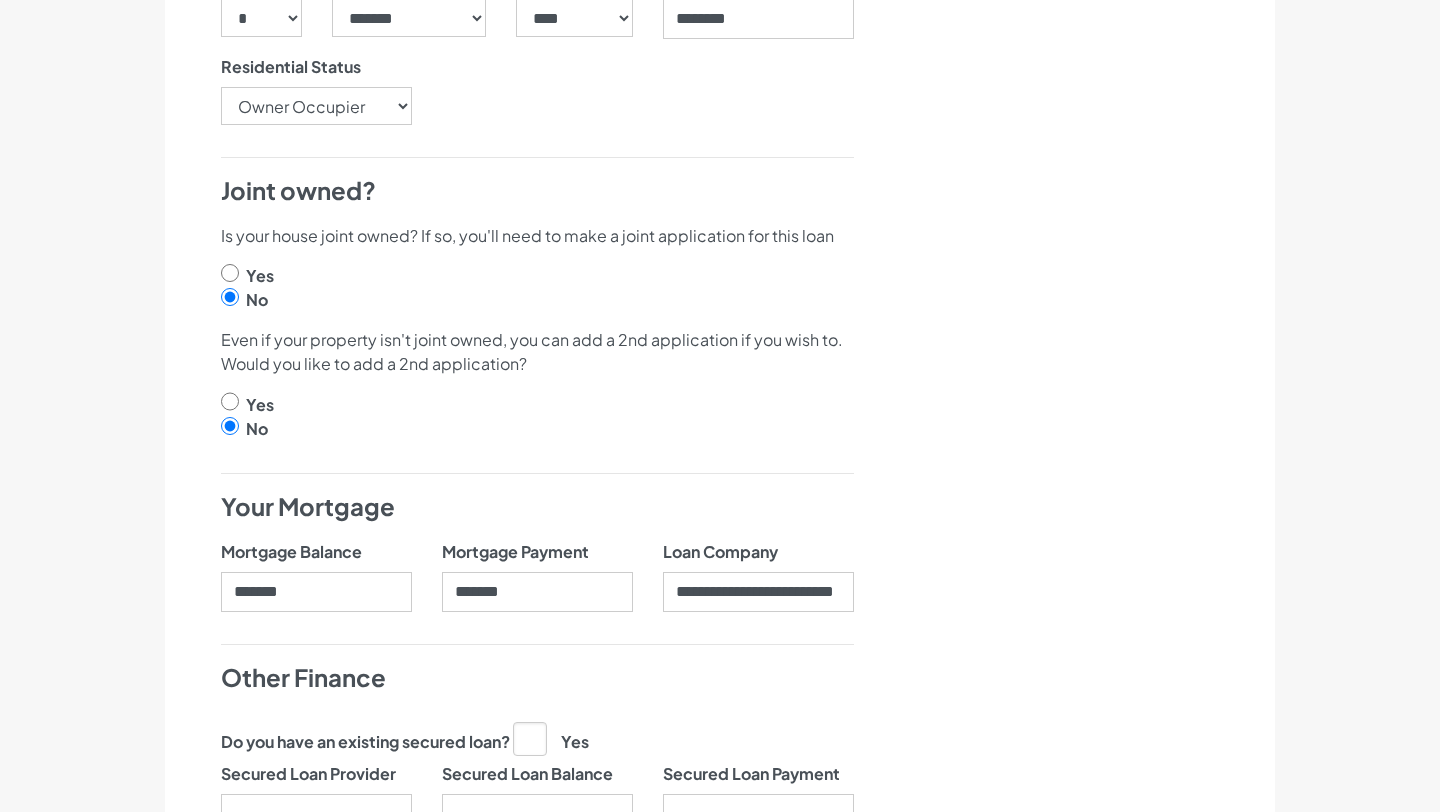 click on "Nearly there, we just need to know your address and employment details" at bounding box center [1088, 617] 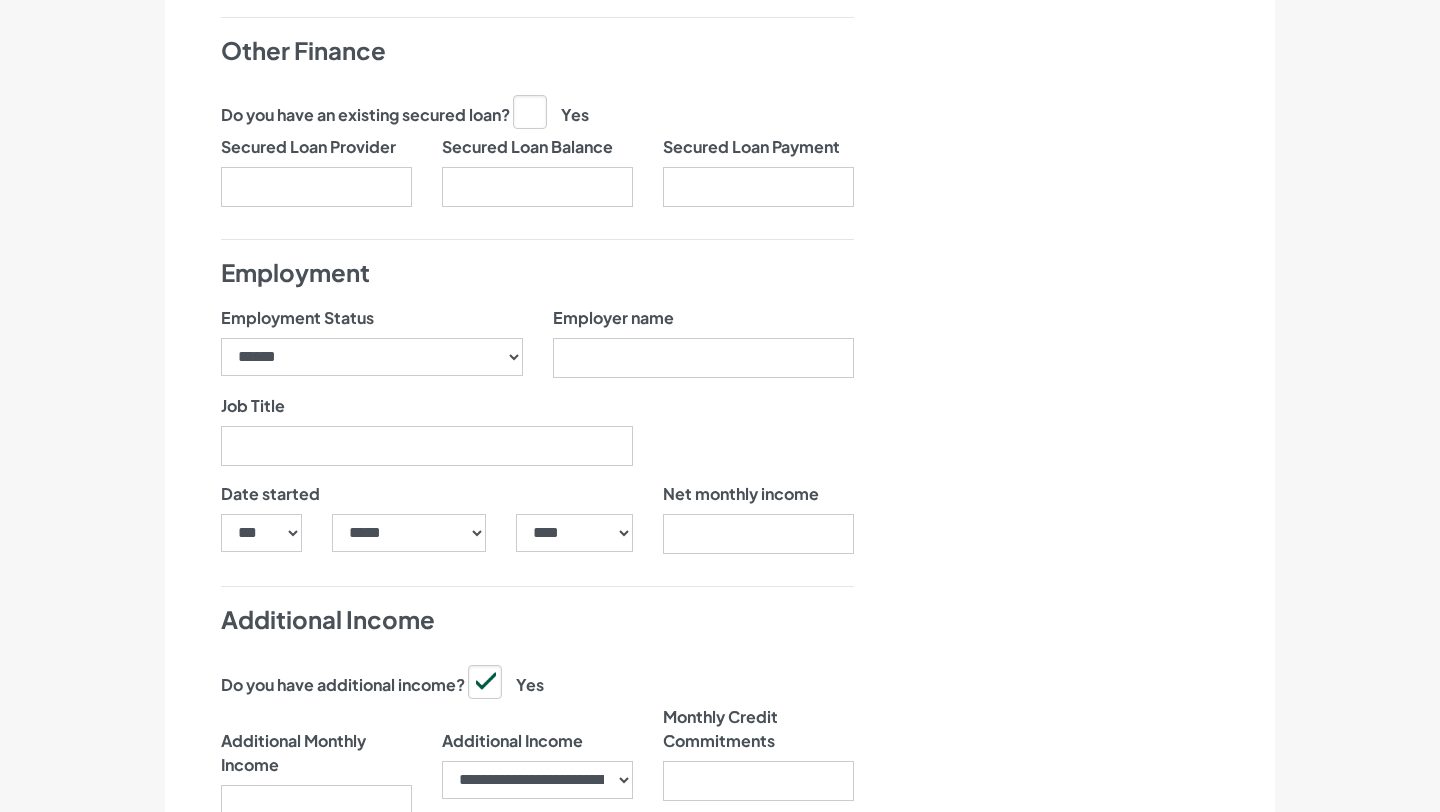 scroll, scrollTop: 1399, scrollLeft: 0, axis: vertical 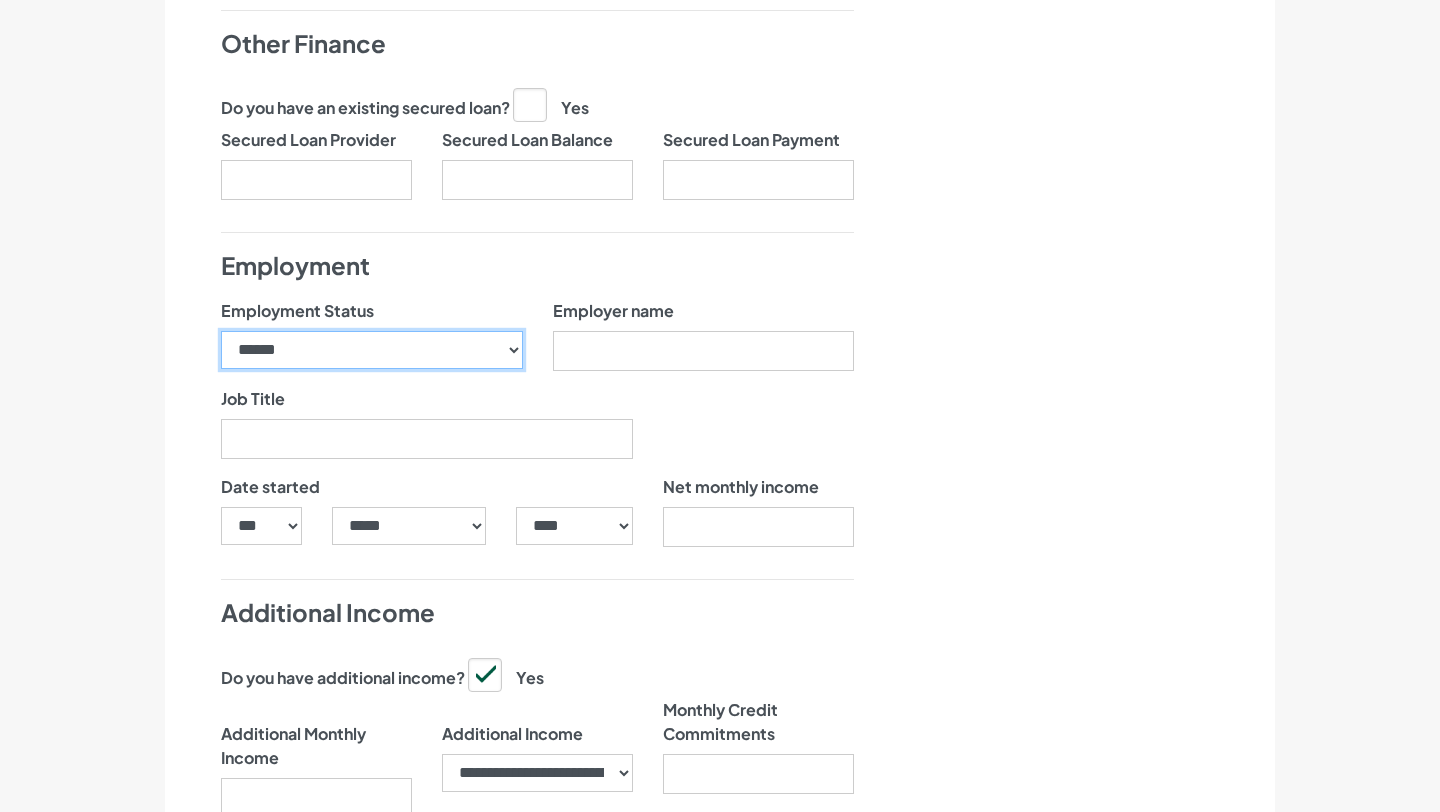 click on "**********" at bounding box center [372, 350] 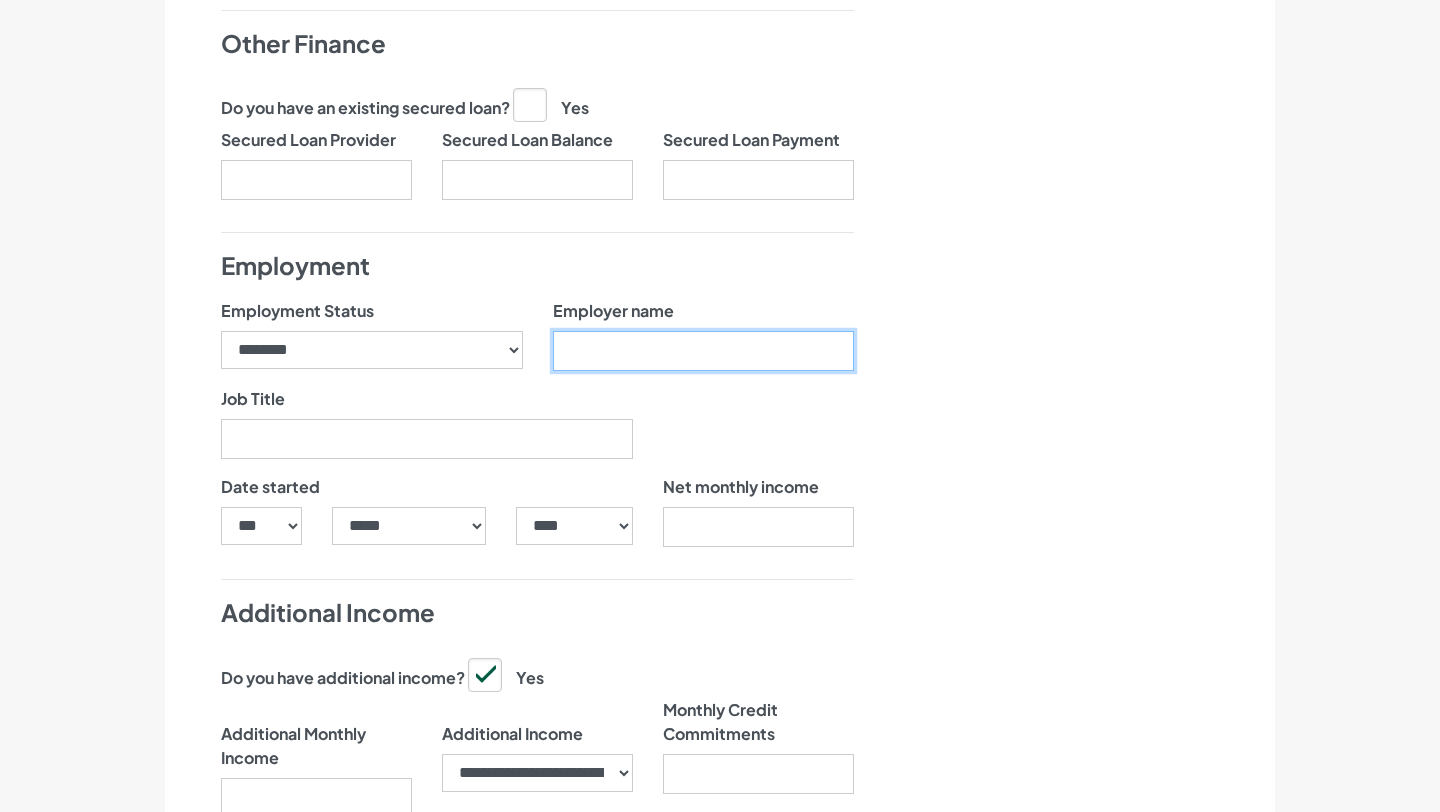 click on "Employer name" at bounding box center [704, 351] 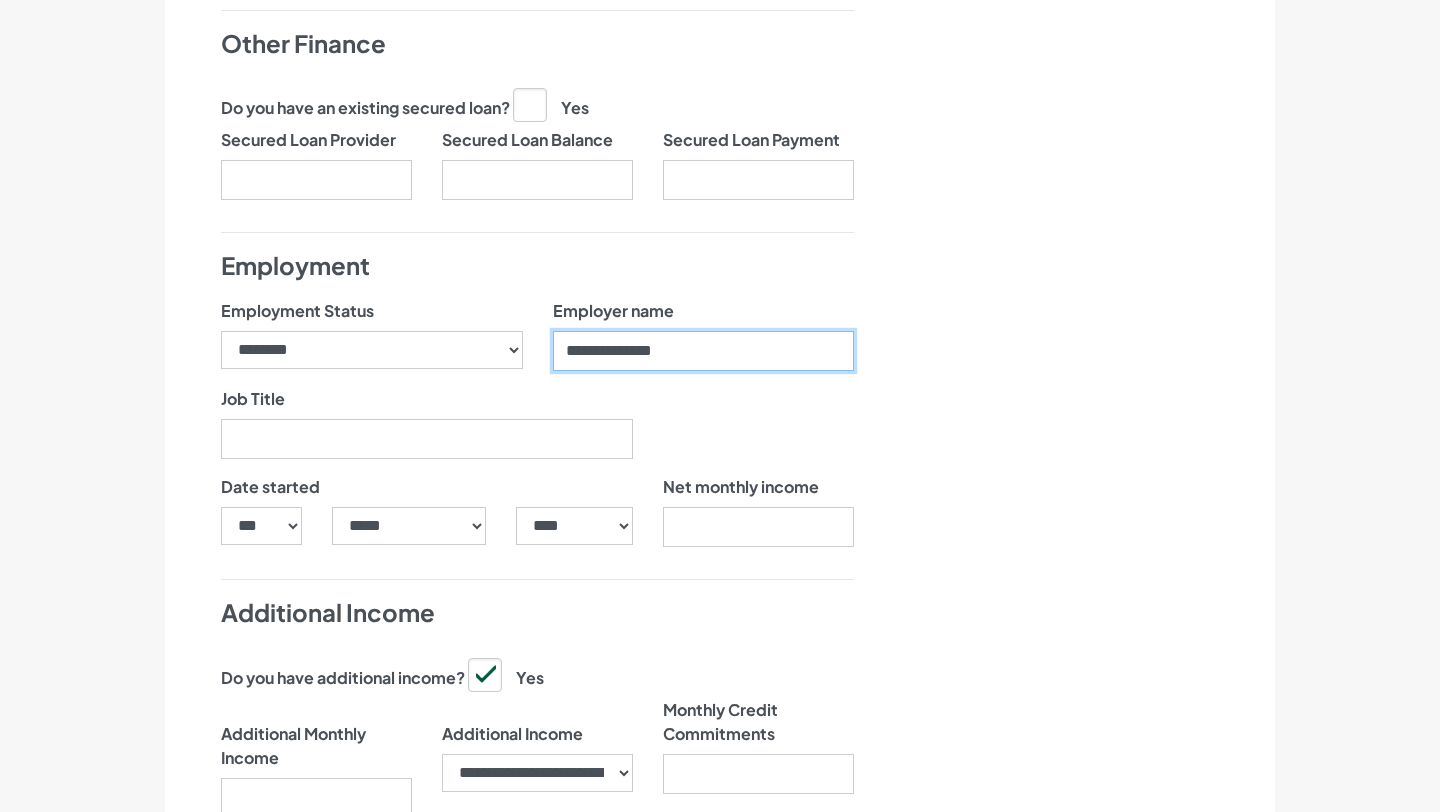 type on "**********" 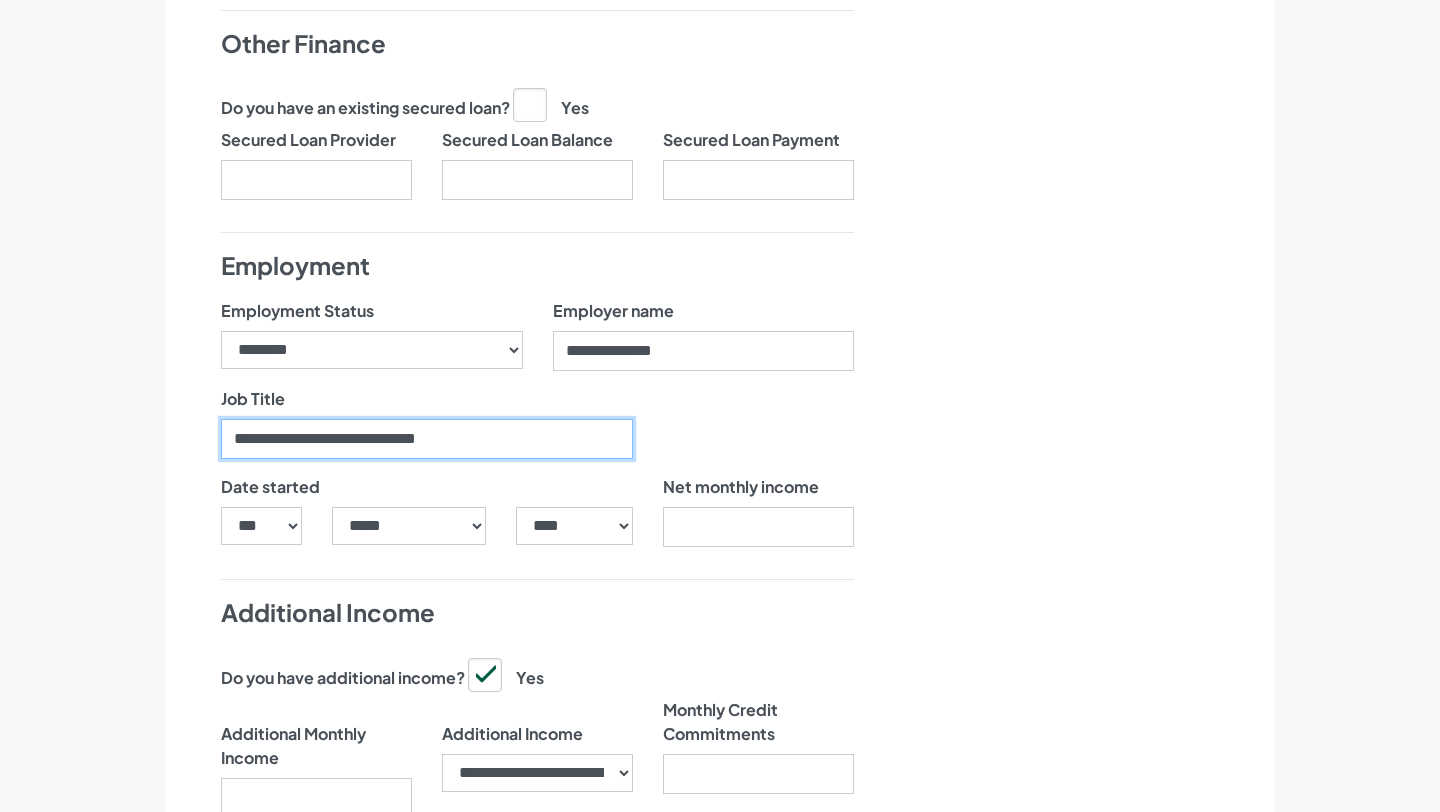 type on "**********" 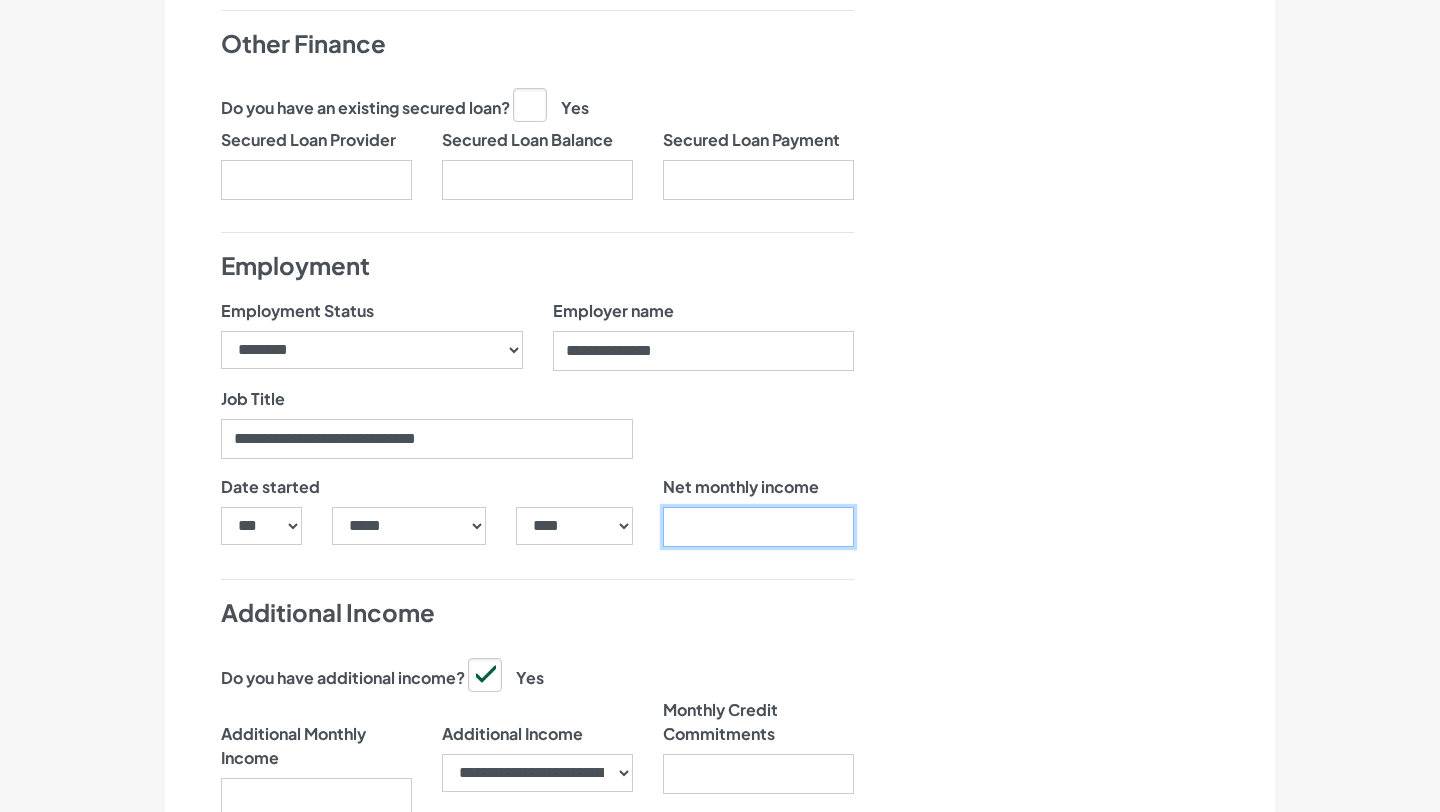 click on "Net monthly income" at bounding box center (758, 527) 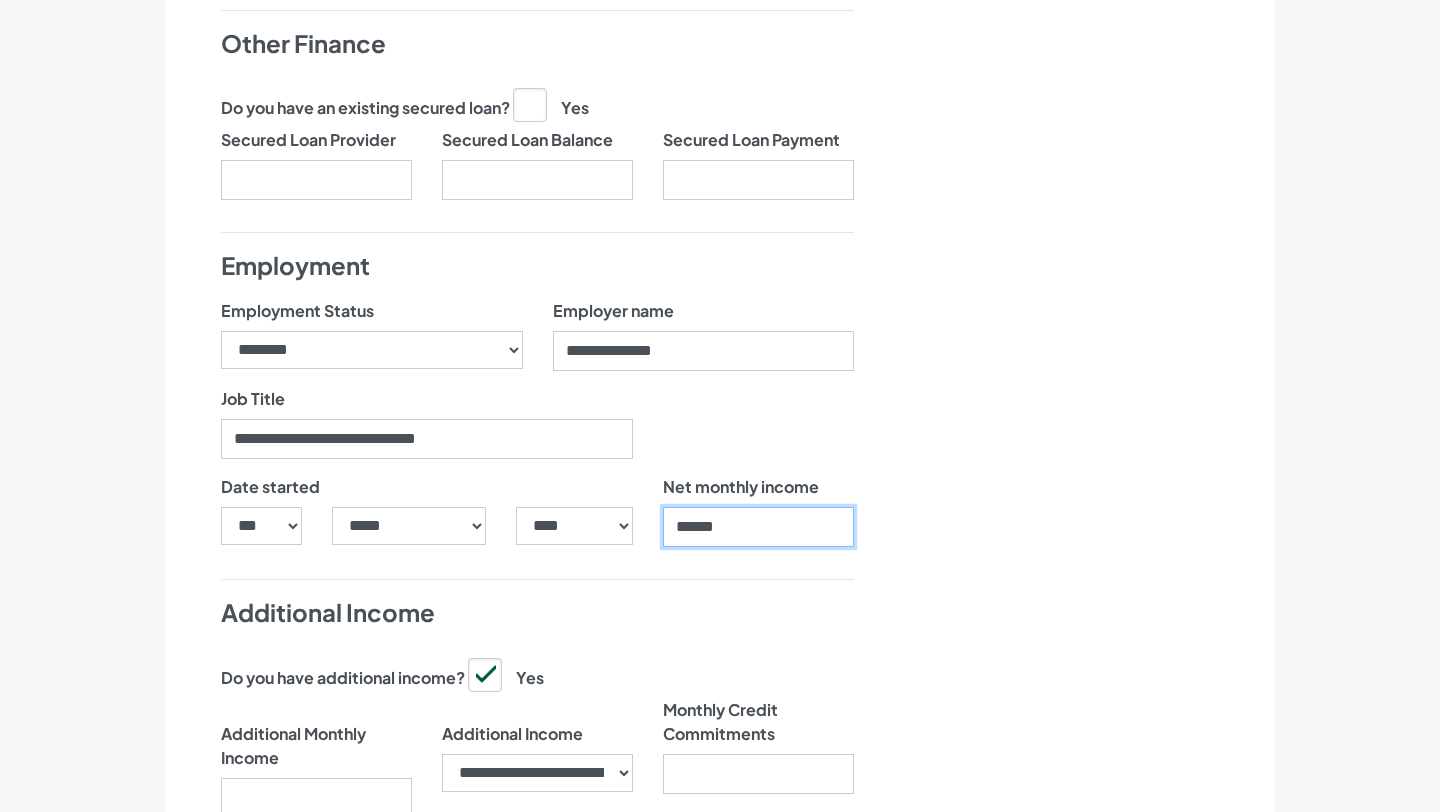 type on "******" 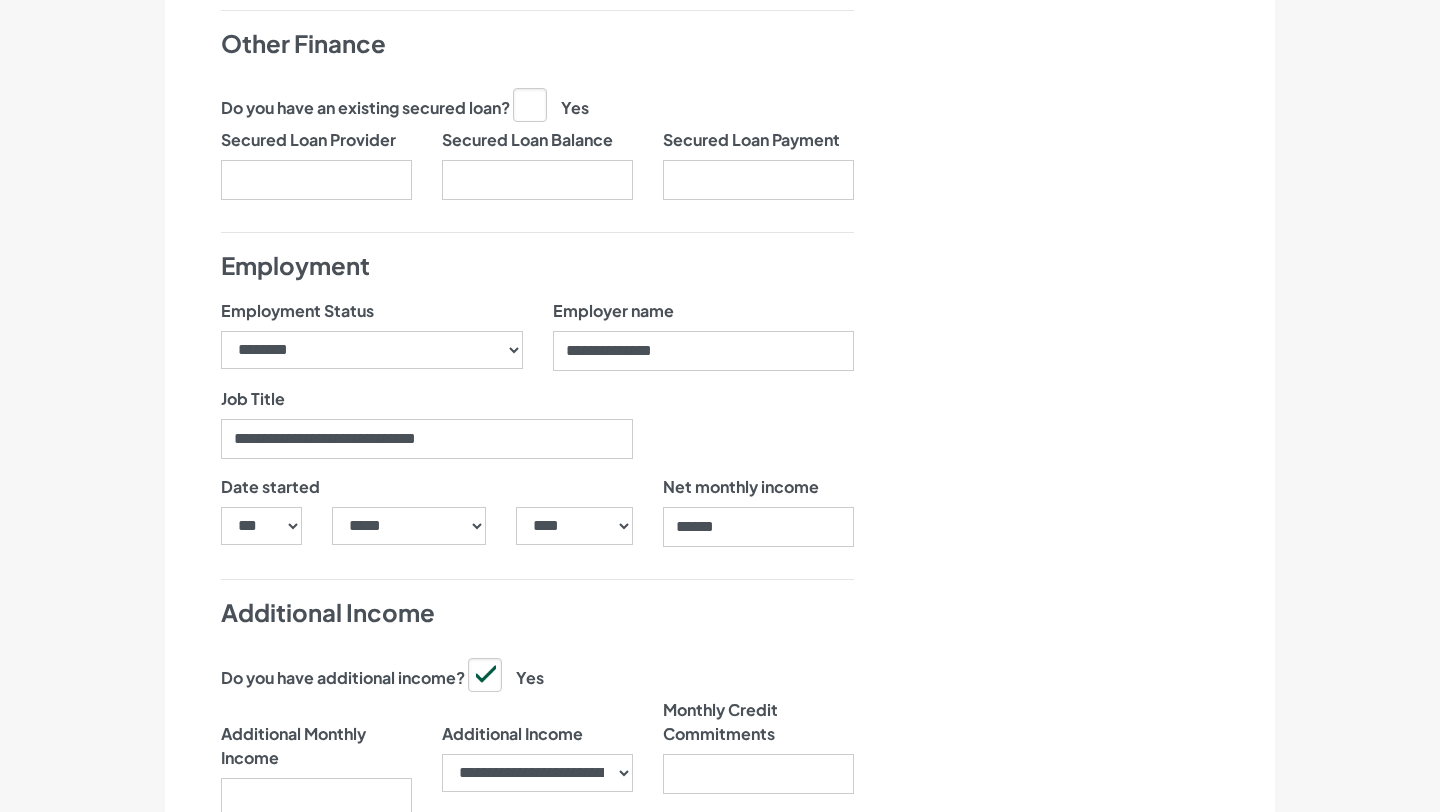 click on "Nearly there, we just need to know your address and employment details" at bounding box center [1084, -17] 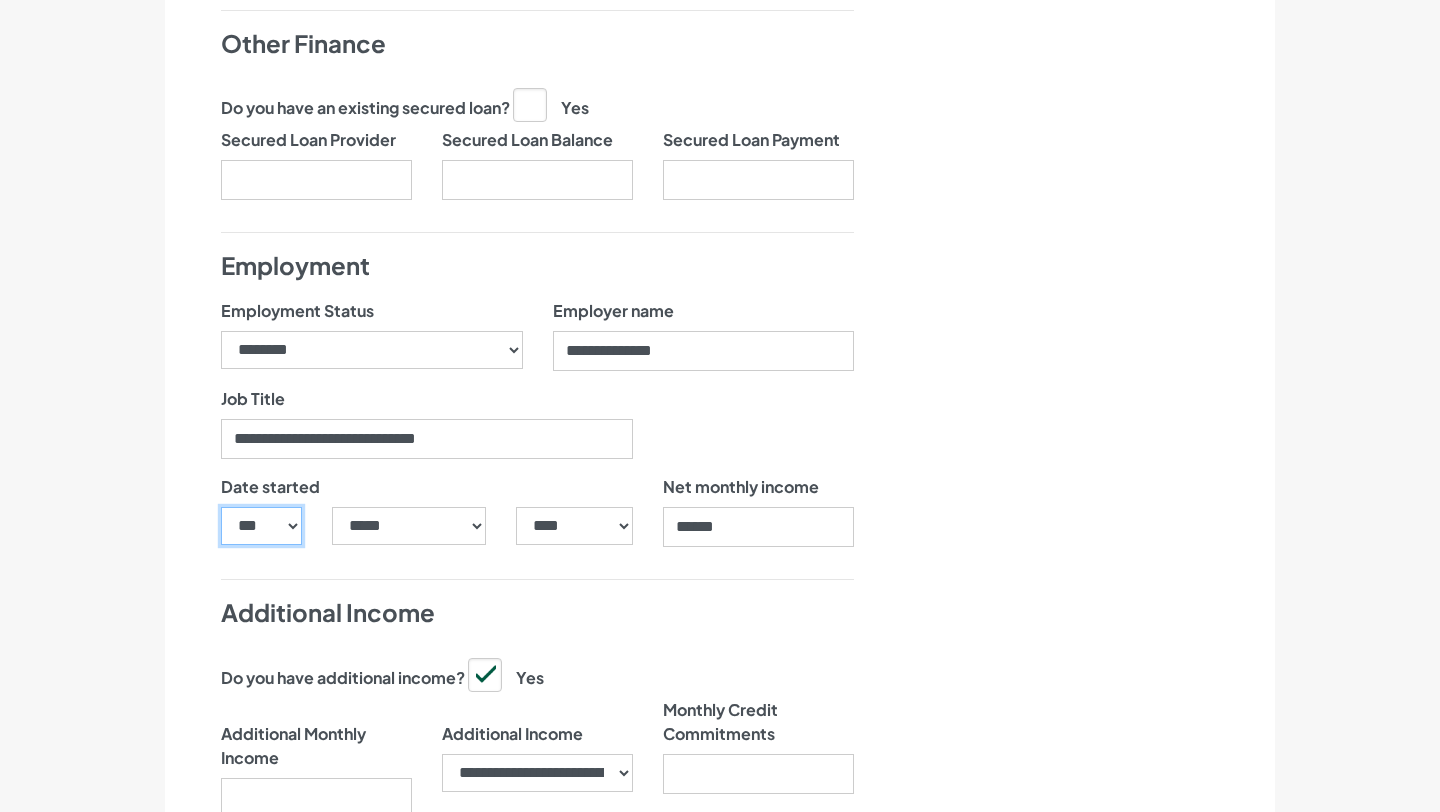 click on "***
* * * * * * * * * ** ** ** ** ** ** ** ** ** ** ** ** ** ** ** ** ** ** ** ** ** **" at bounding box center (261, 526) 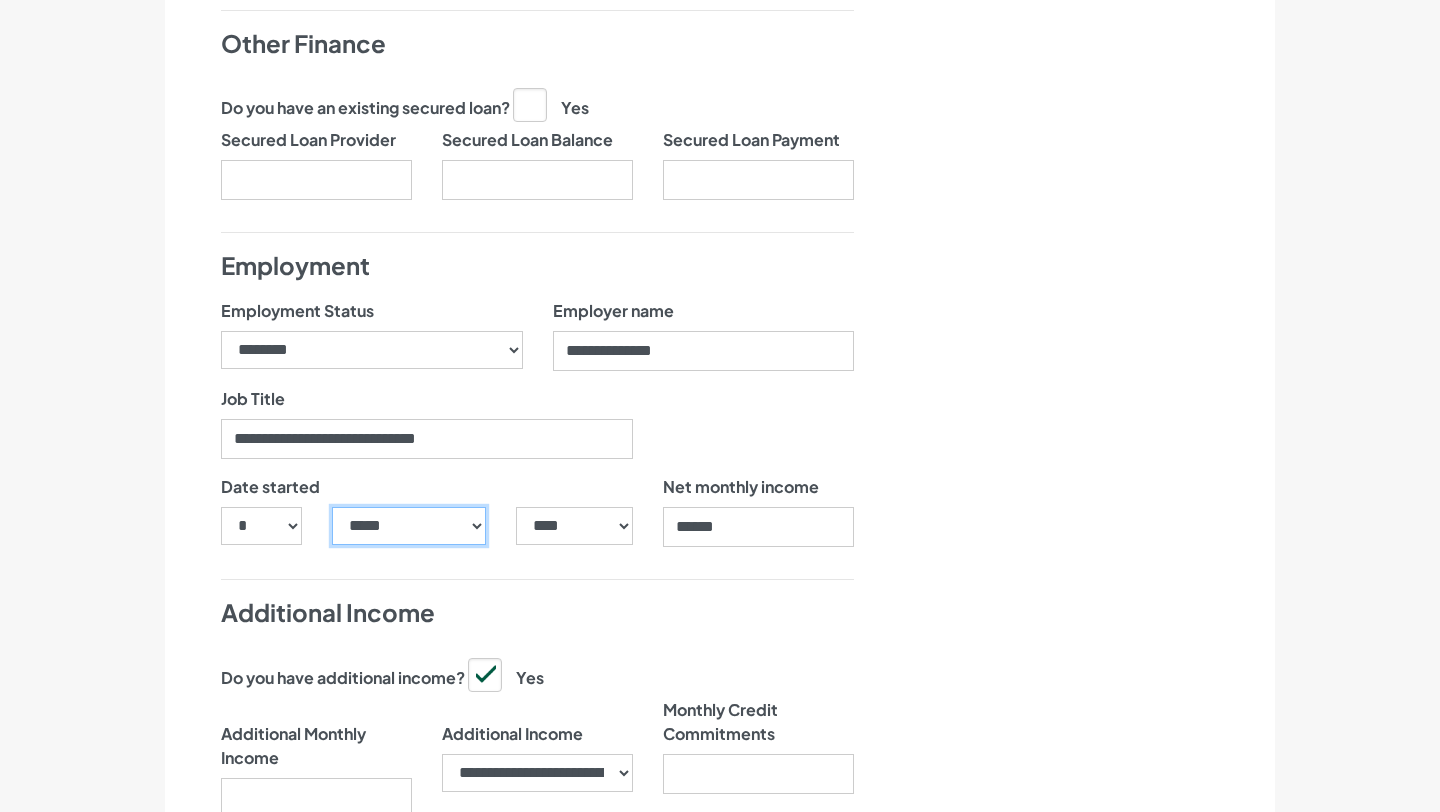 click on "*****
*******
********
*****
*****
***
****
****
******
*********
*******
********
********" at bounding box center [409, 526] 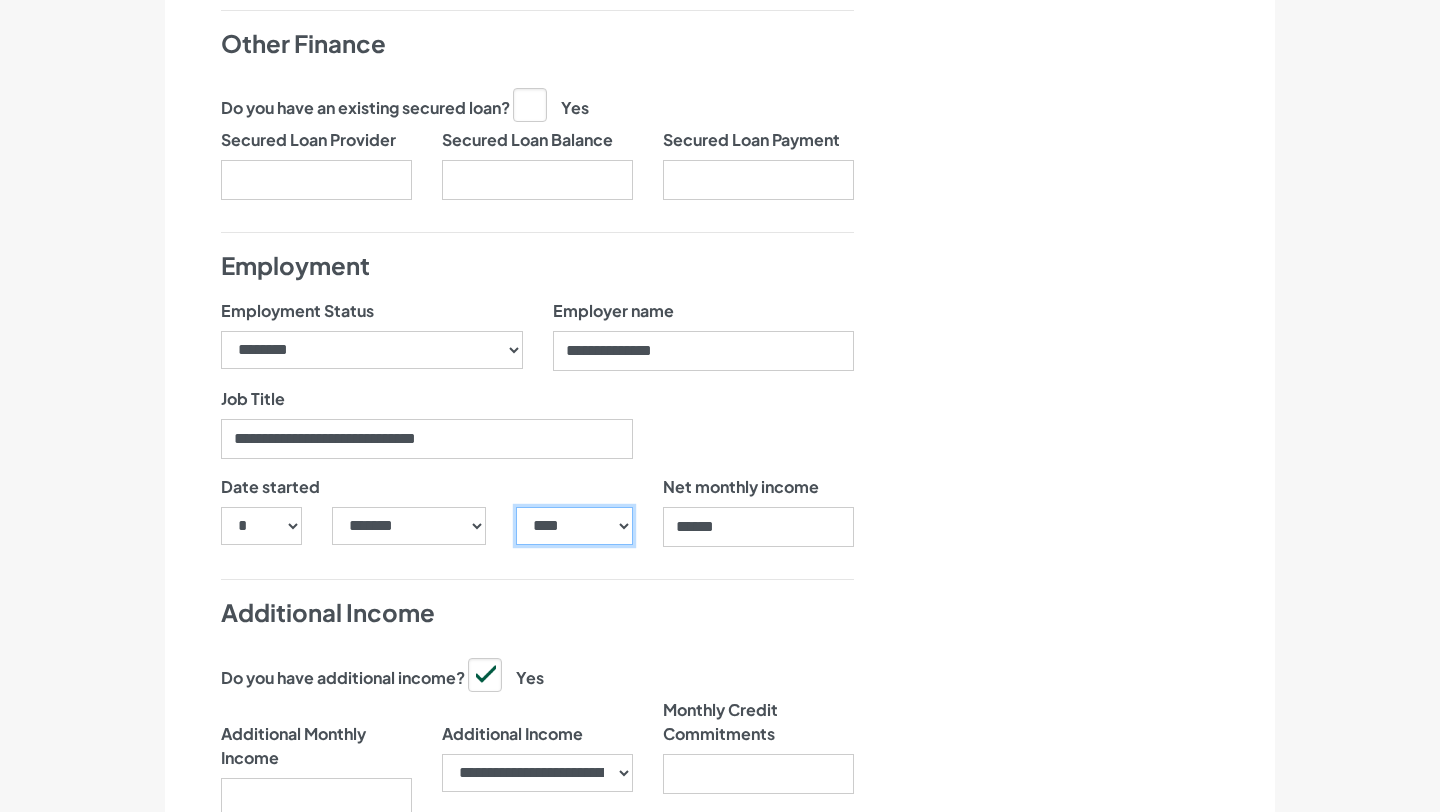 click on "****
**** **** **** **** **** **** **** **** **** **** **** **** **** **** **** **** **** **** **** **** **** **** **** **** **** **** **** **** **** **** **** **** **** **** **** **** **** **** **** **** **** **** **** **** **** **** **** **** **** **** **** **** **** **** **** **** **** **** **** **** **** **** **** **** **** **** **** **** **** **** **** **** **** **** **** **** **** **** **** **** **** **** **** **** **** **** **** **** **** **** **** **** **** **** **** **** **** **** **** **** **** **** **** **** **** **** **** **** **** **** **** **** **** **** **** **** **** **** **** **** **** **** **** **** **** ****" at bounding box center (574, 526) 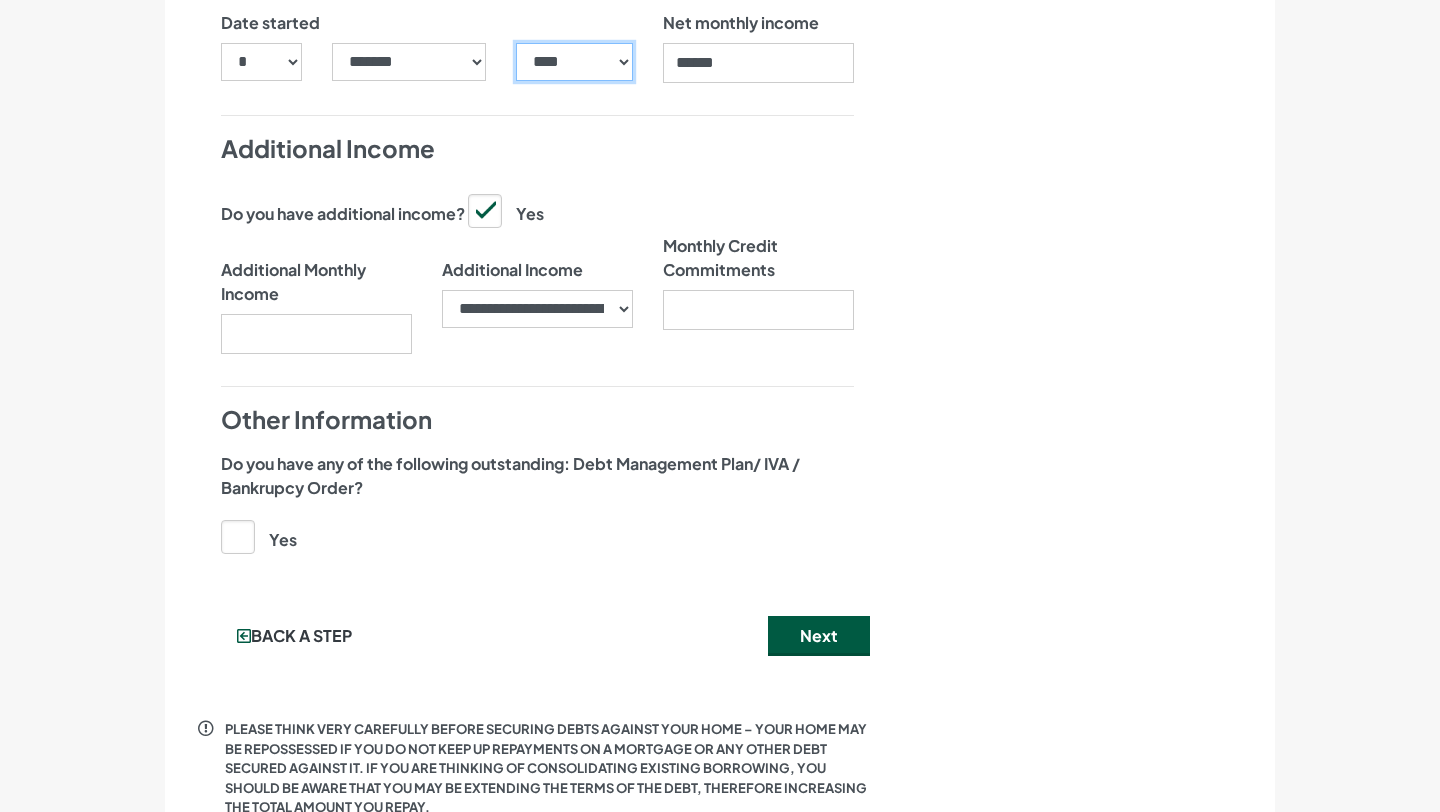 scroll, scrollTop: 1890, scrollLeft: 0, axis: vertical 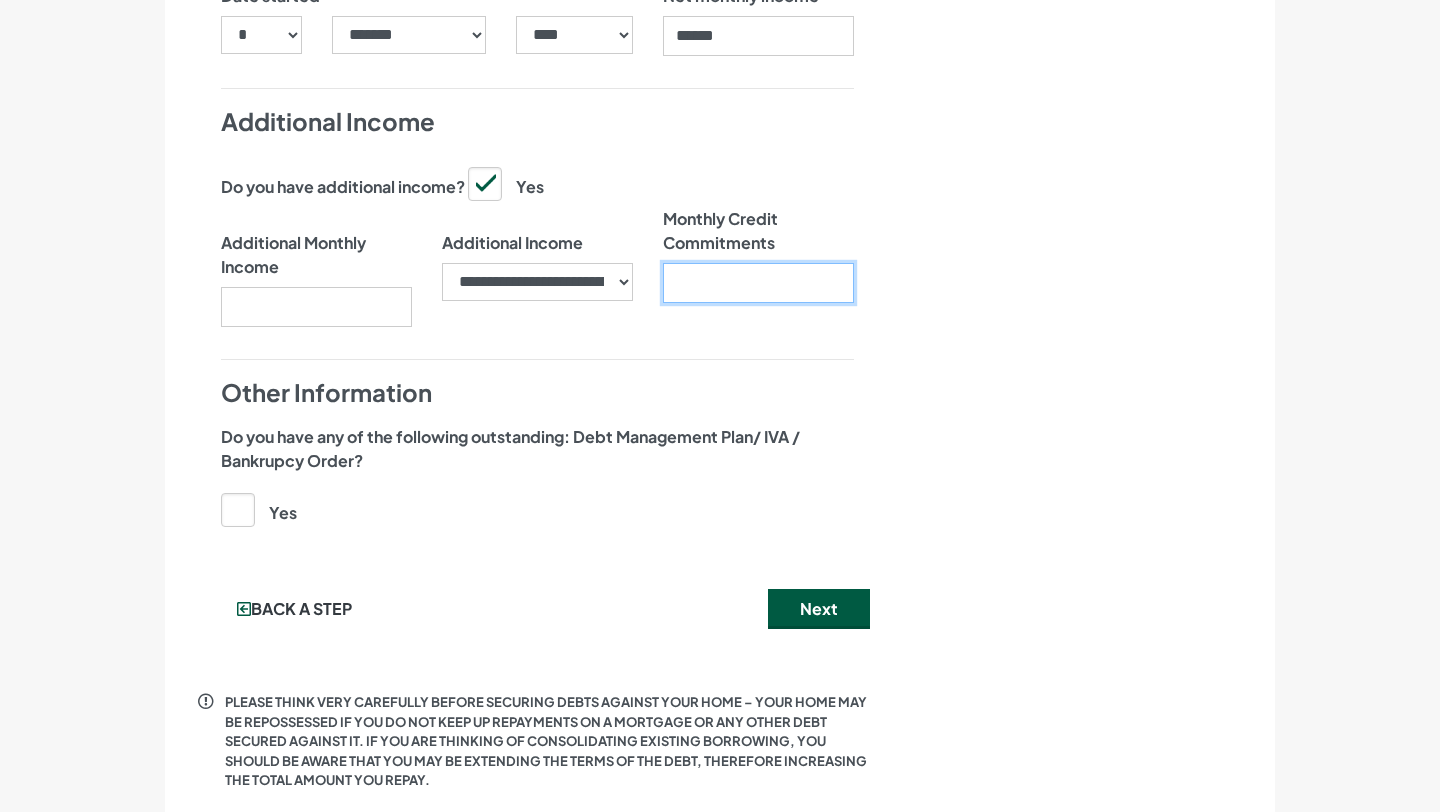 click on "Monthly Credit Commitments" at bounding box center [758, 283] 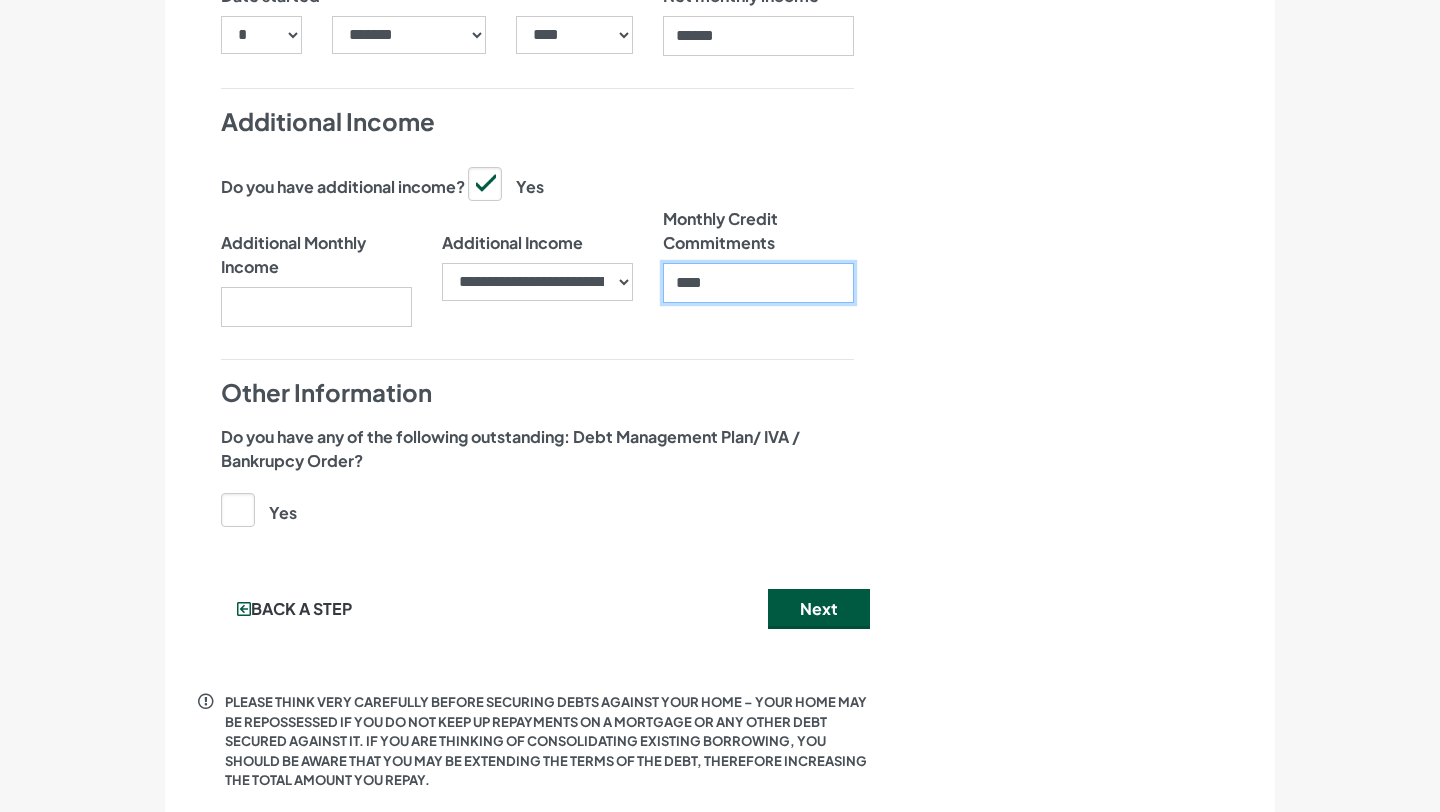 click on "****" at bounding box center (758, 283) 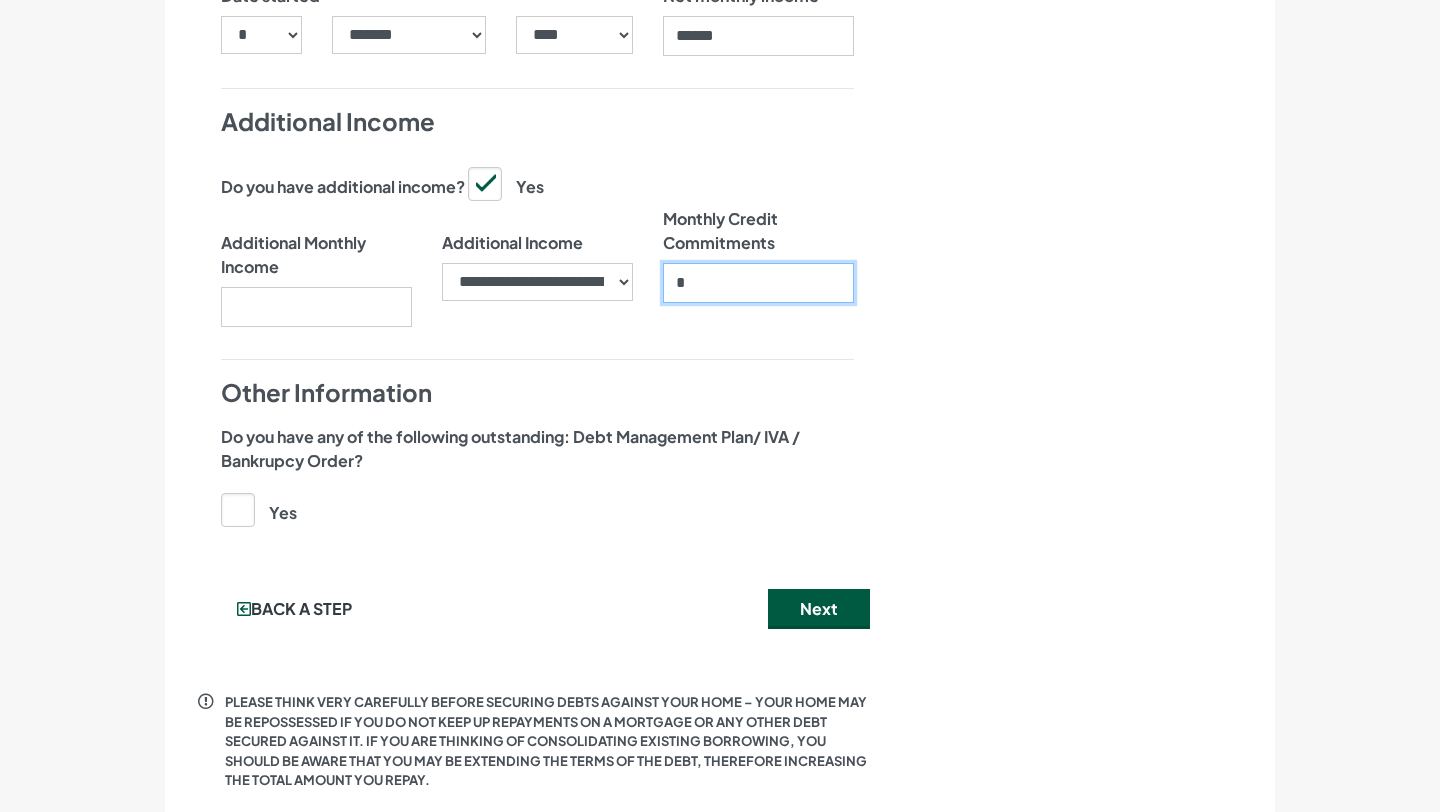 type on "*" 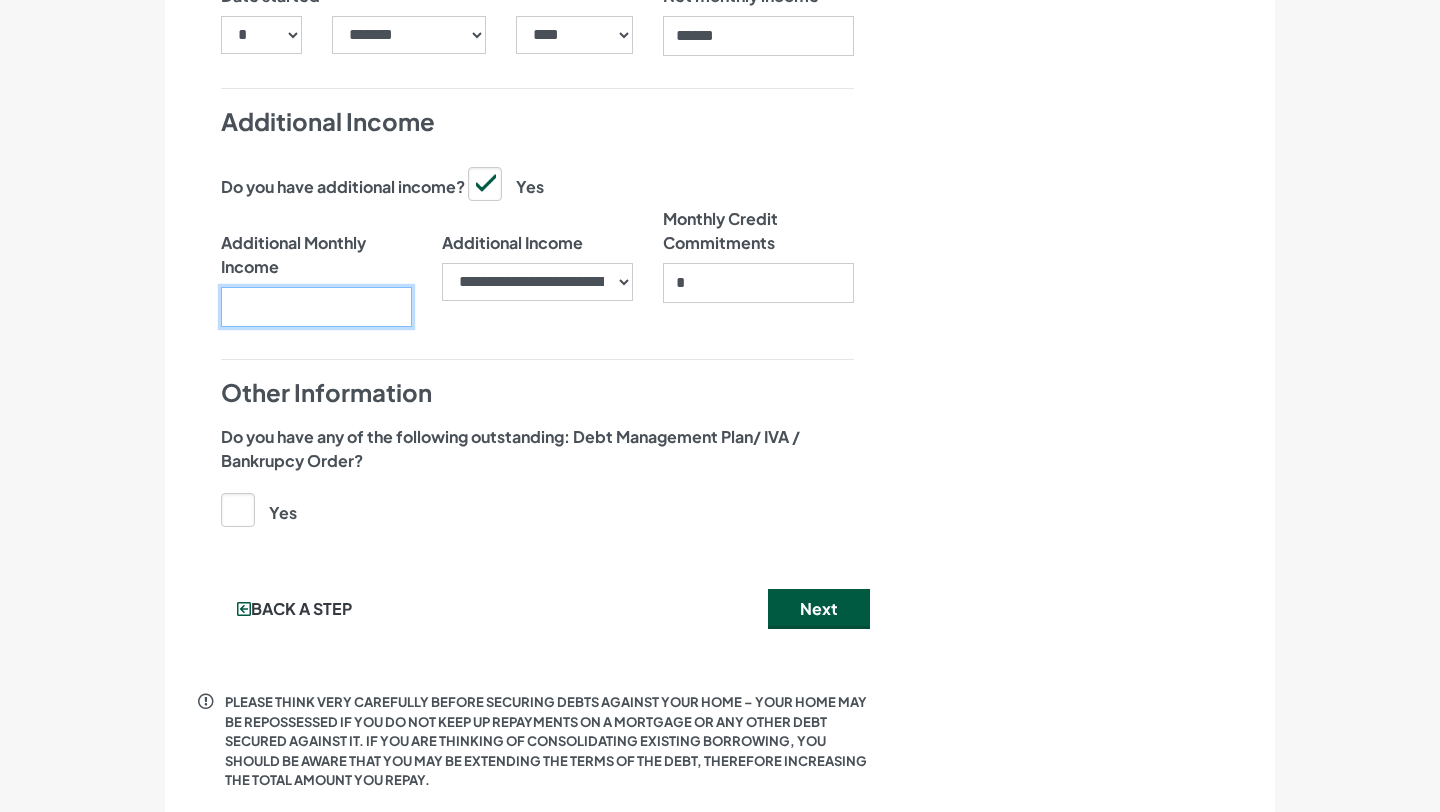 click on "Additional Monthly Income" at bounding box center (316, 307) 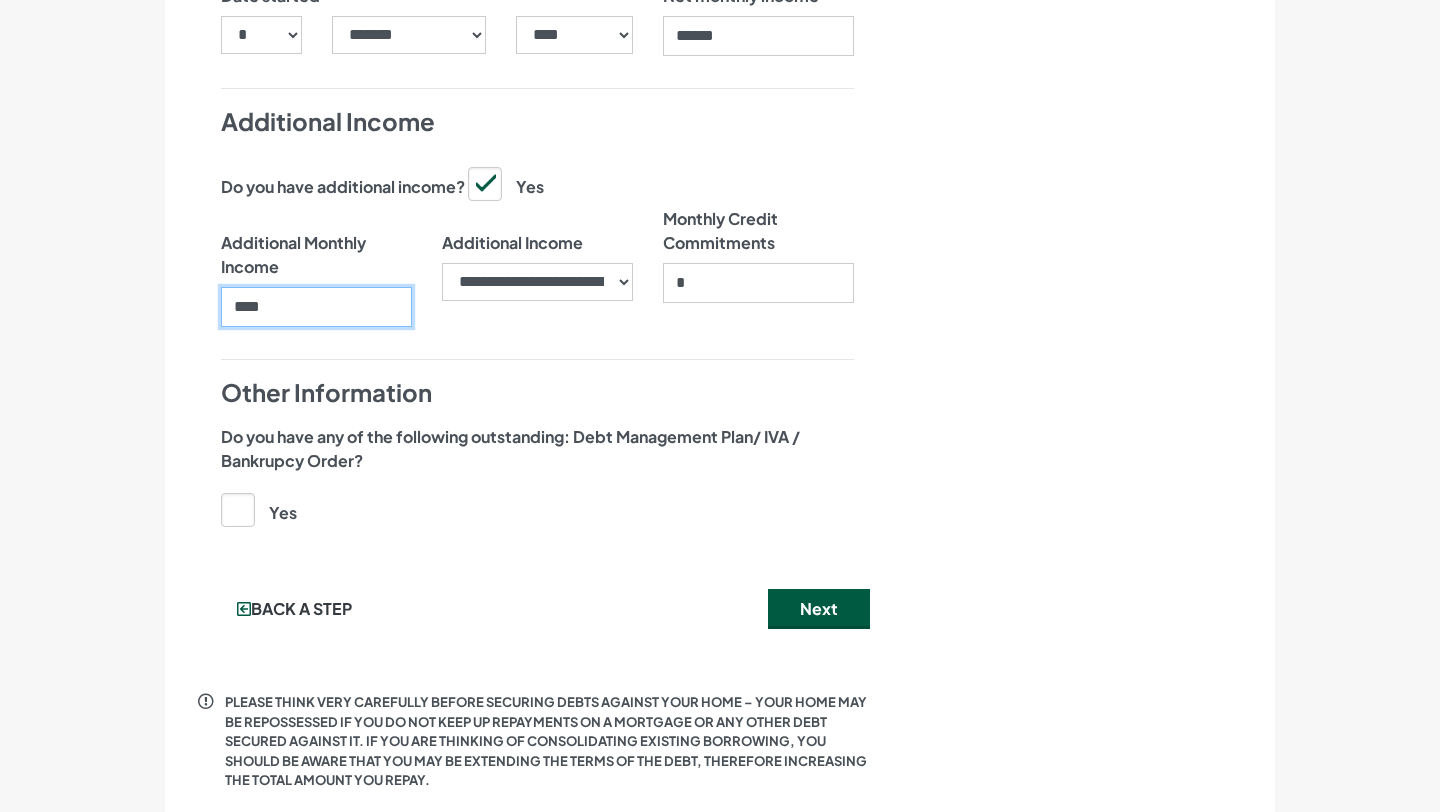 type on "****" 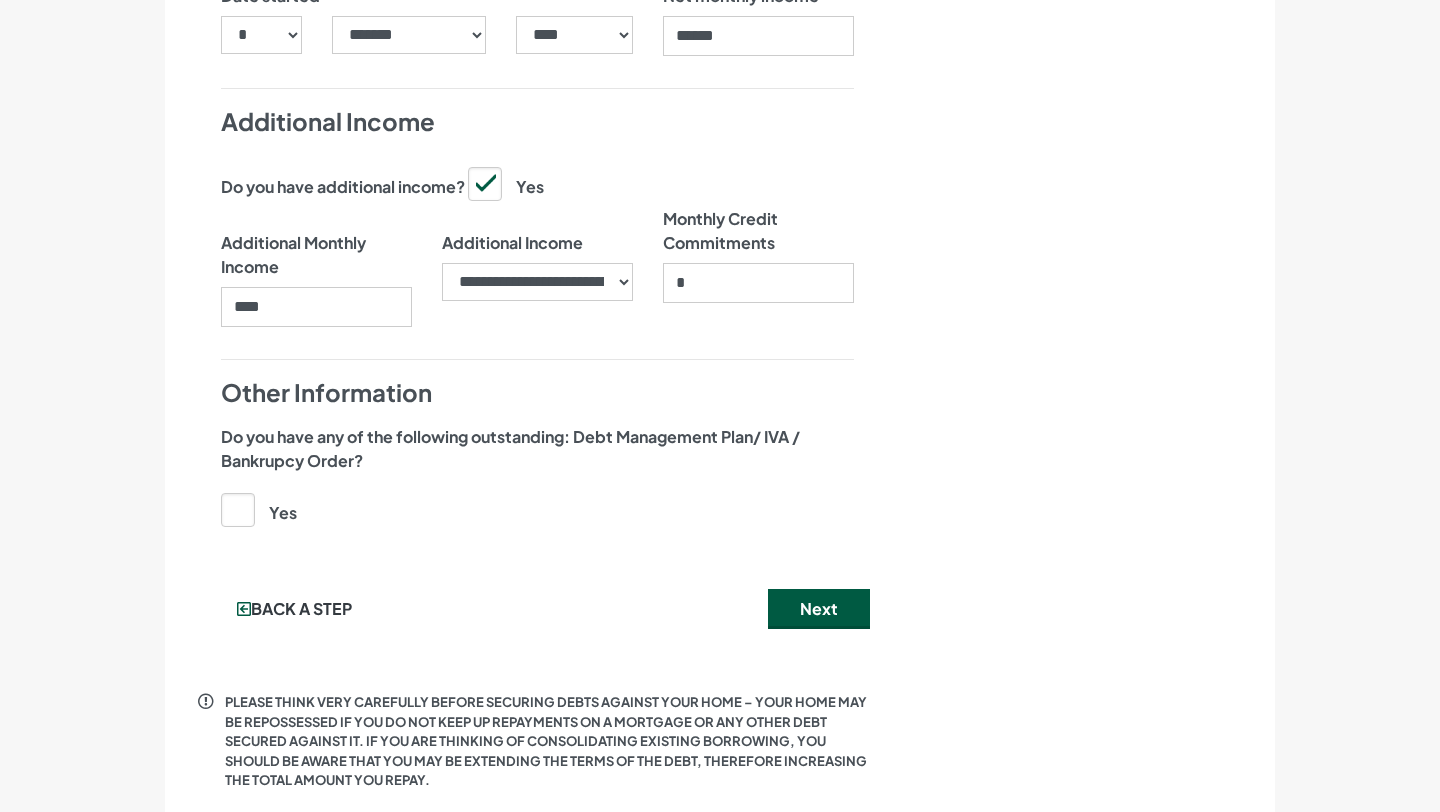 click on "Back a step
Next" at bounding box center [537, 617] 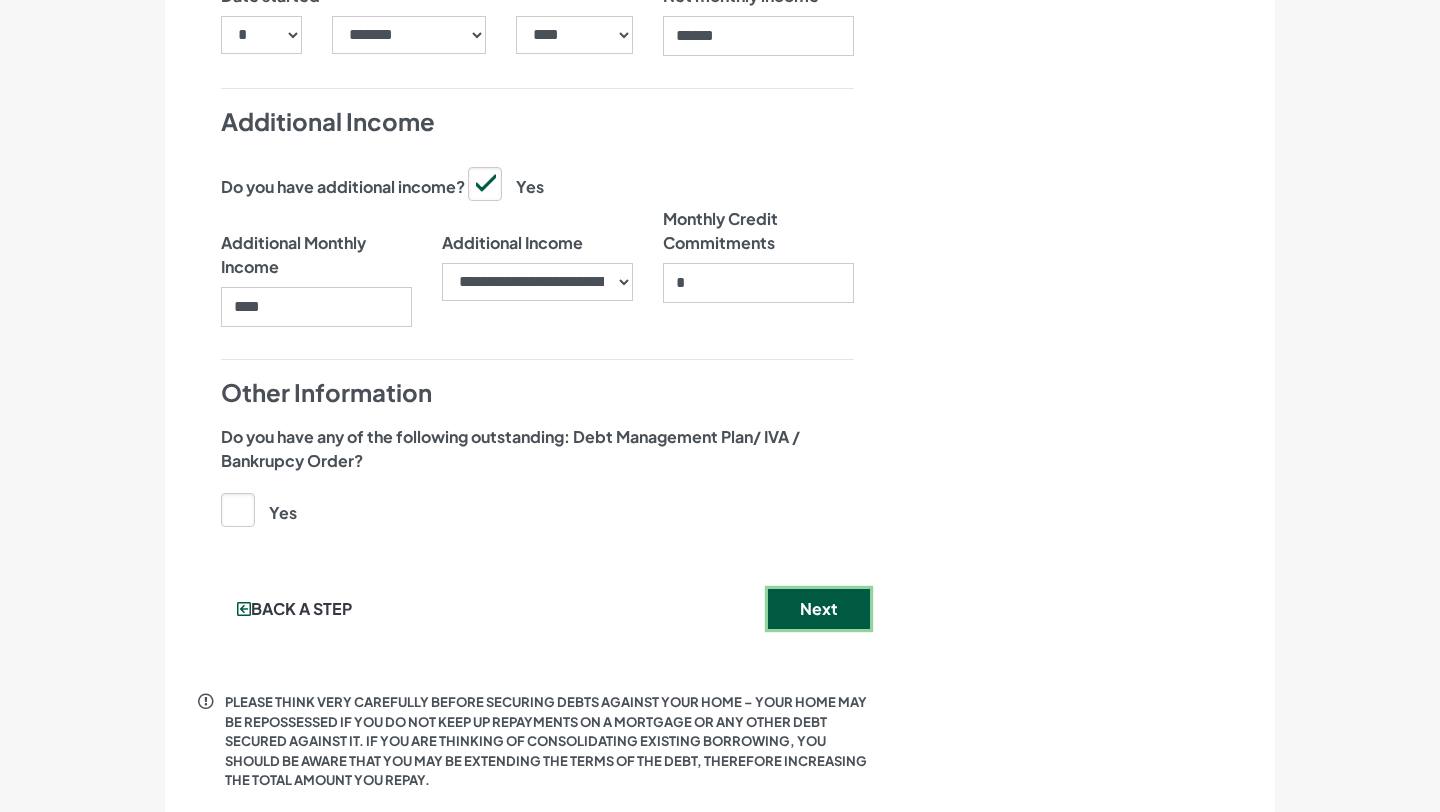 click on "Next" at bounding box center [819, 609] 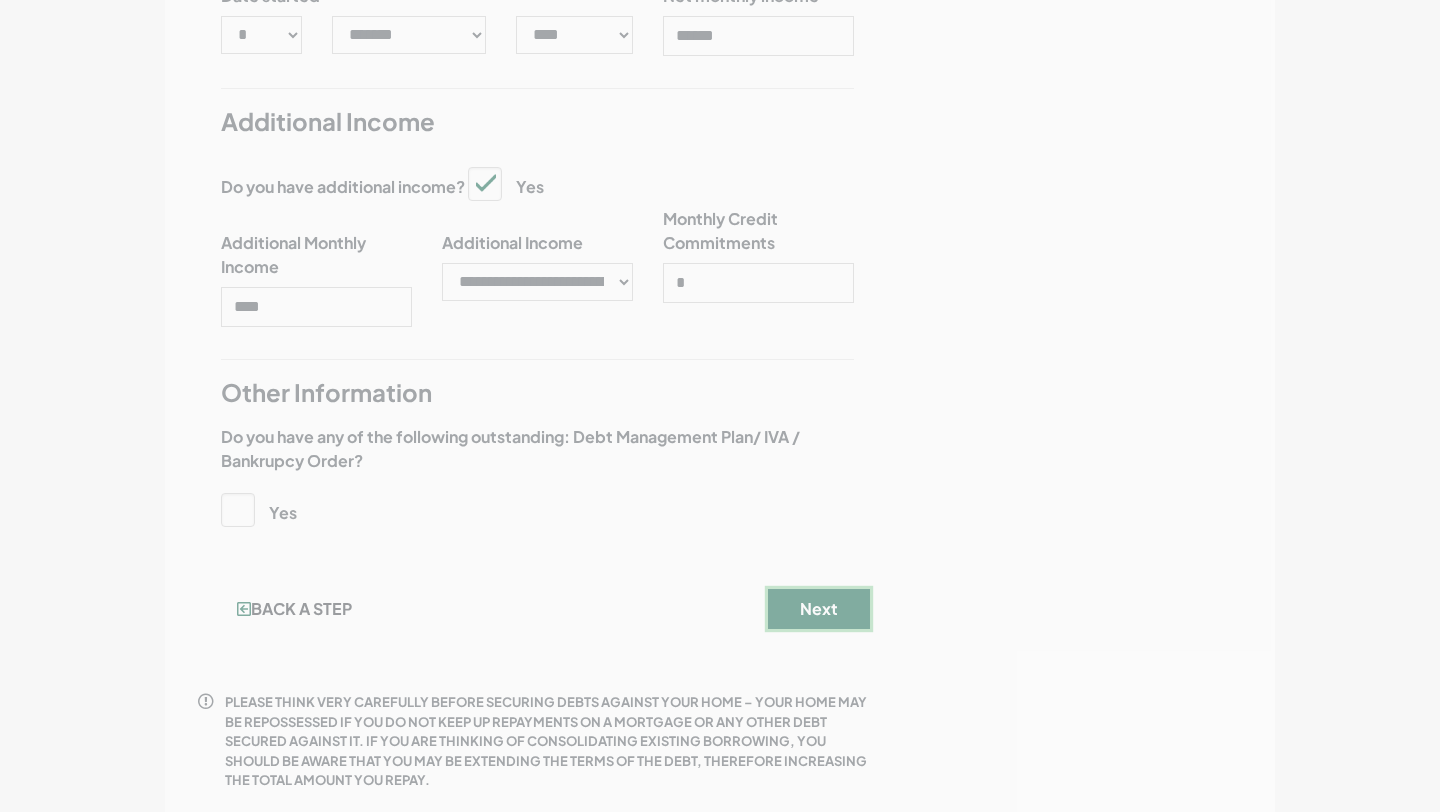 scroll, scrollTop: 0, scrollLeft: 0, axis: both 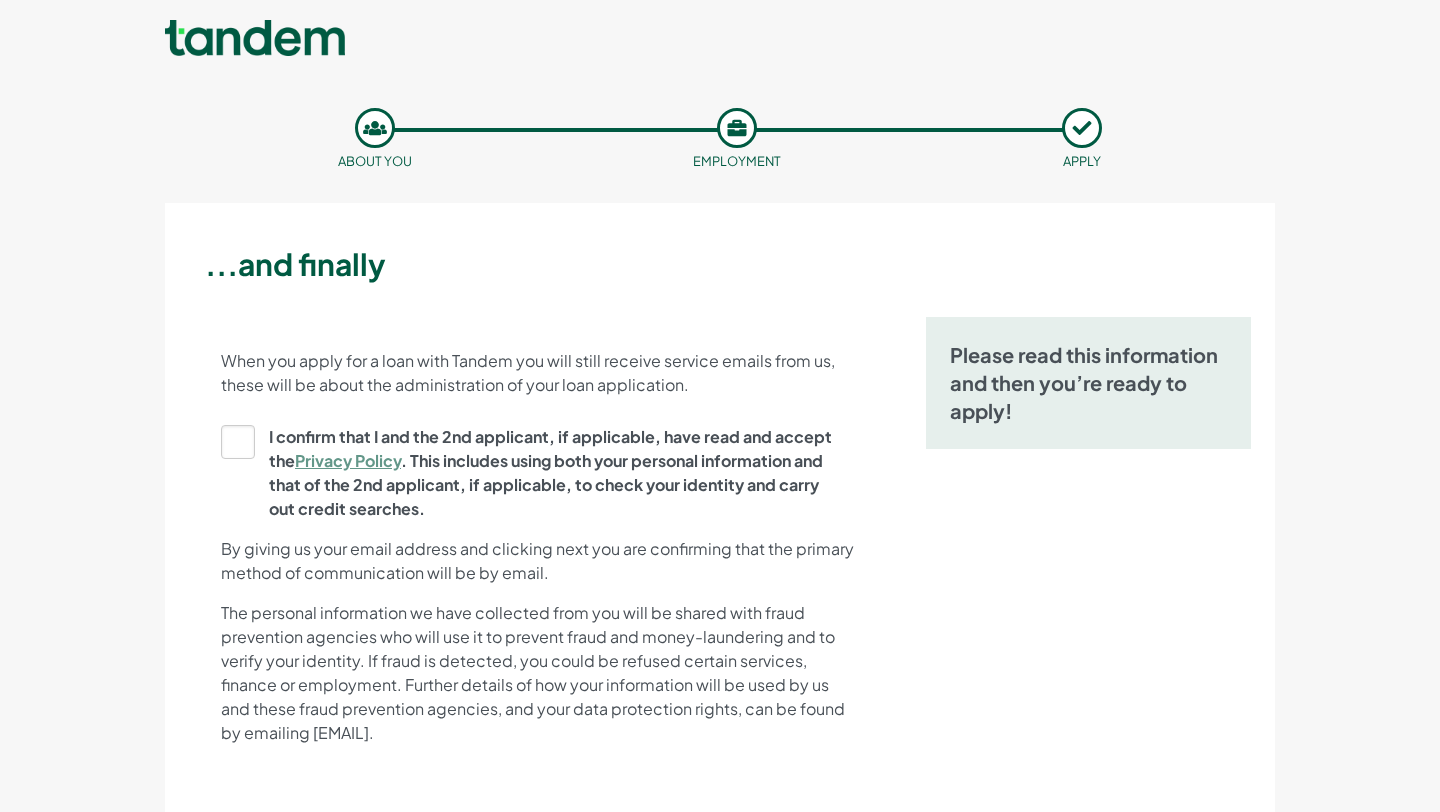 click on "I confirm that I and the 2nd applicant, if applicable, have read and accept the  Privacy Policy . This includes using both your personal information and that of the 2nd applicant, if applicable, to check your identity and carry out credit searches." at bounding box center [531, 473] 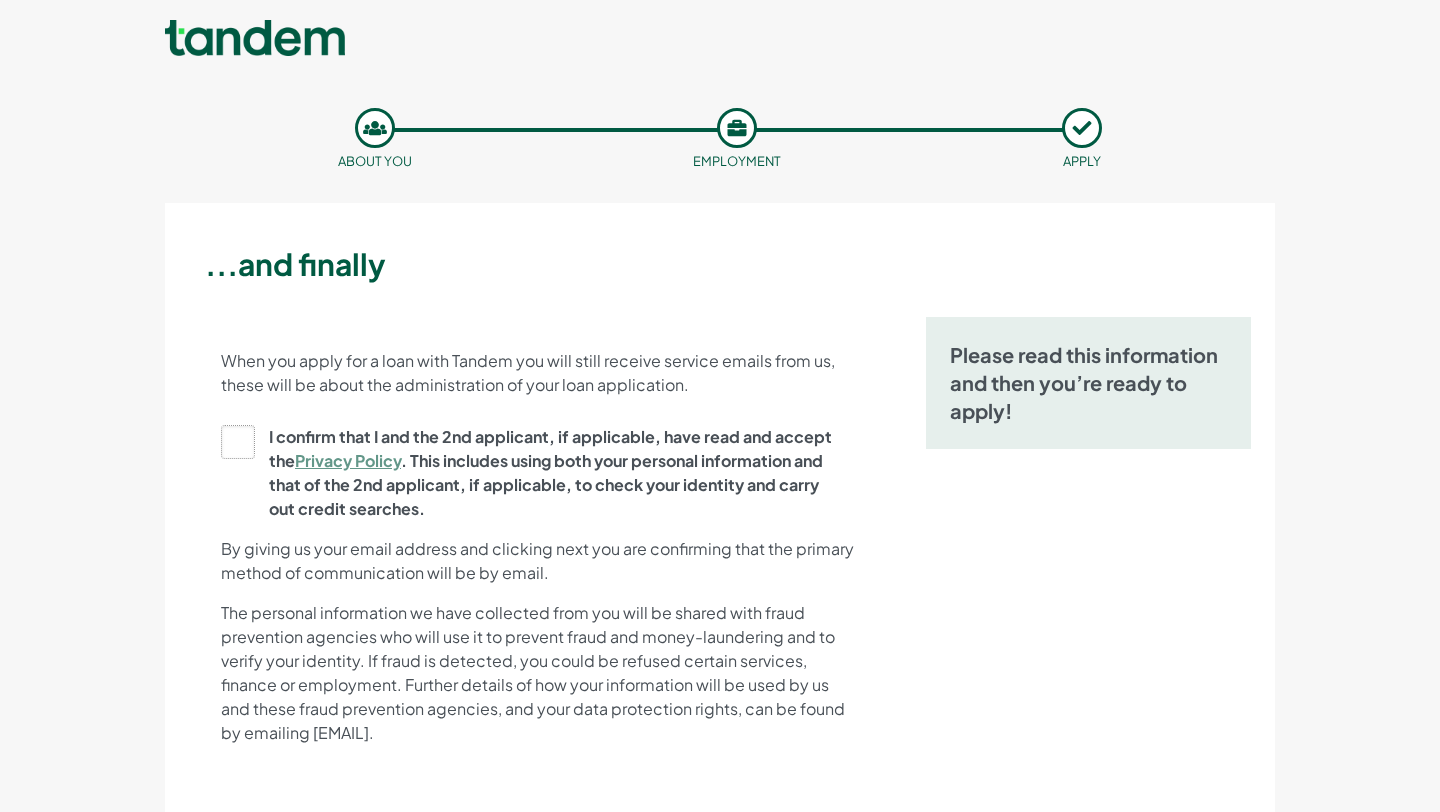 click on "I confirm that I and the 2nd applicant, if applicable, have read and accept the  Privacy Policy . This includes using both your personal information and that of the 2nd applicant, if applicable, to check your identity and carry out credit searches." at bounding box center [-9772, 473] 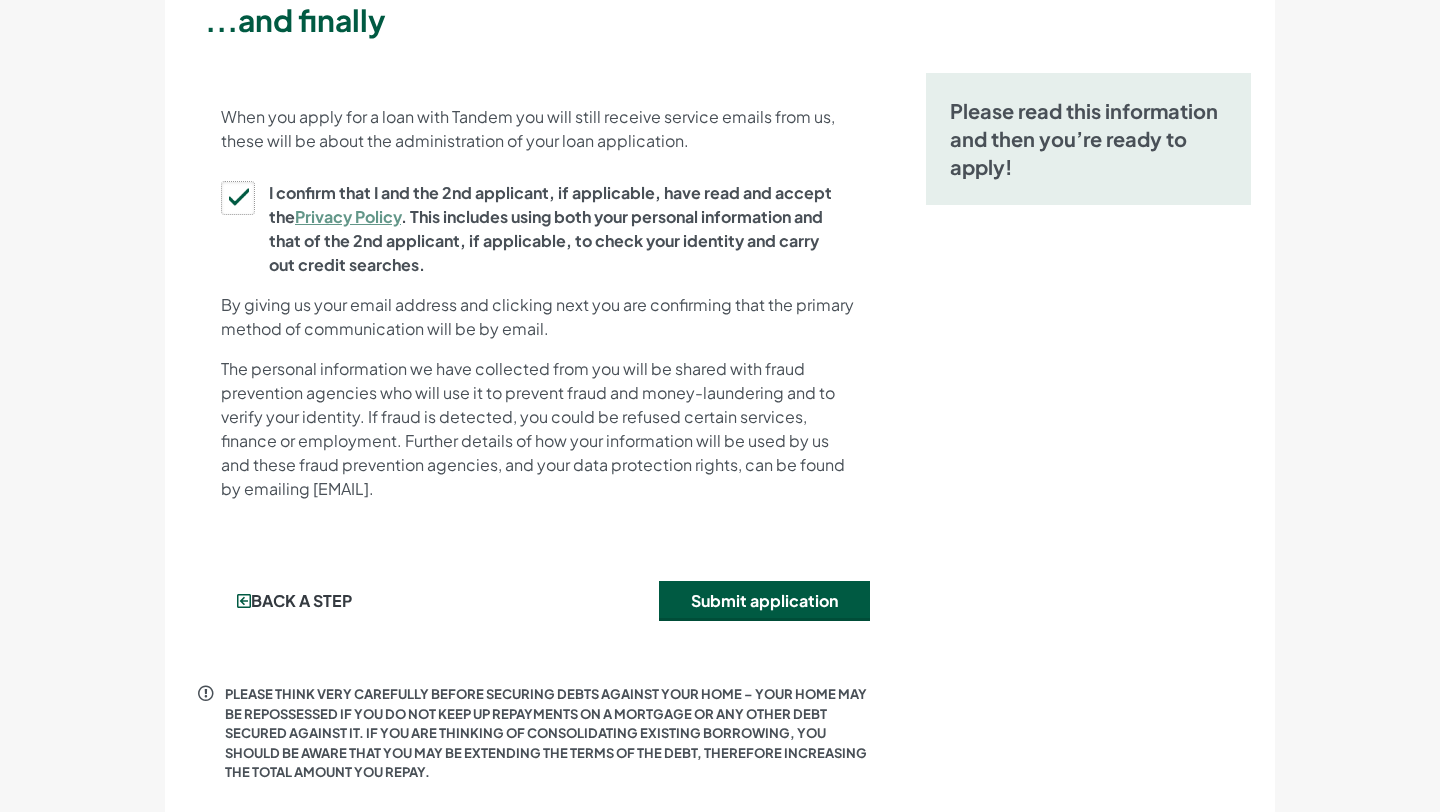 scroll, scrollTop: 245, scrollLeft: 0, axis: vertical 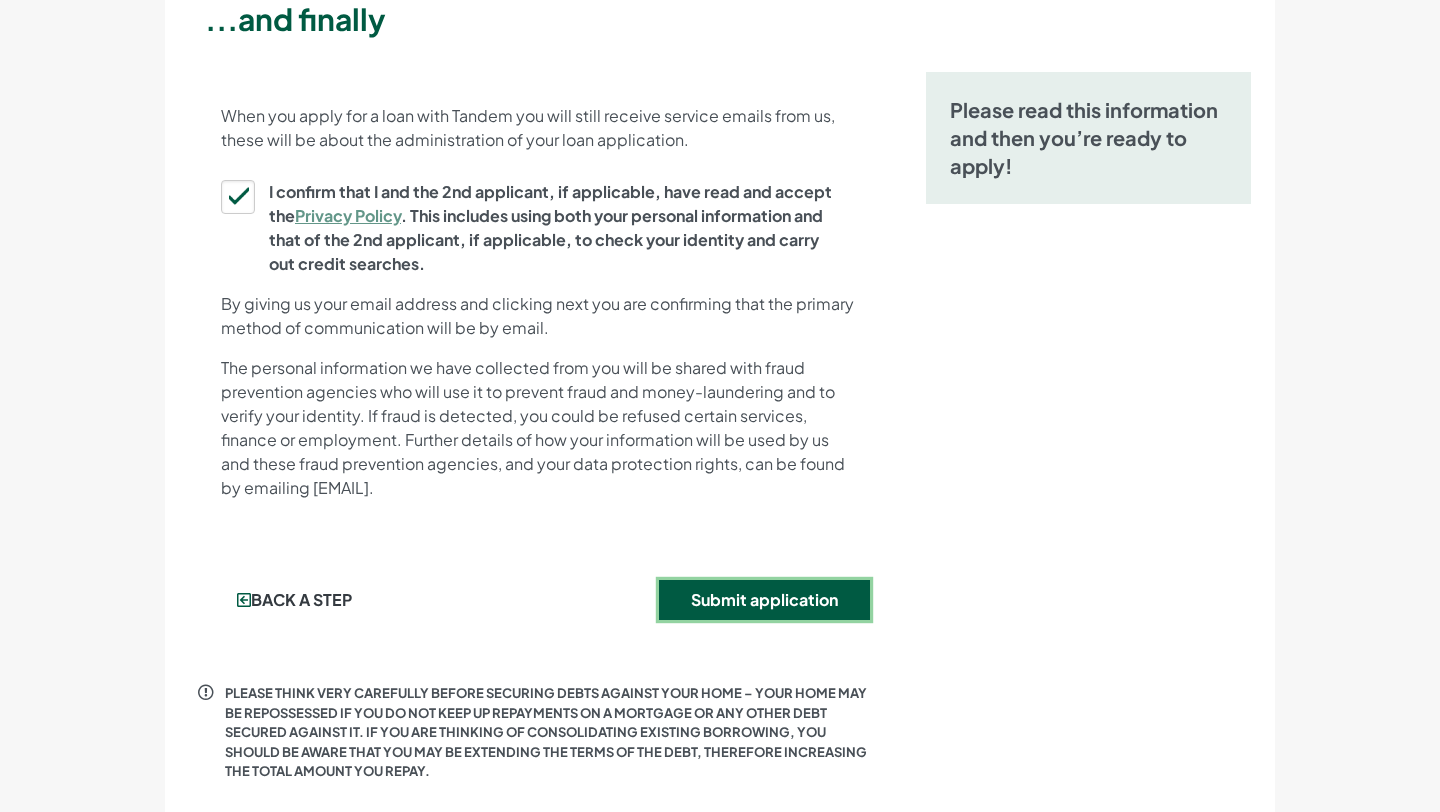 click on "Submit application" at bounding box center (764, 600) 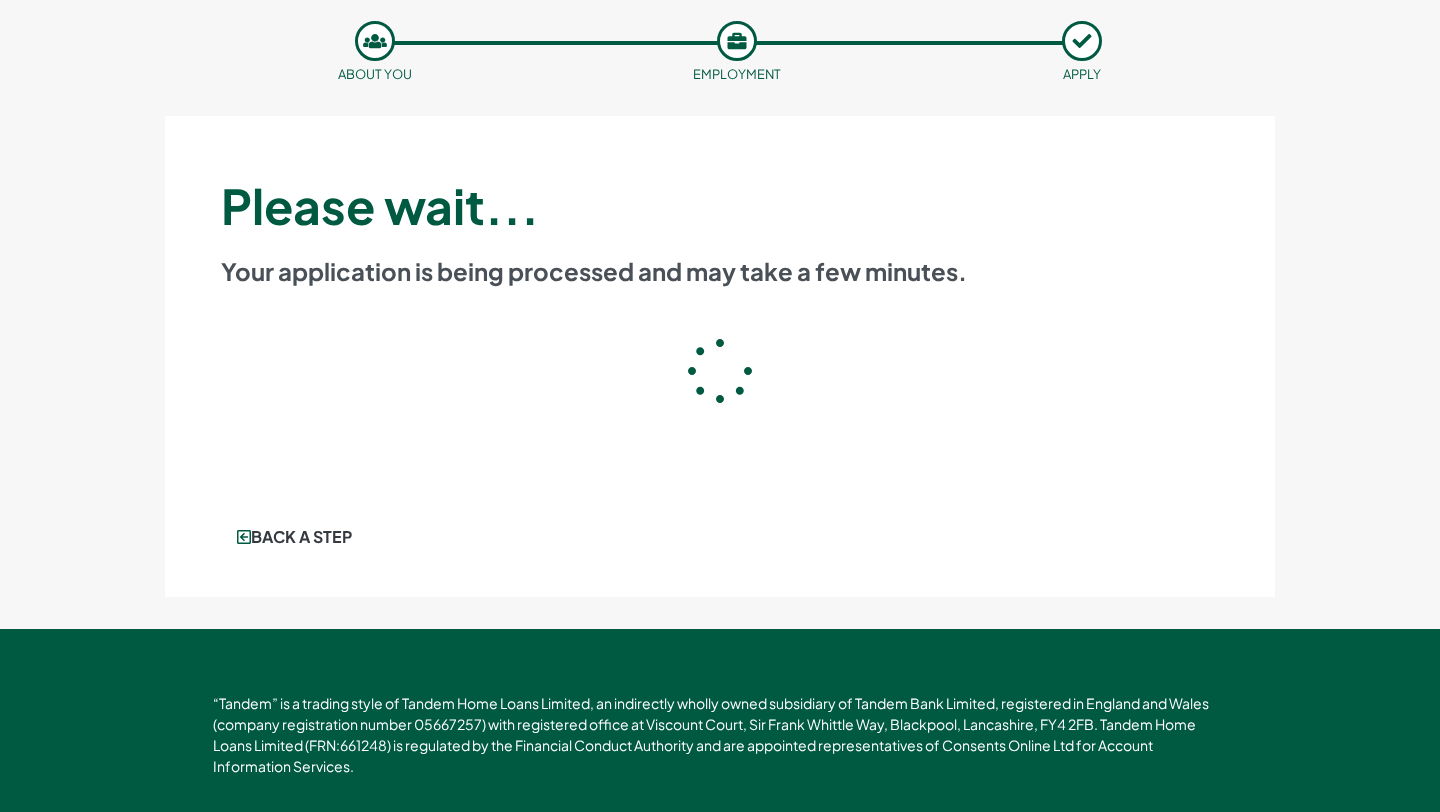 scroll, scrollTop: 117, scrollLeft: 0, axis: vertical 